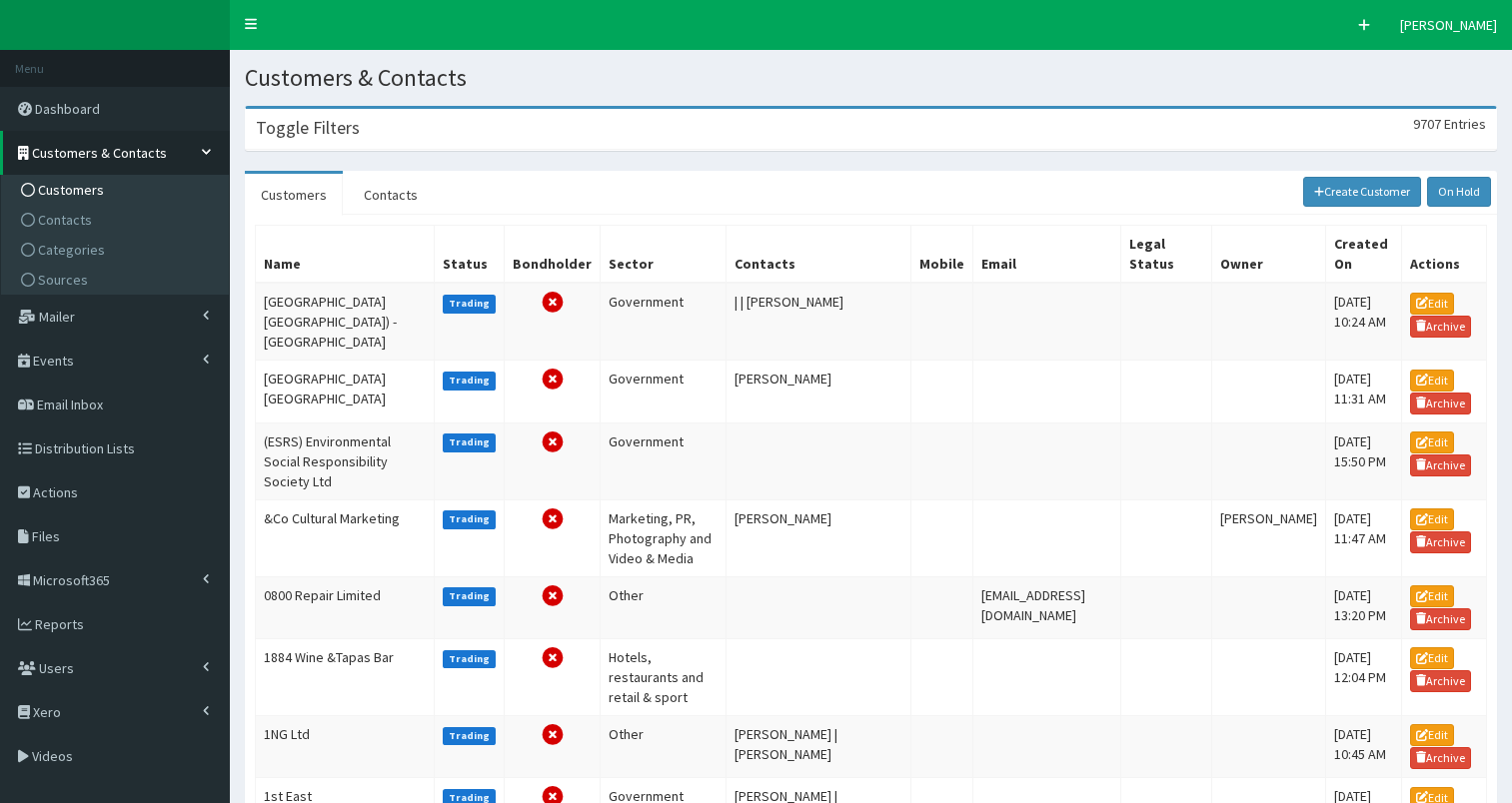 scroll, scrollTop: 0, scrollLeft: 0, axis: both 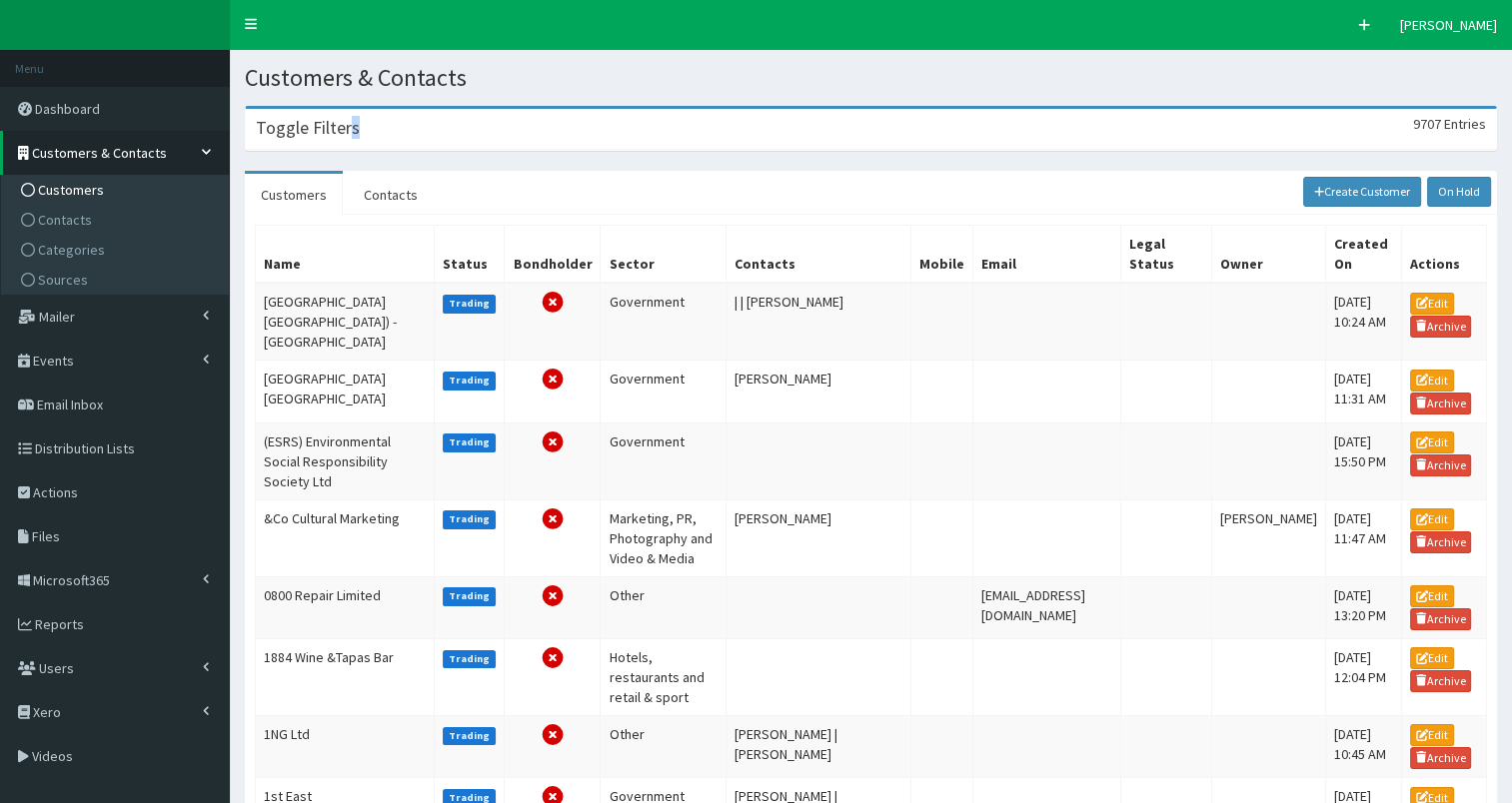 click on "Toggle Filters" at bounding box center (308, 128) 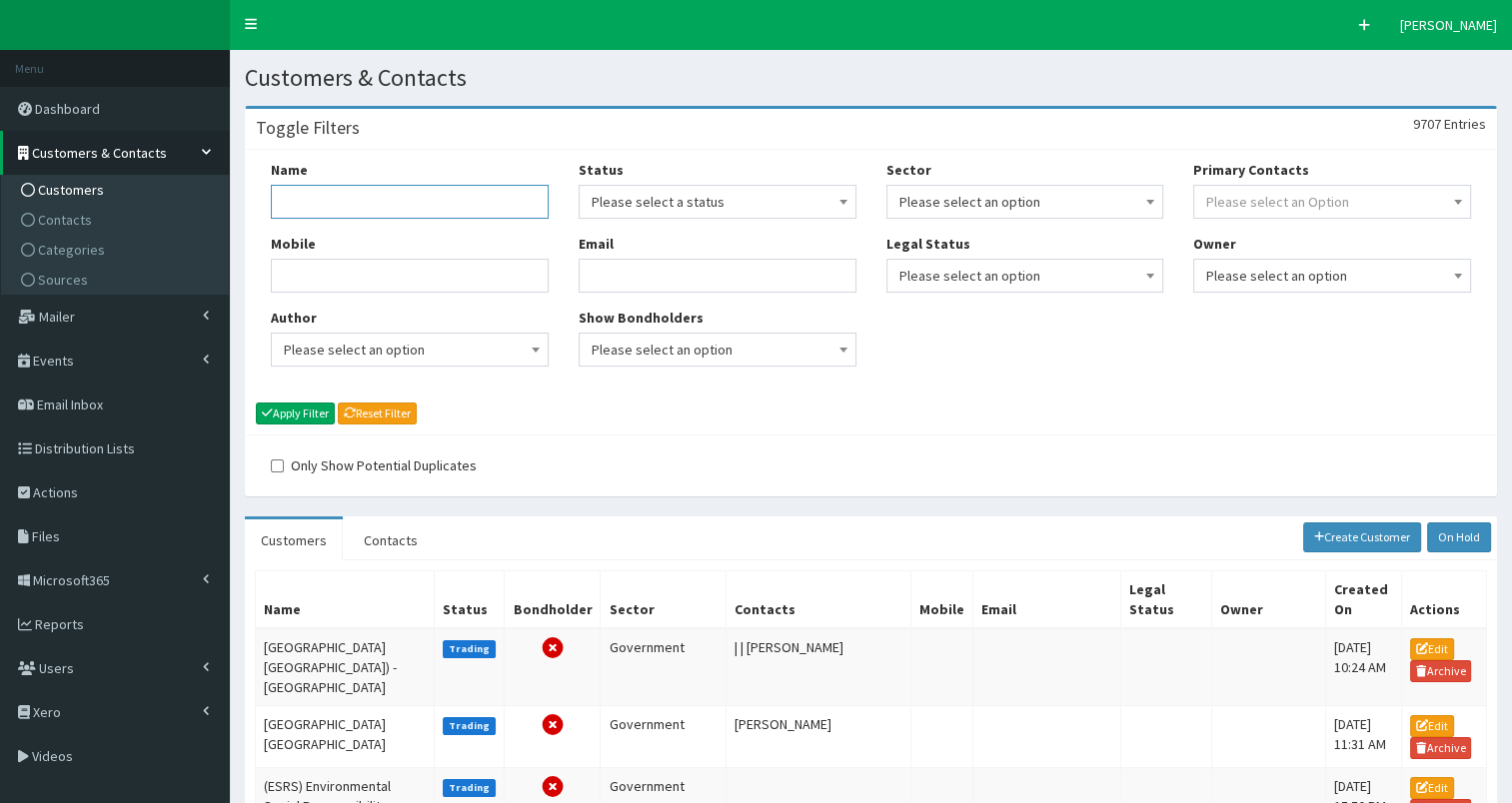click on "Name" at bounding box center (410, 202) 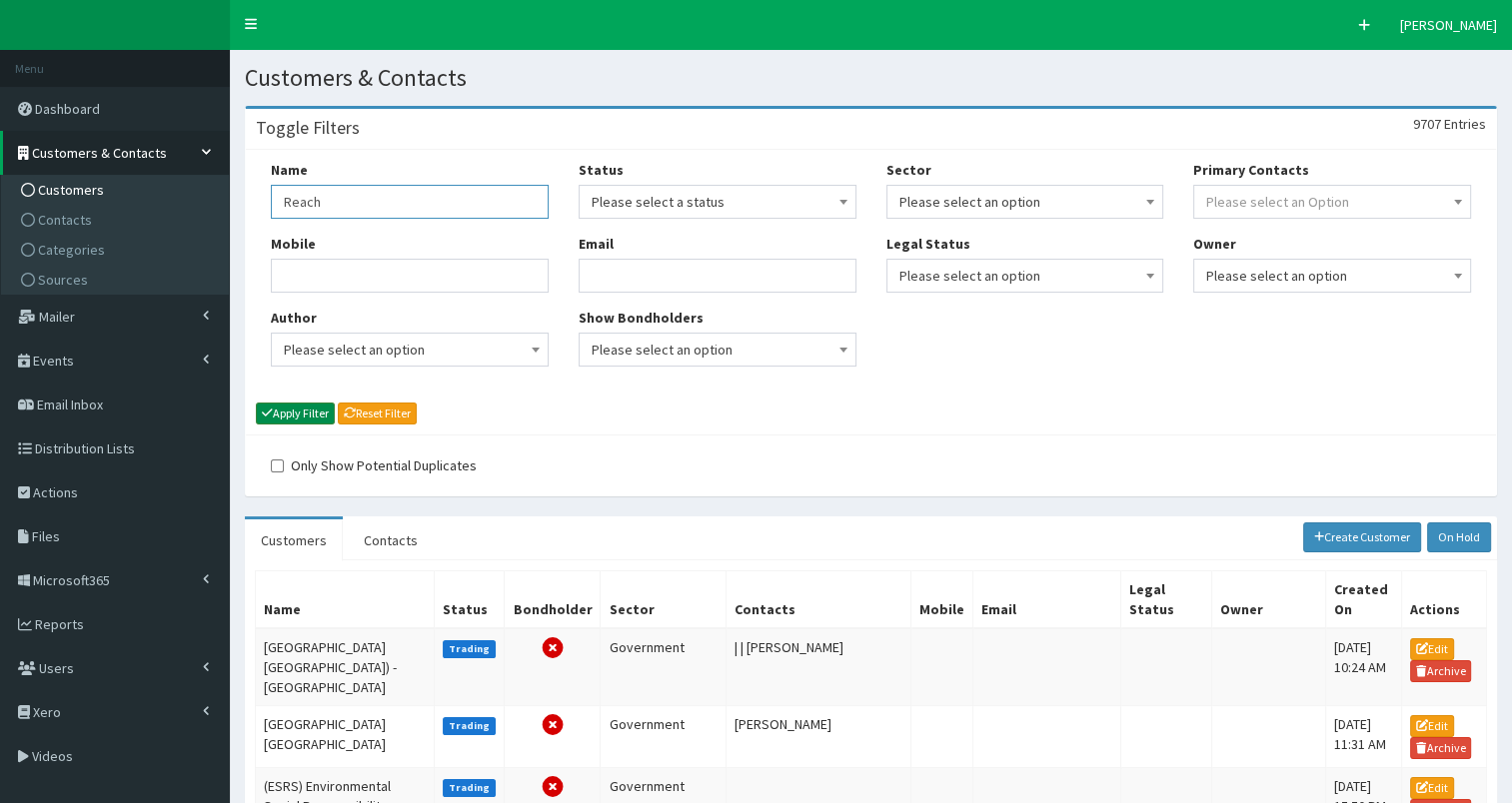 type on "Reach" 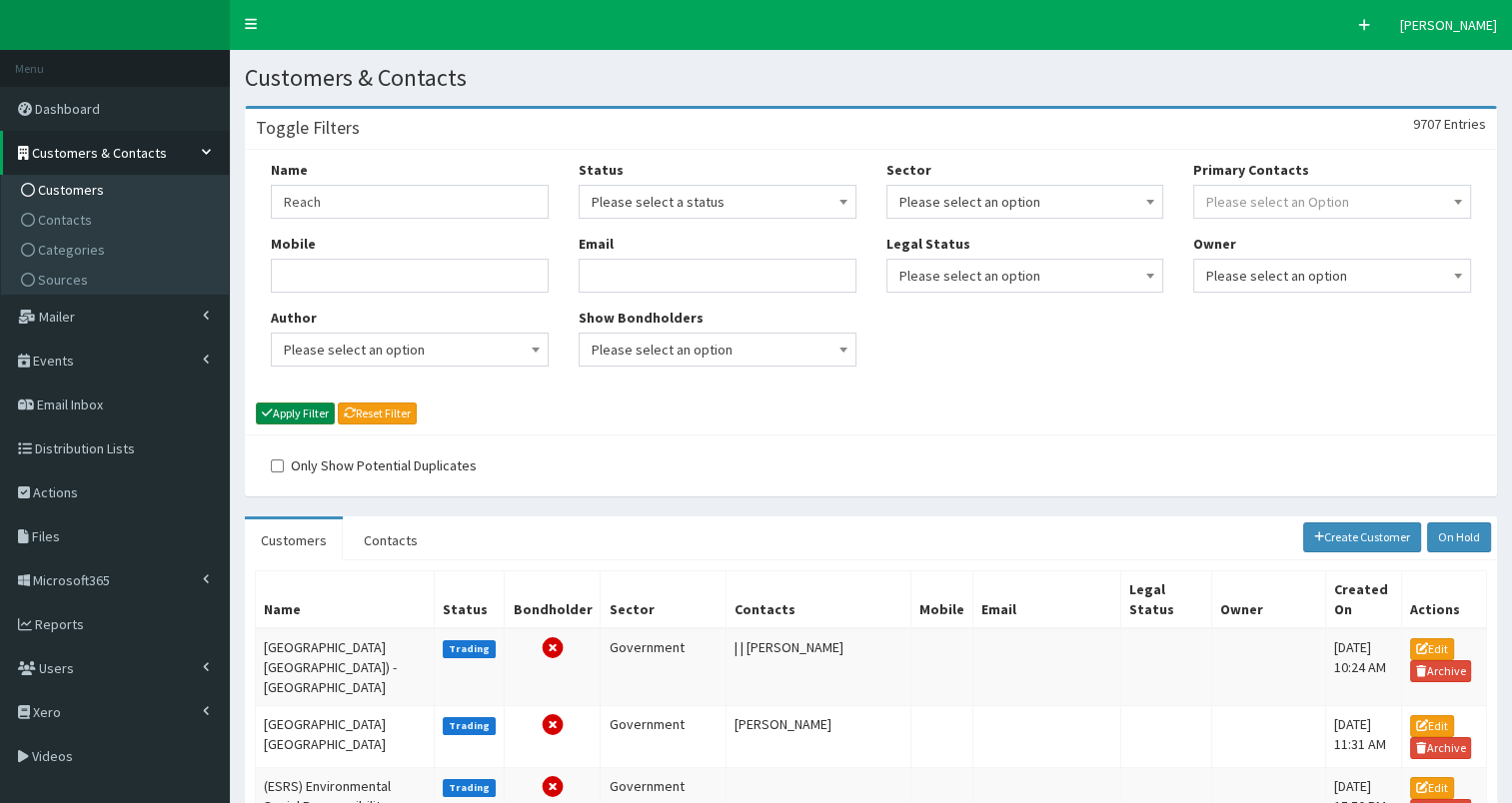 click on "Apply Filter" at bounding box center (295, 413) 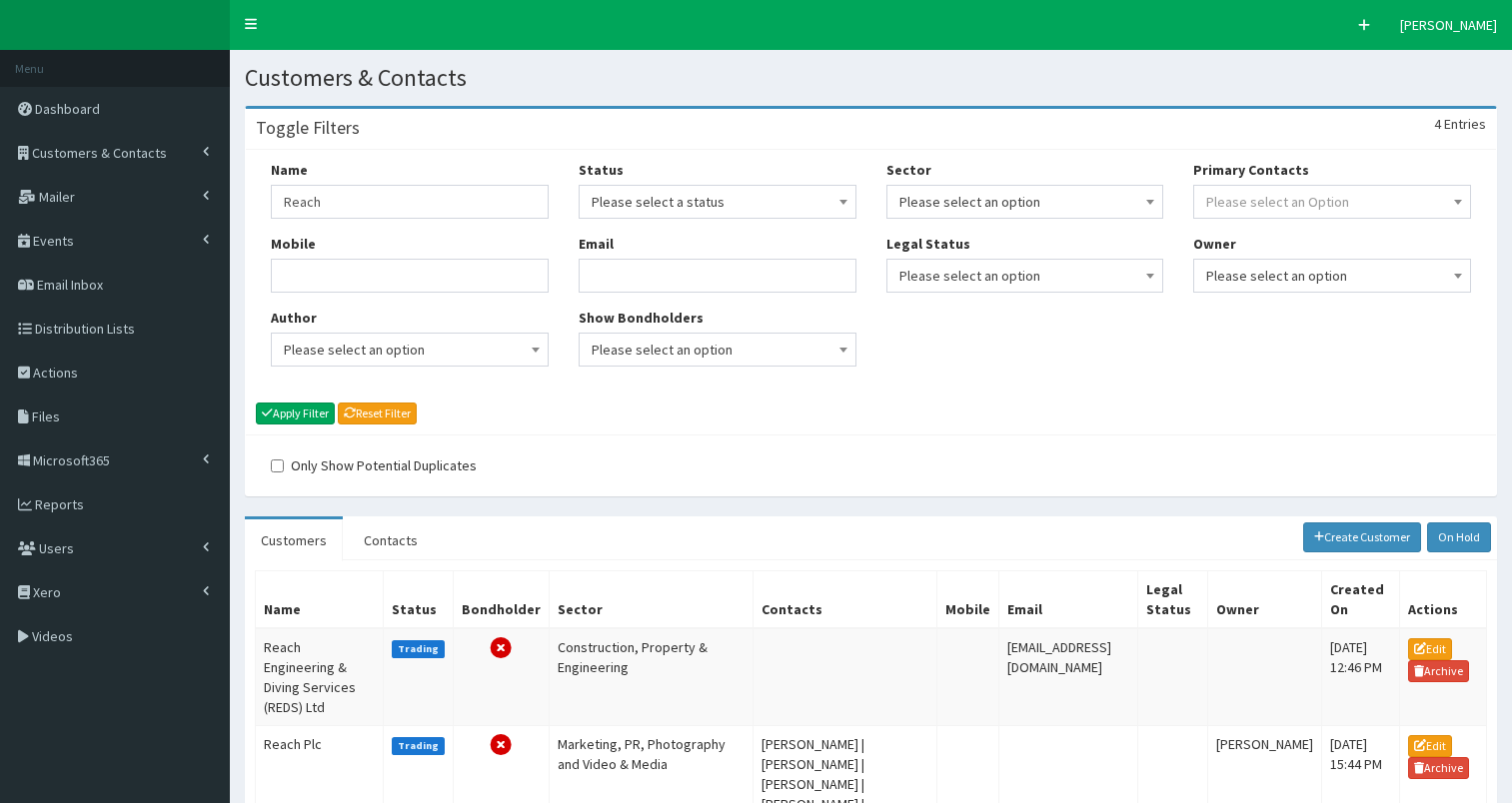 scroll, scrollTop: 0, scrollLeft: 0, axis: both 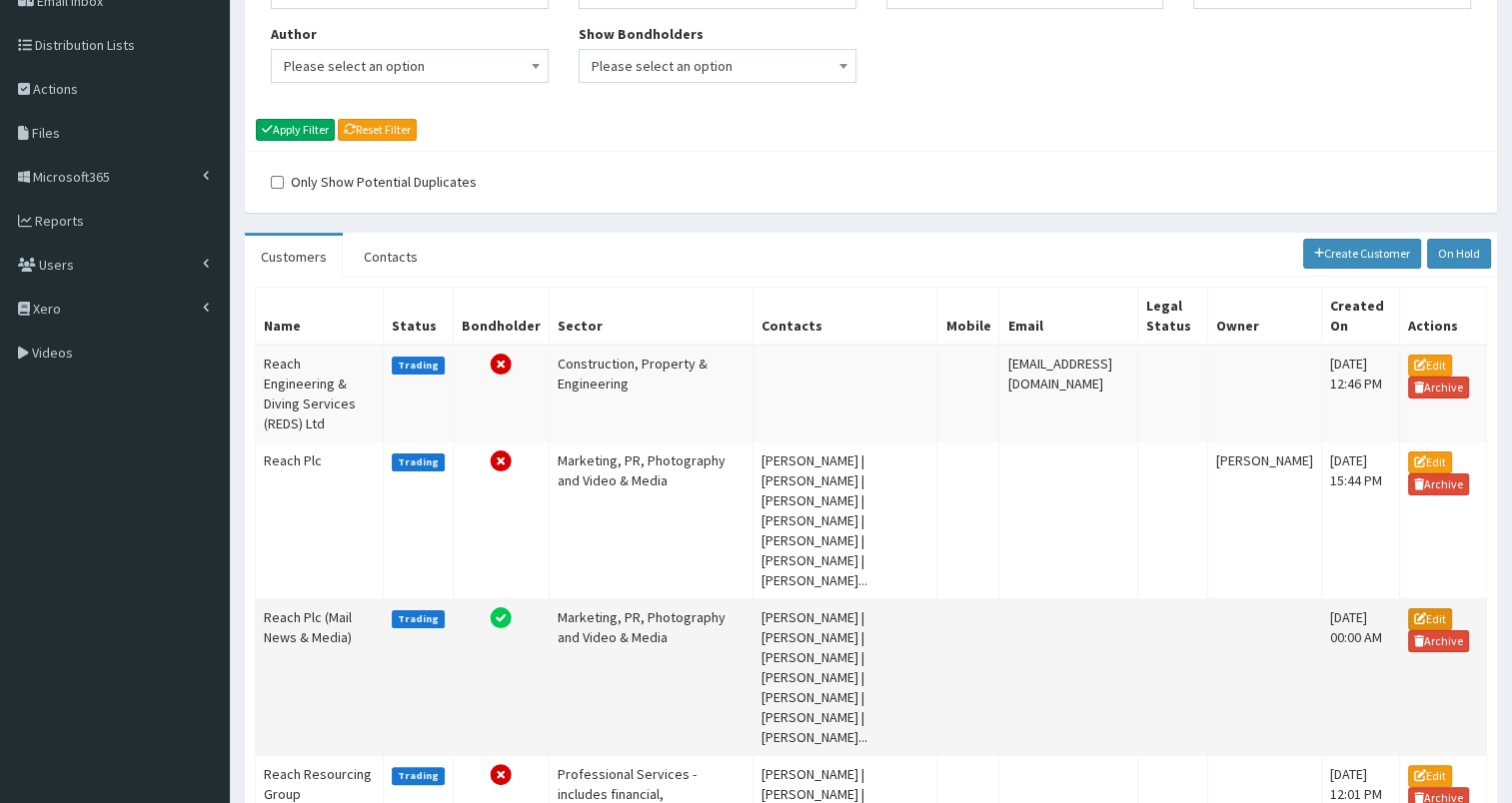 click on "Edit" at bounding box center [1430, 619] 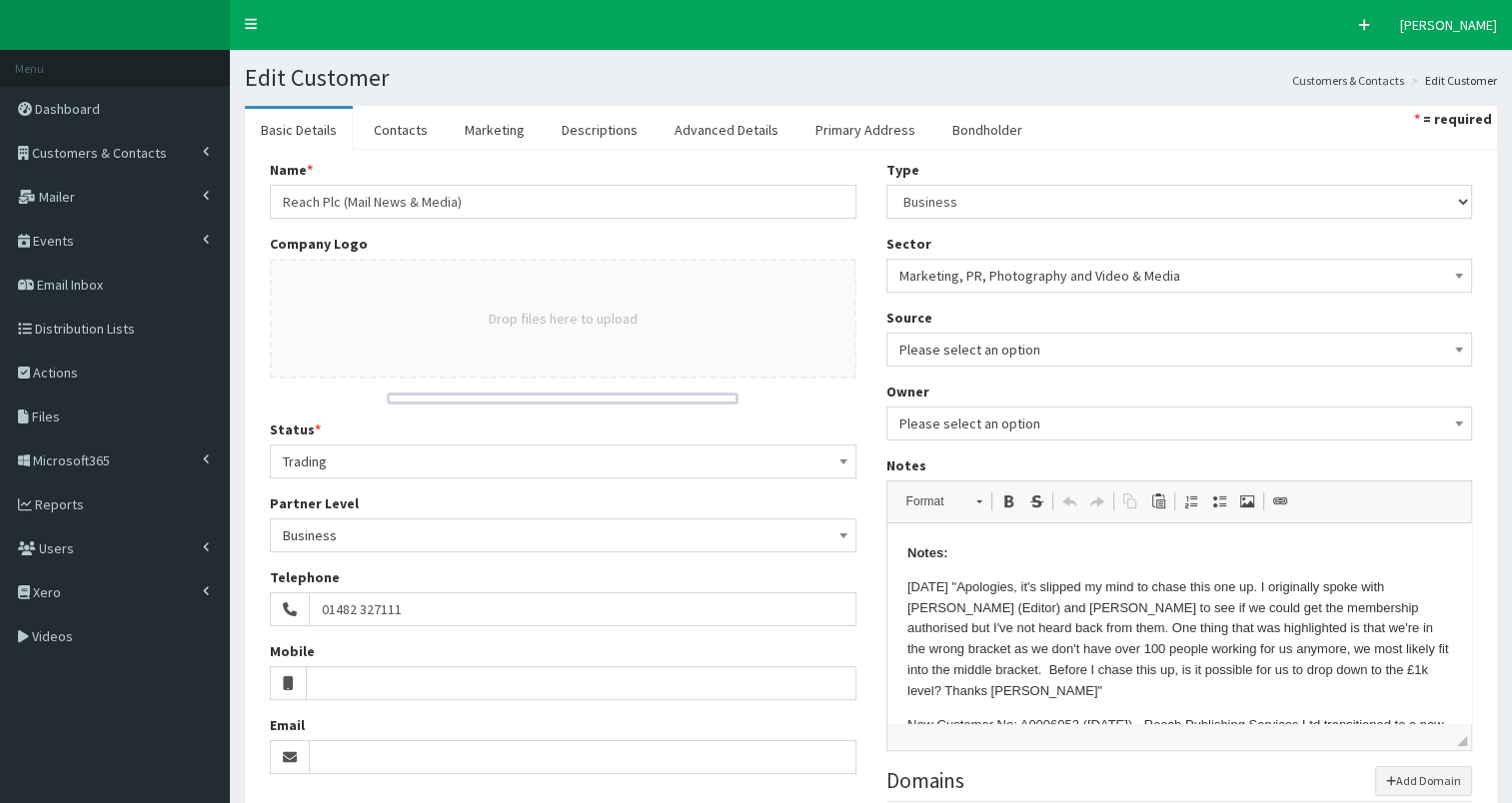 scroll, scrollTop: 0, scrollLeft: 0, axis: both 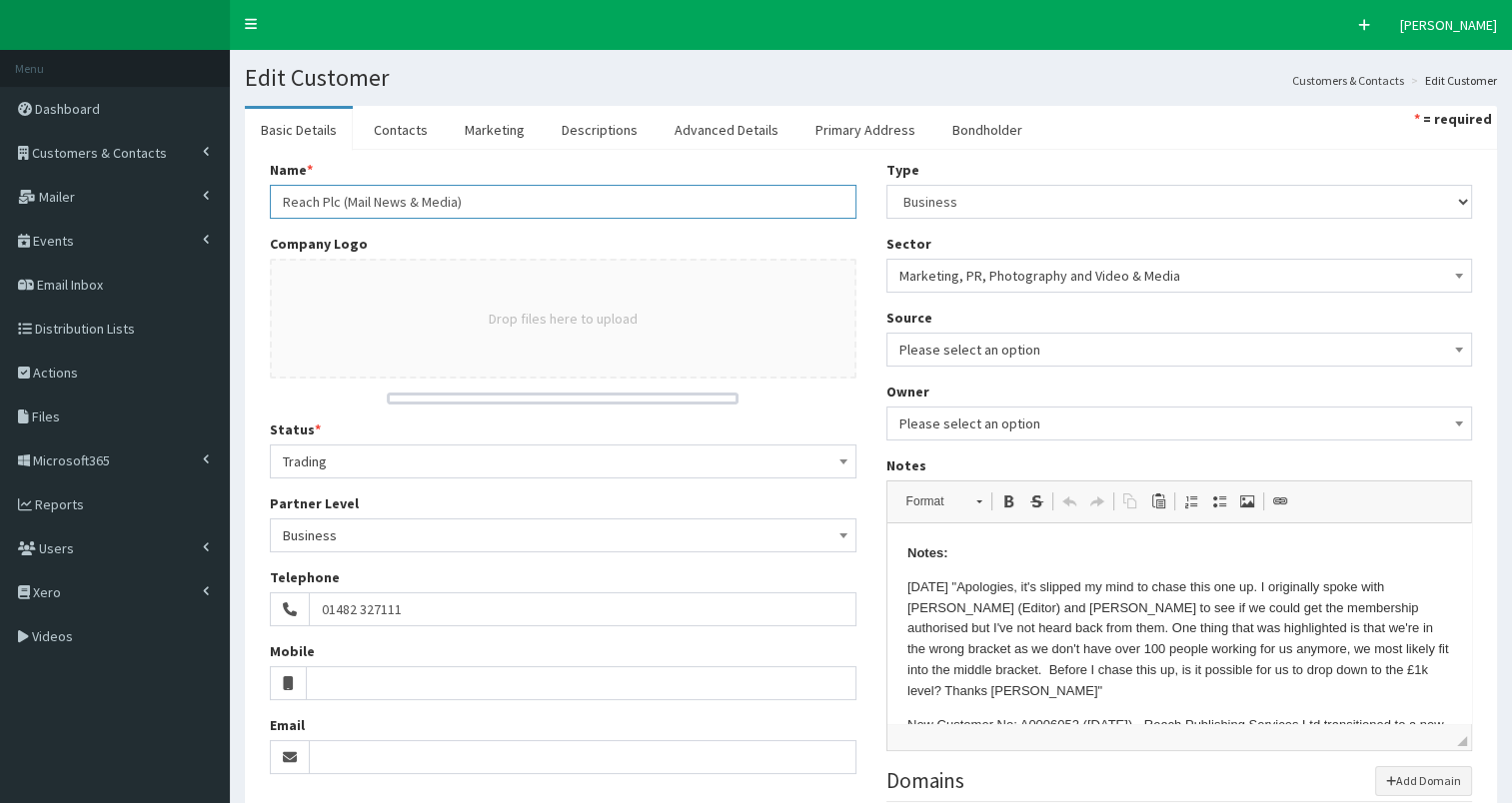 click on "Reach Plc (Mail News & Media)" at bounding box center (563, 202) 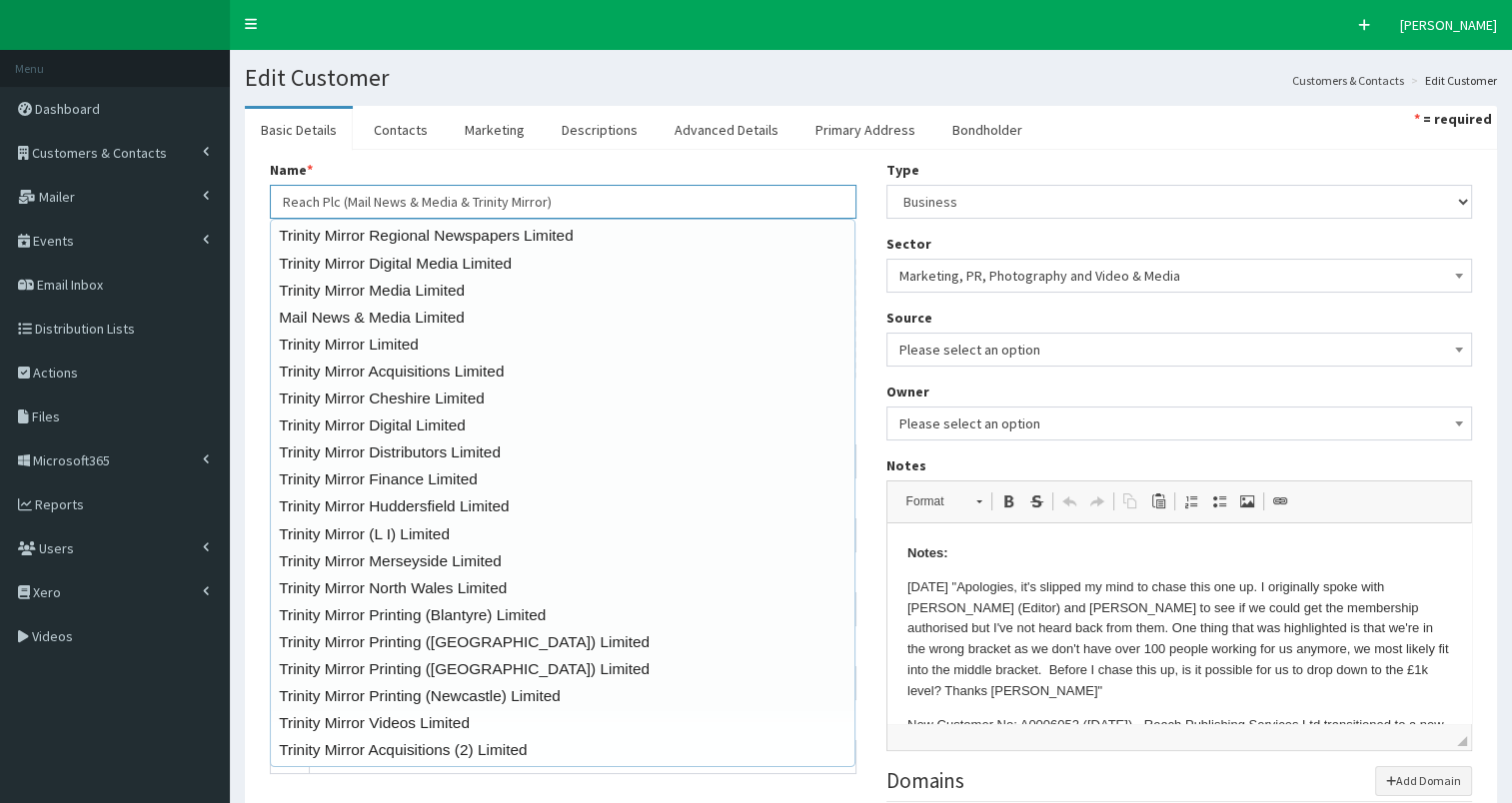 type on "Reach Plc (Mail News & Media & Trinity Mirror)" 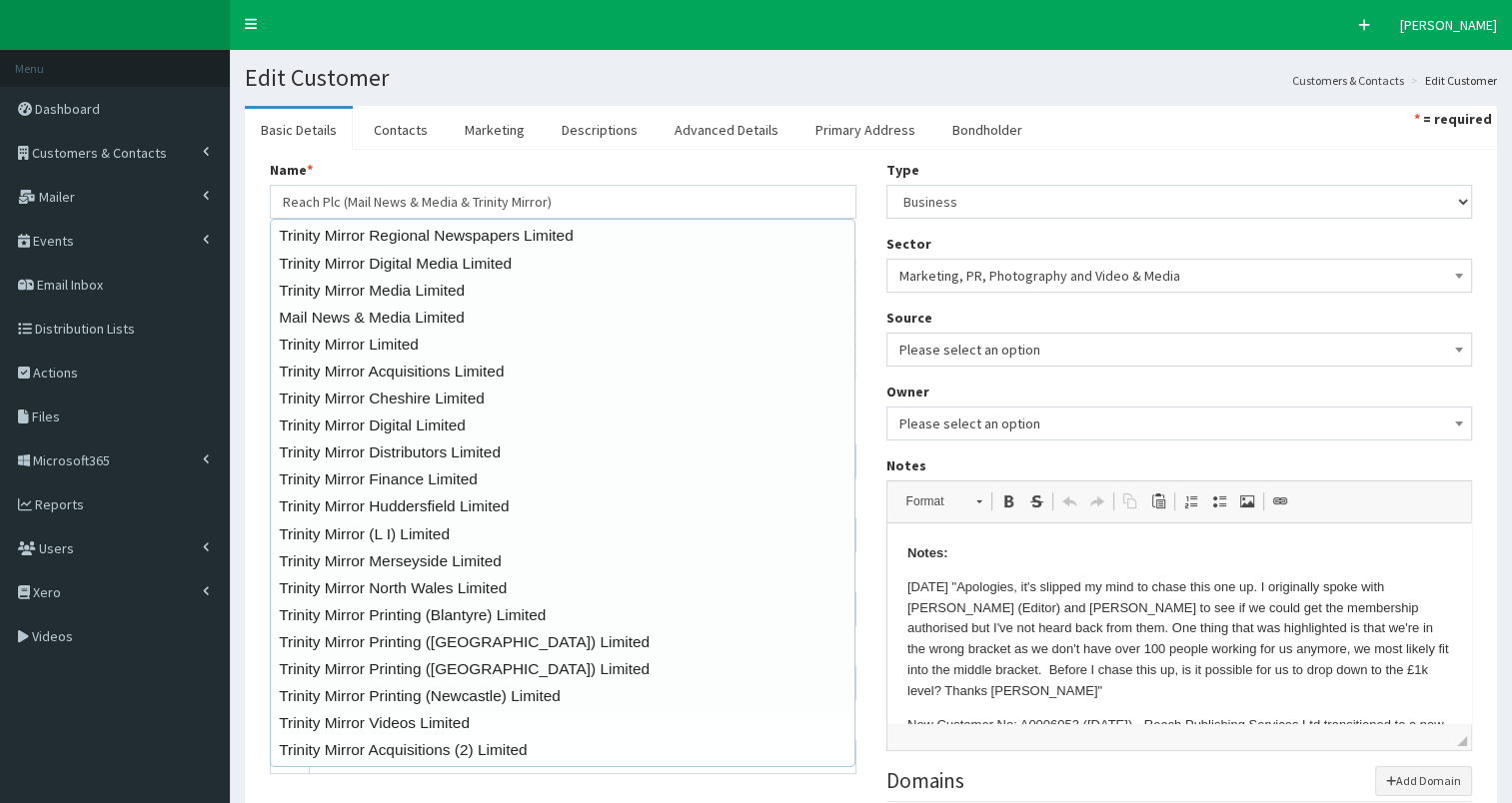 click on "Name  *
20 results are available, use up and down arrow keys to navigate. Reach Plc (Mail News & Media & Trinity Mirror)
Trinity Mirror Regional Newspapers Limited Trinity Mirror Digital Media Limited Trinity Mirror Media Limited Mail News & Media Limited Trinity Mirror Limited Trinity Mirror Acquisitions Limited Trinity Mirror Cheshire Limited Trinity Mirror Digital Limited Trinity Mirror Distributors Limited Trinity Mirror Finance Limited Trinity Mirror Huddersfield Limited Trinity Mirror (L I) Limited Trinity Mirror Merseyside Limited Trinity Mirror North Wales Limited Trinity Mirror Printing (Blantyre) Limited Trinity Mirror Printing (Cardiff) Limited Trinity Mirror Printing (Liverpool) Limited Trinity Mirror Printing (Newcastle) Limited Trinity Mirror Videos Limited Trinity Mirror Acquisitions (2) Limited
Company Logo
*" at bounding box center [870, 574] 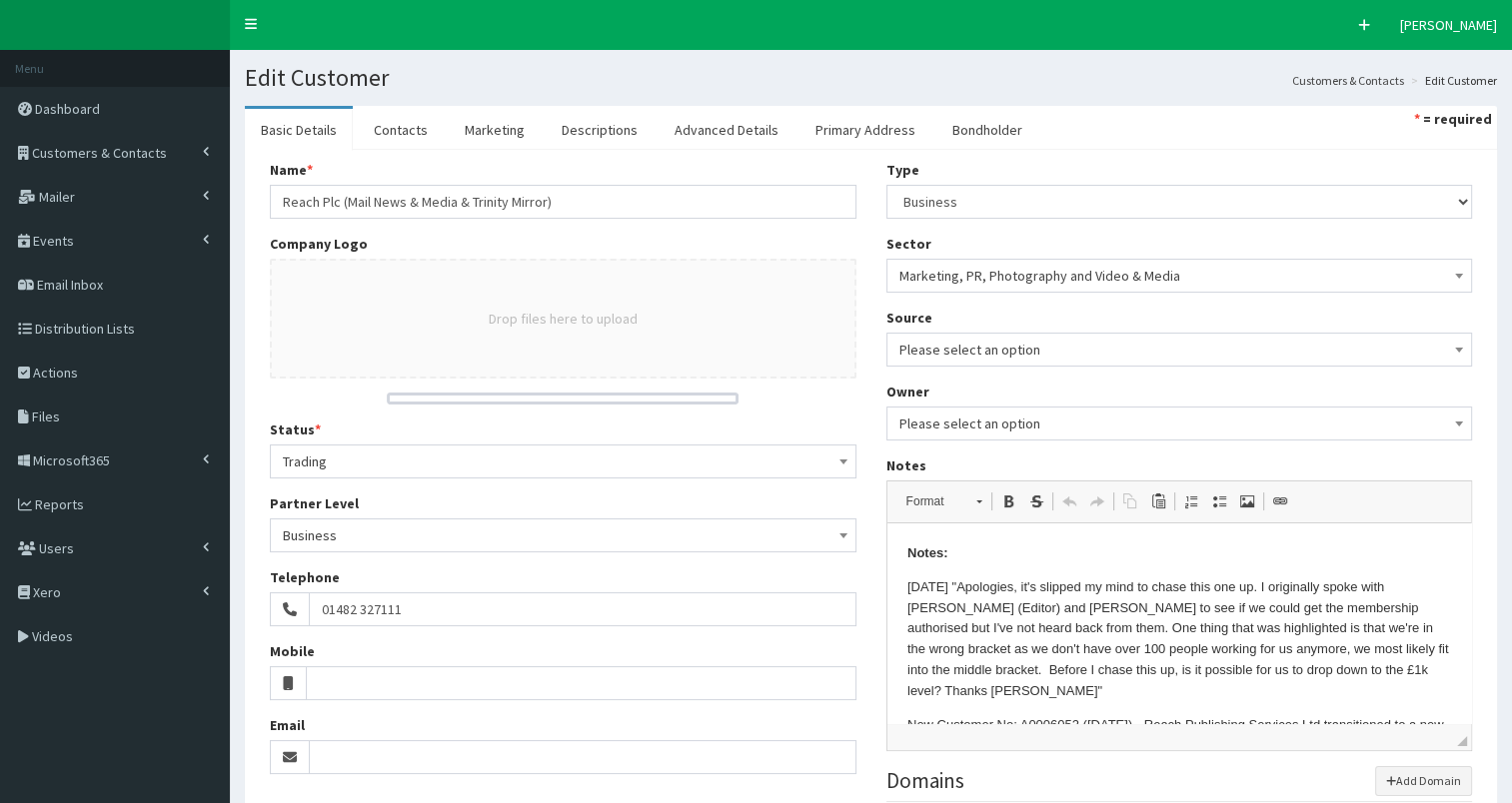 scroll, scrollTop: 336, scrollLeft: 0, axis: vertical 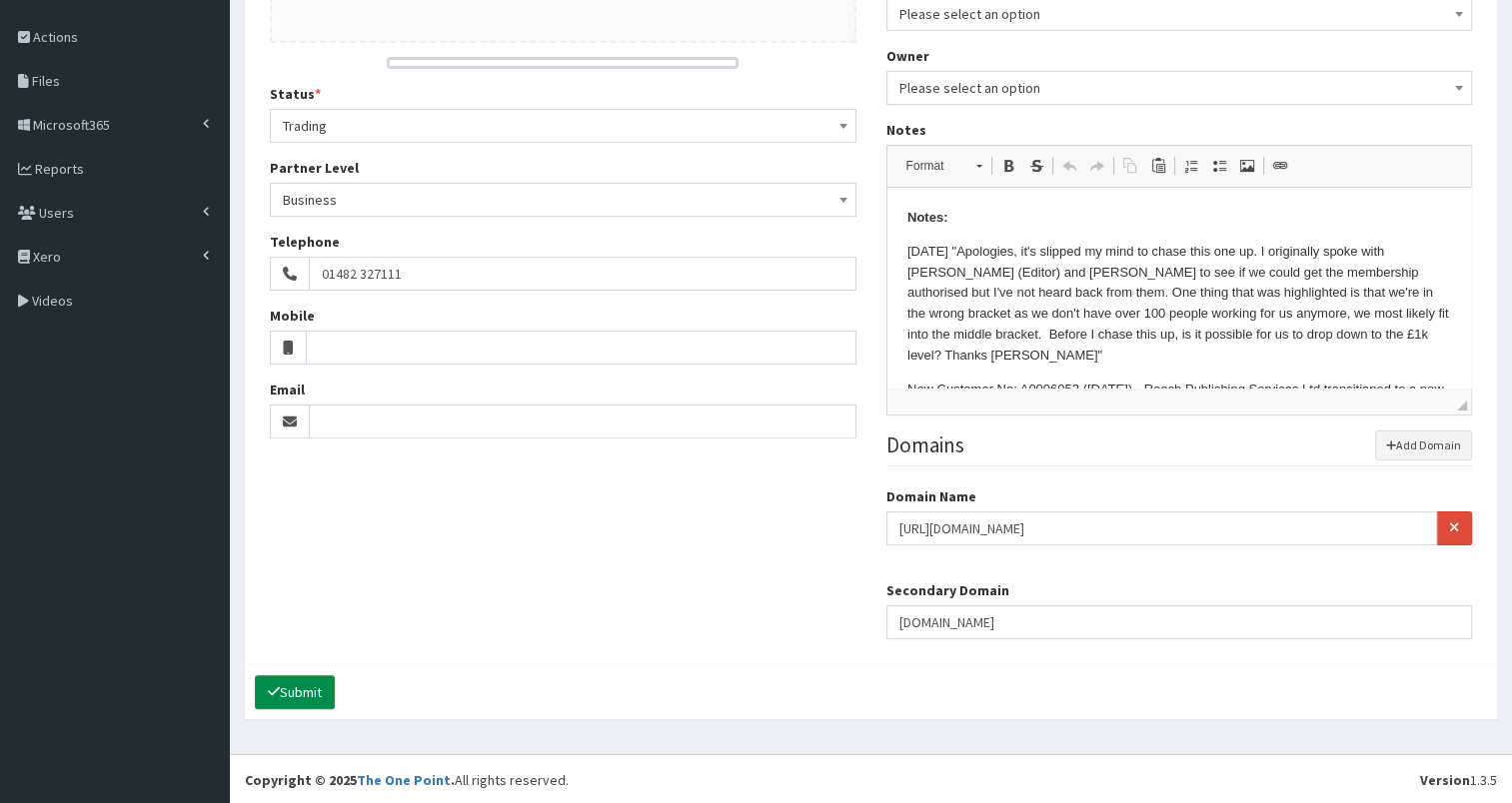 click on "Submit" at bounding box center (295, 692) 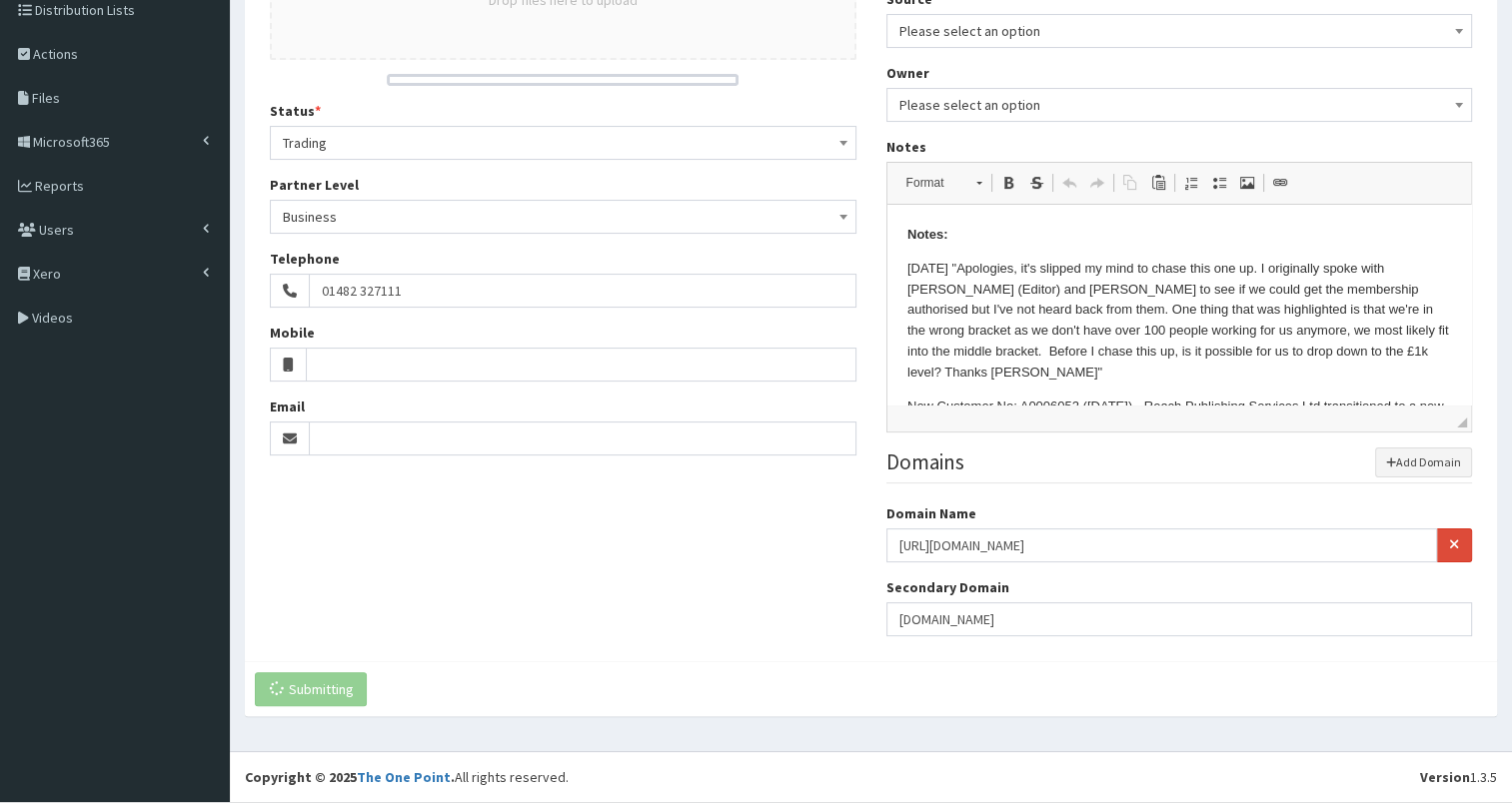 scroll, scrollTop: 316, scrollLeft: 0, axis: vertical 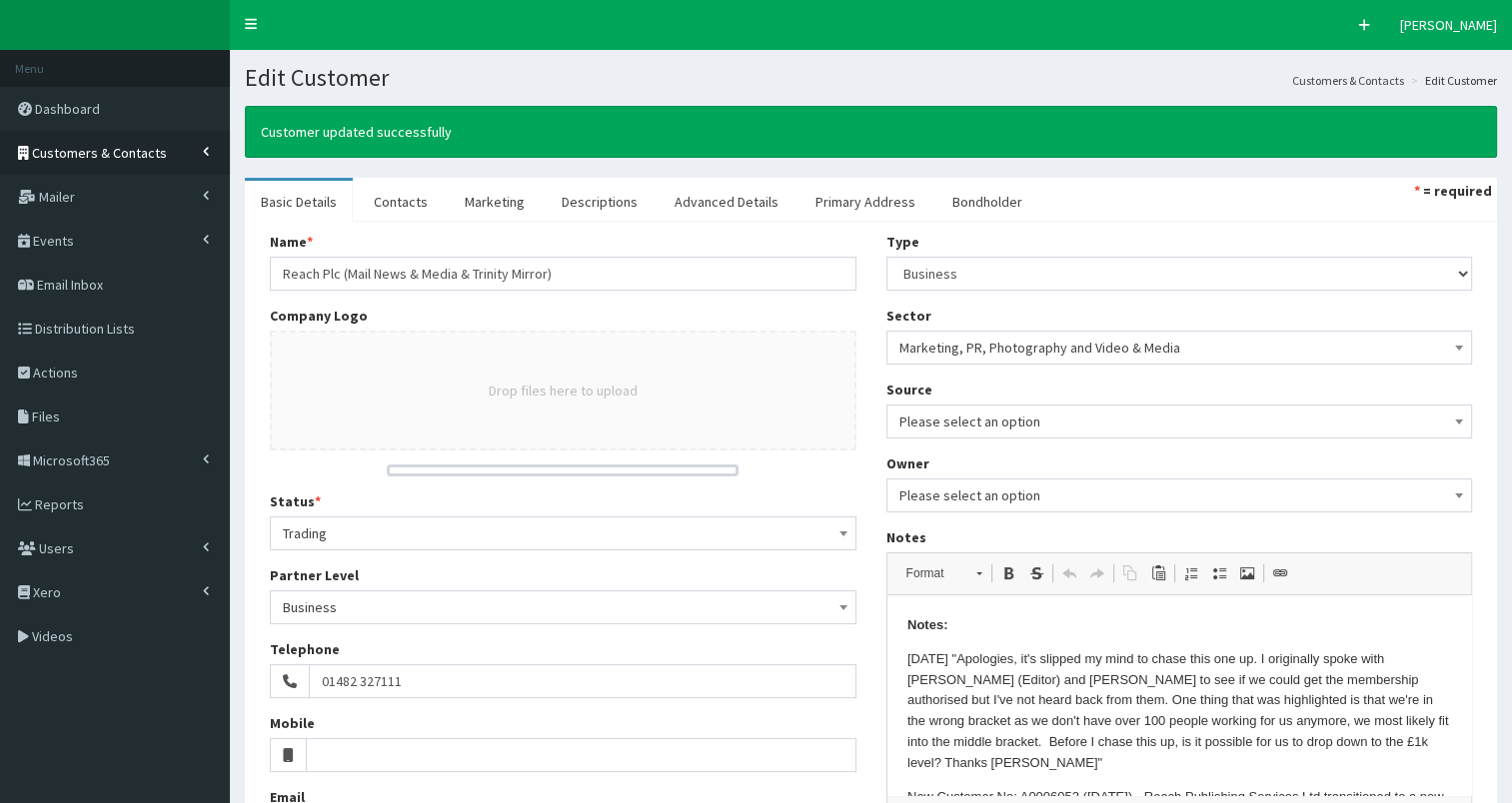 click on "Customers & Contacts" at bounding box center (99, 153) 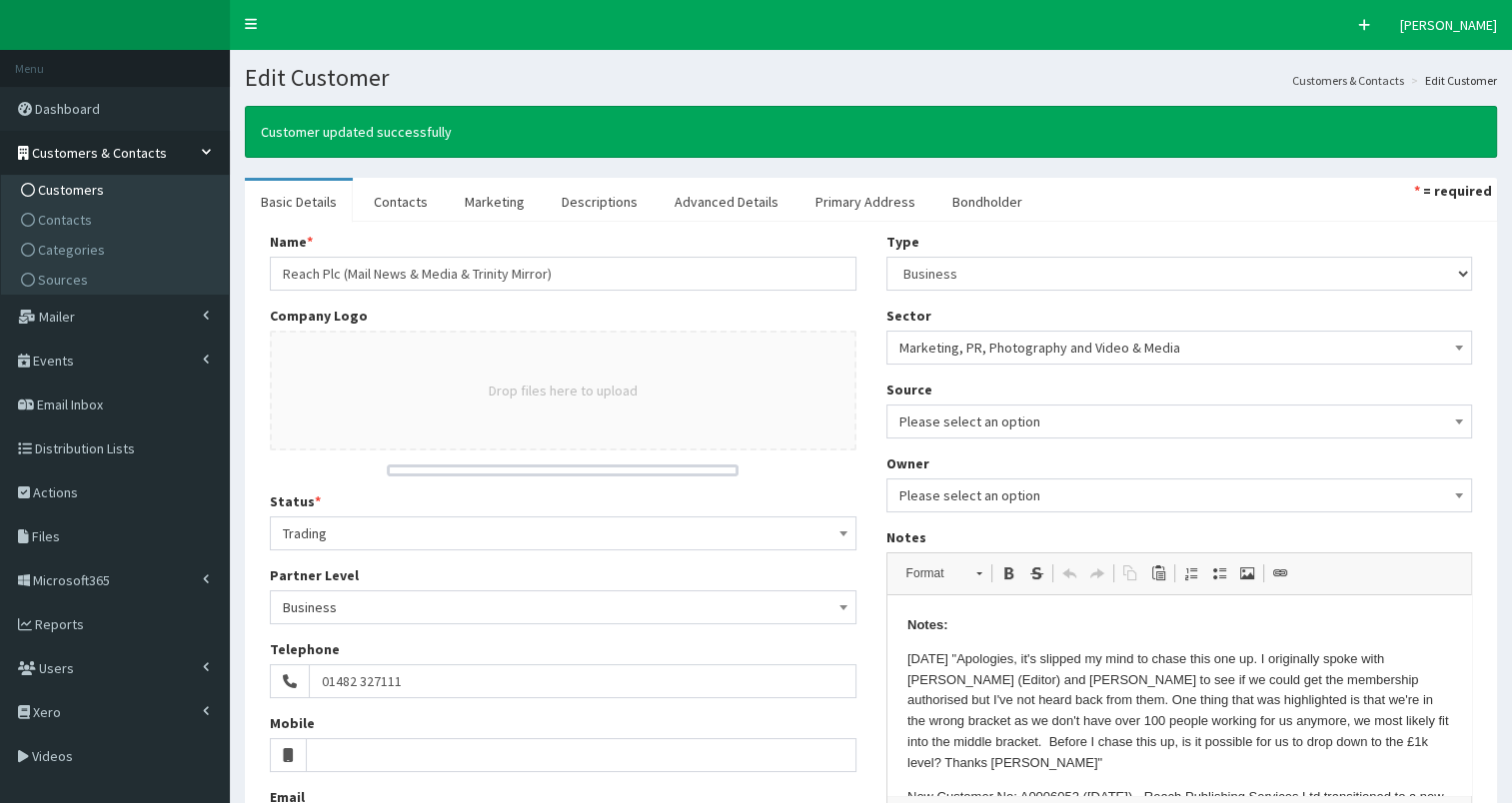 click on "Customers" at bounding box center (71, 190) 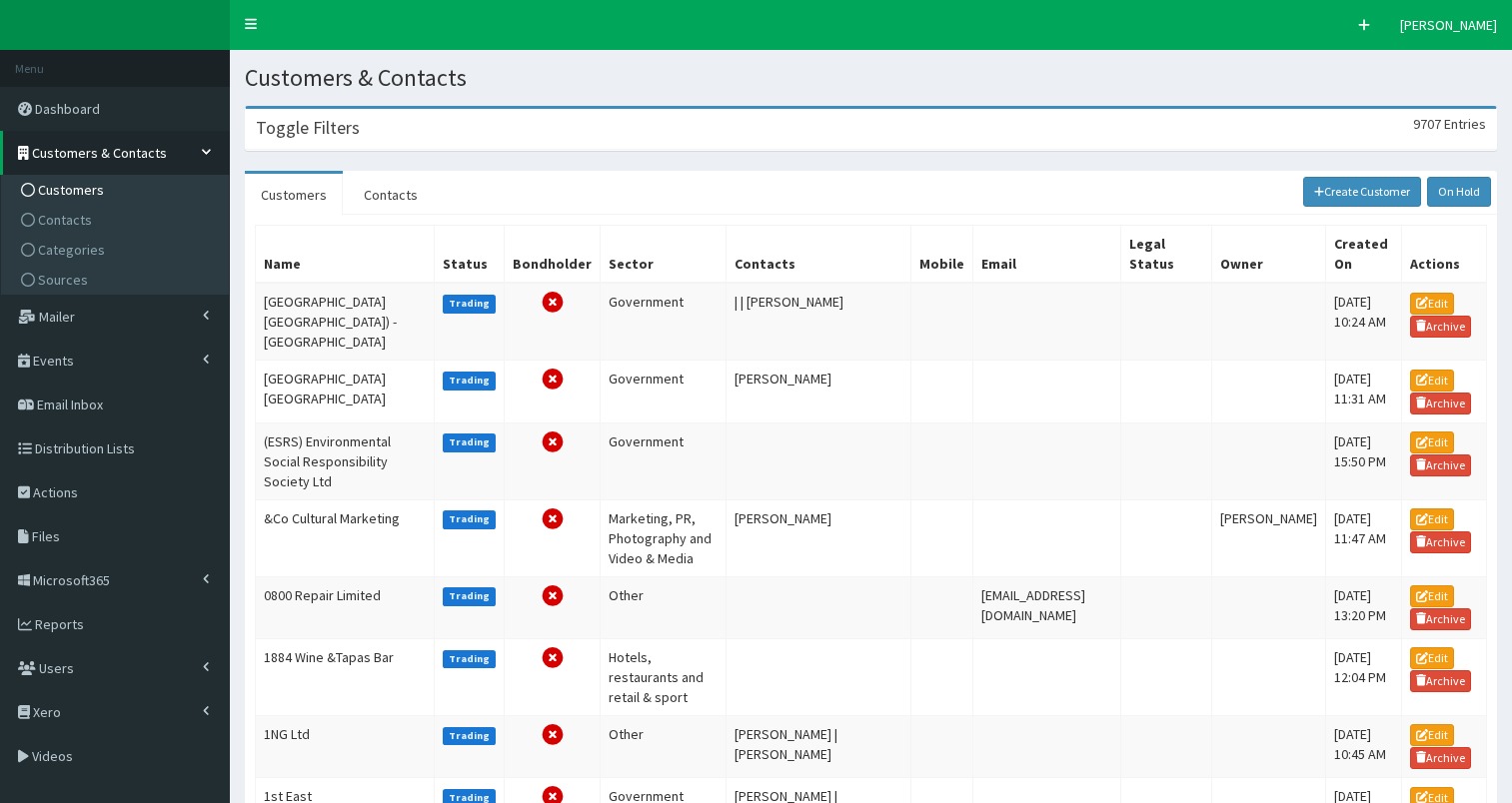 scroll, scrollTop: 0, scrollLeft: 0, axis: both 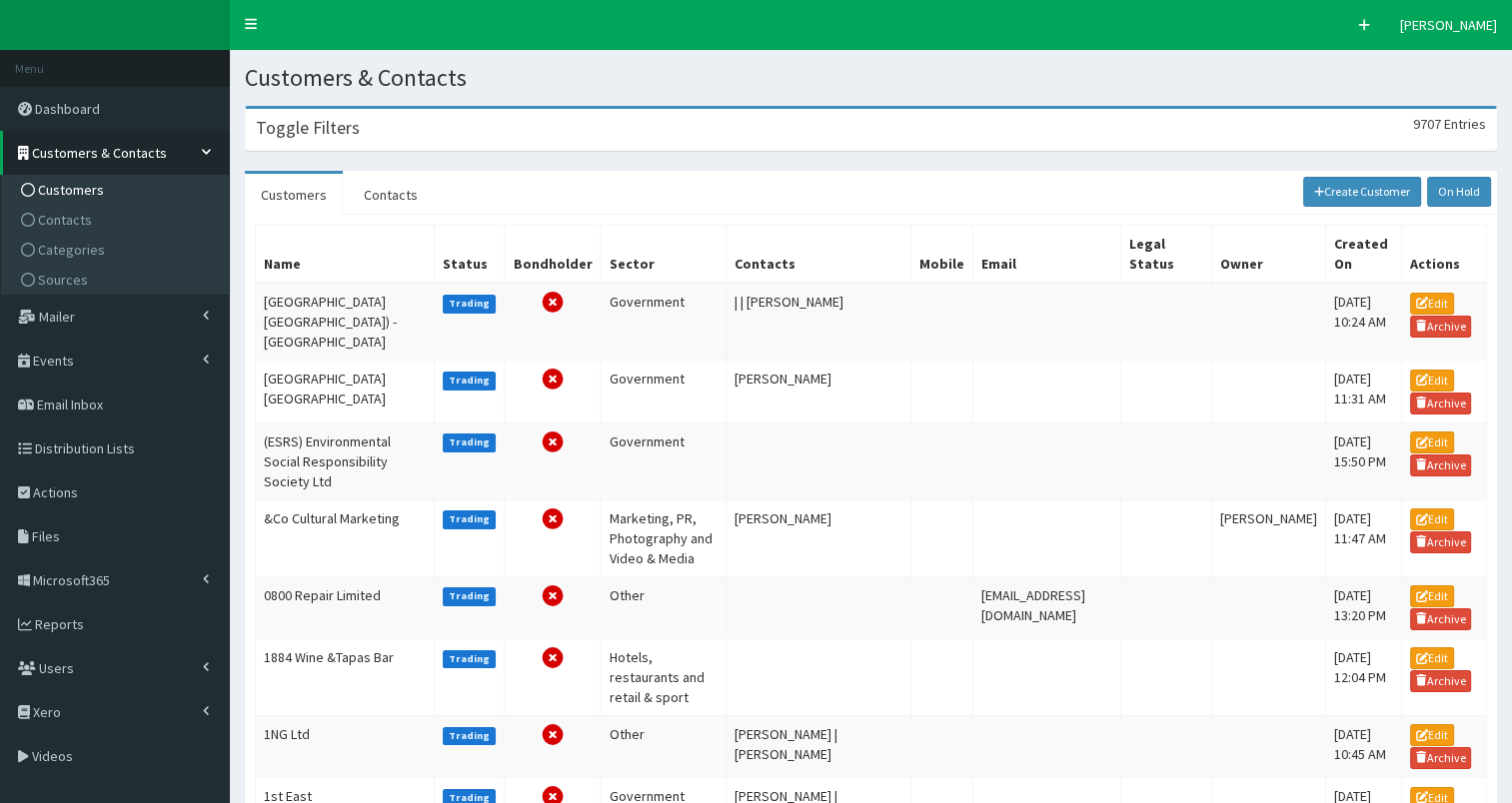 click on "Toggle Filters" at bounding box center (308, 128) 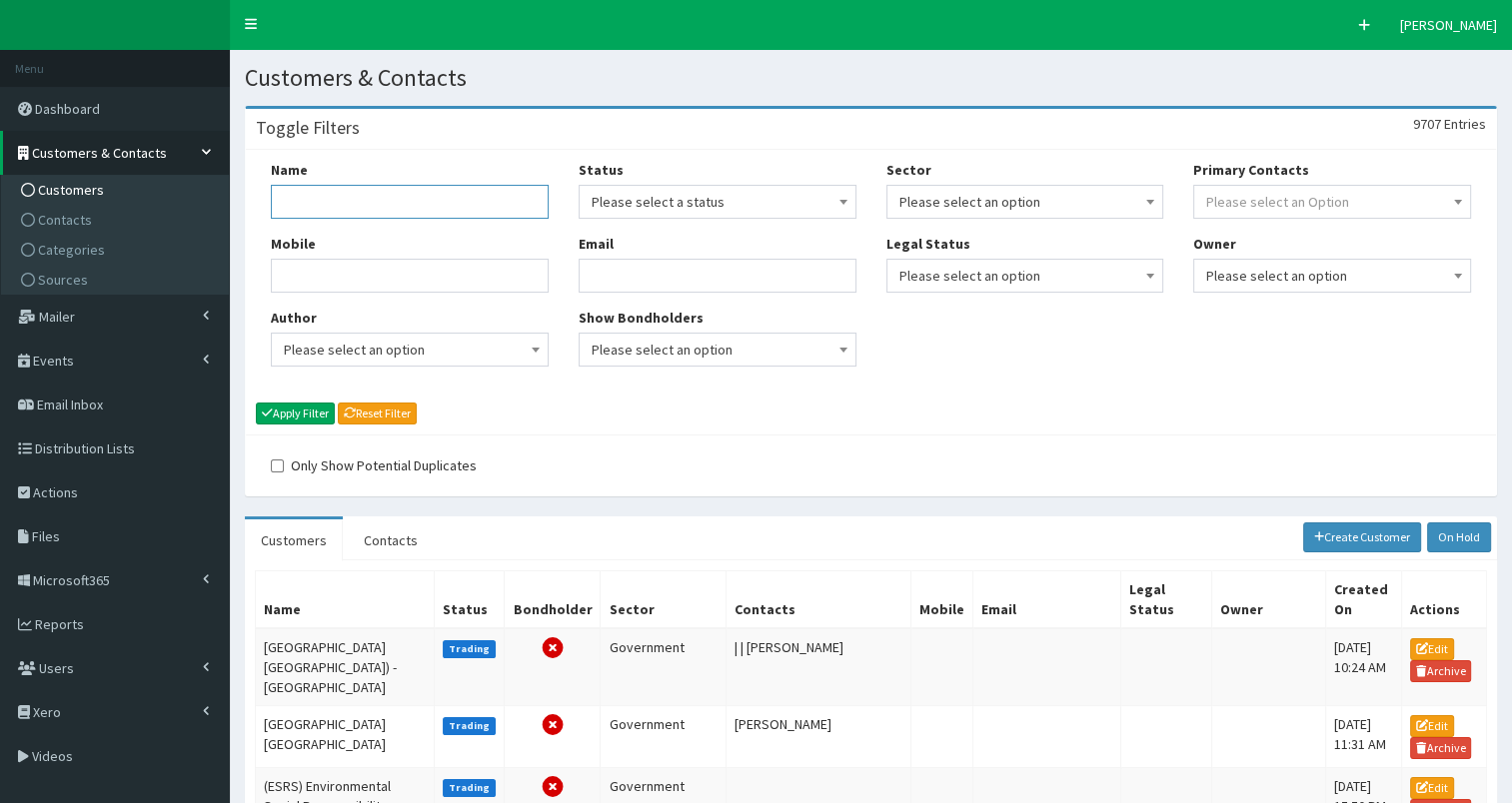 click on "Name" at bounding box center [410, 202] 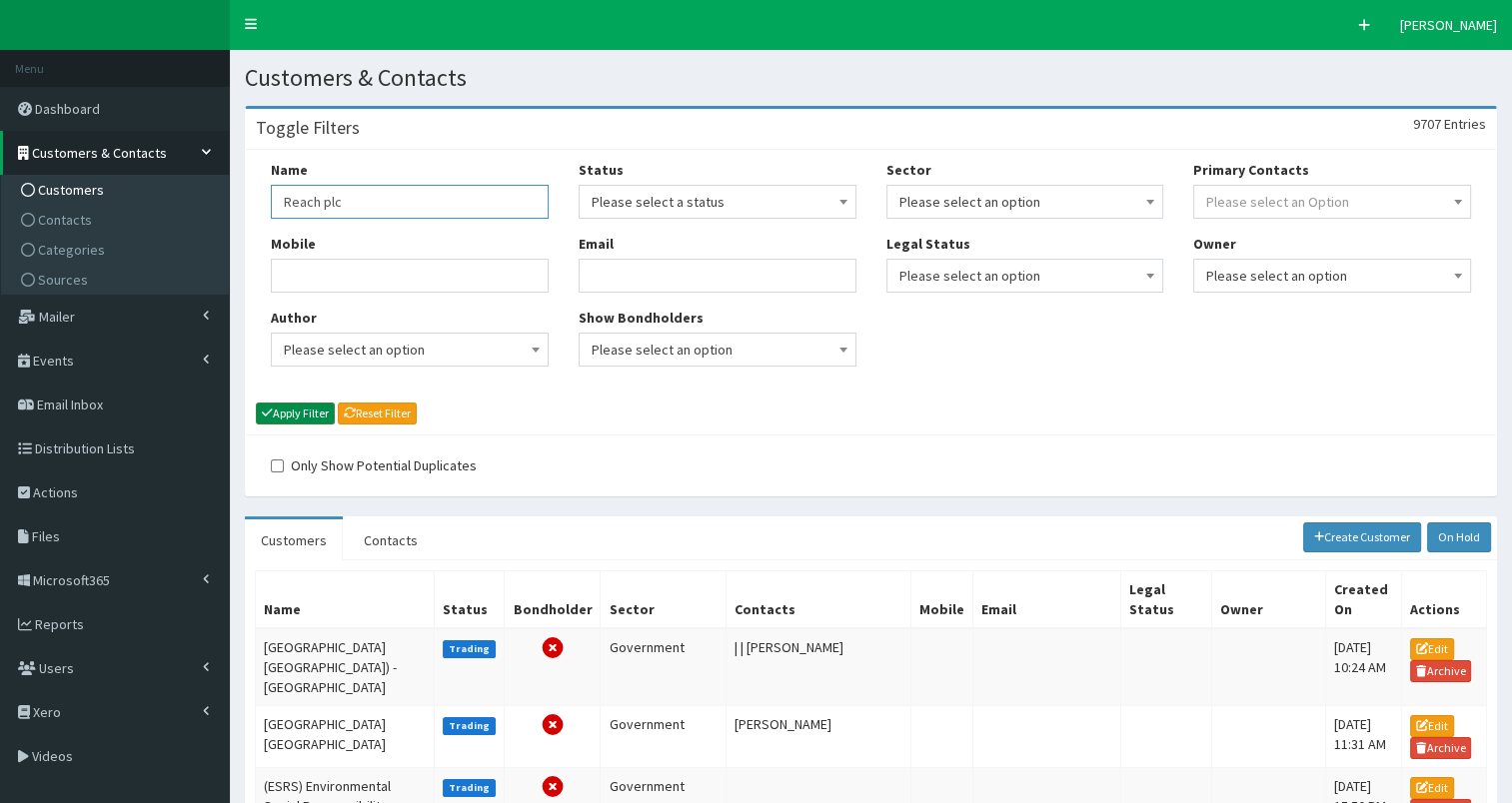 type on "Reach plc" 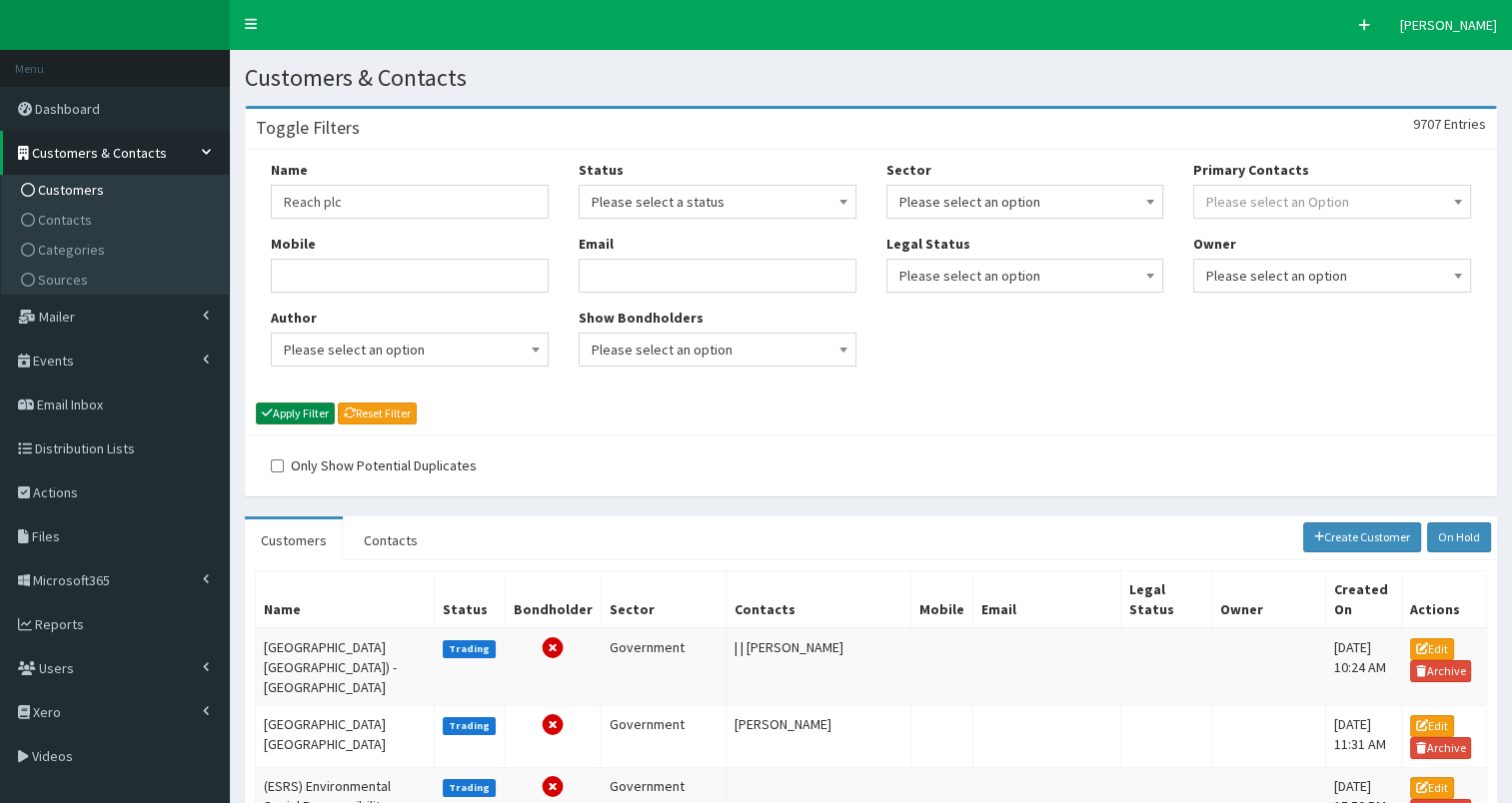 click on "Apply Filter" at bounding box center [295, 413] 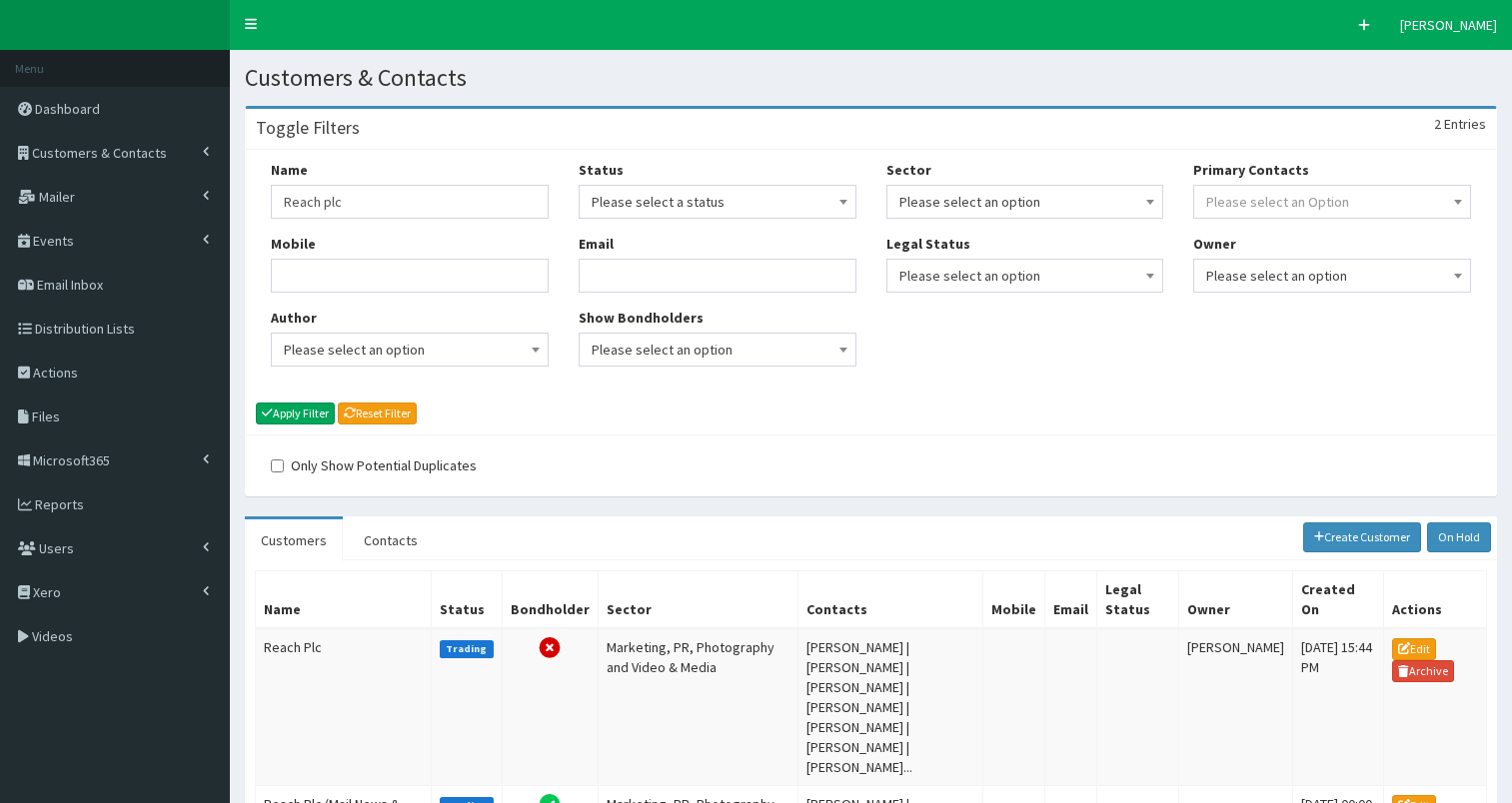 scroll, scrollTop: 0, scrollLeft: 0, axis: both 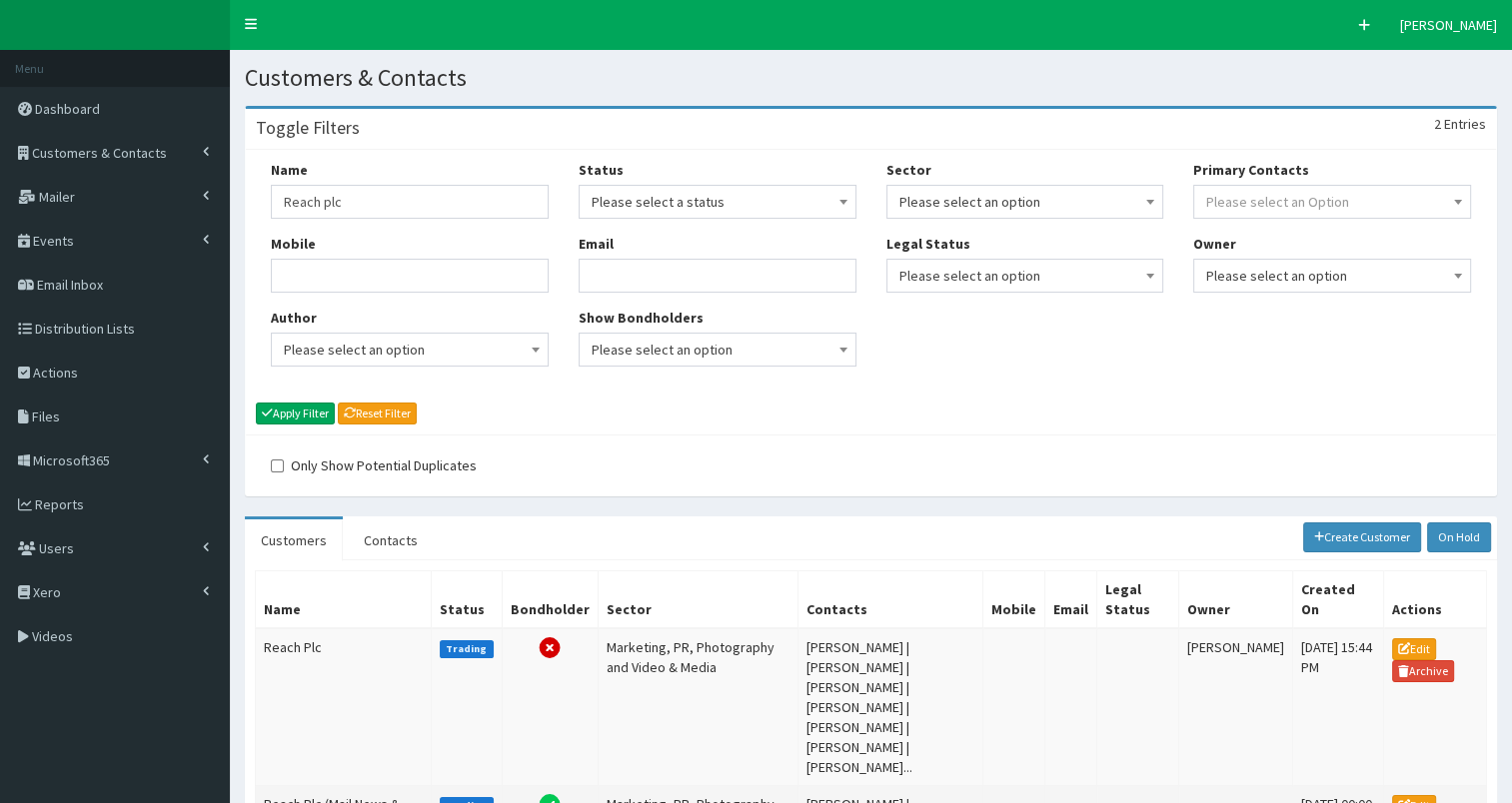click on "Reach Plc (Mail News & Media & Trinity Mirror)" at bounding box center [344, 863] 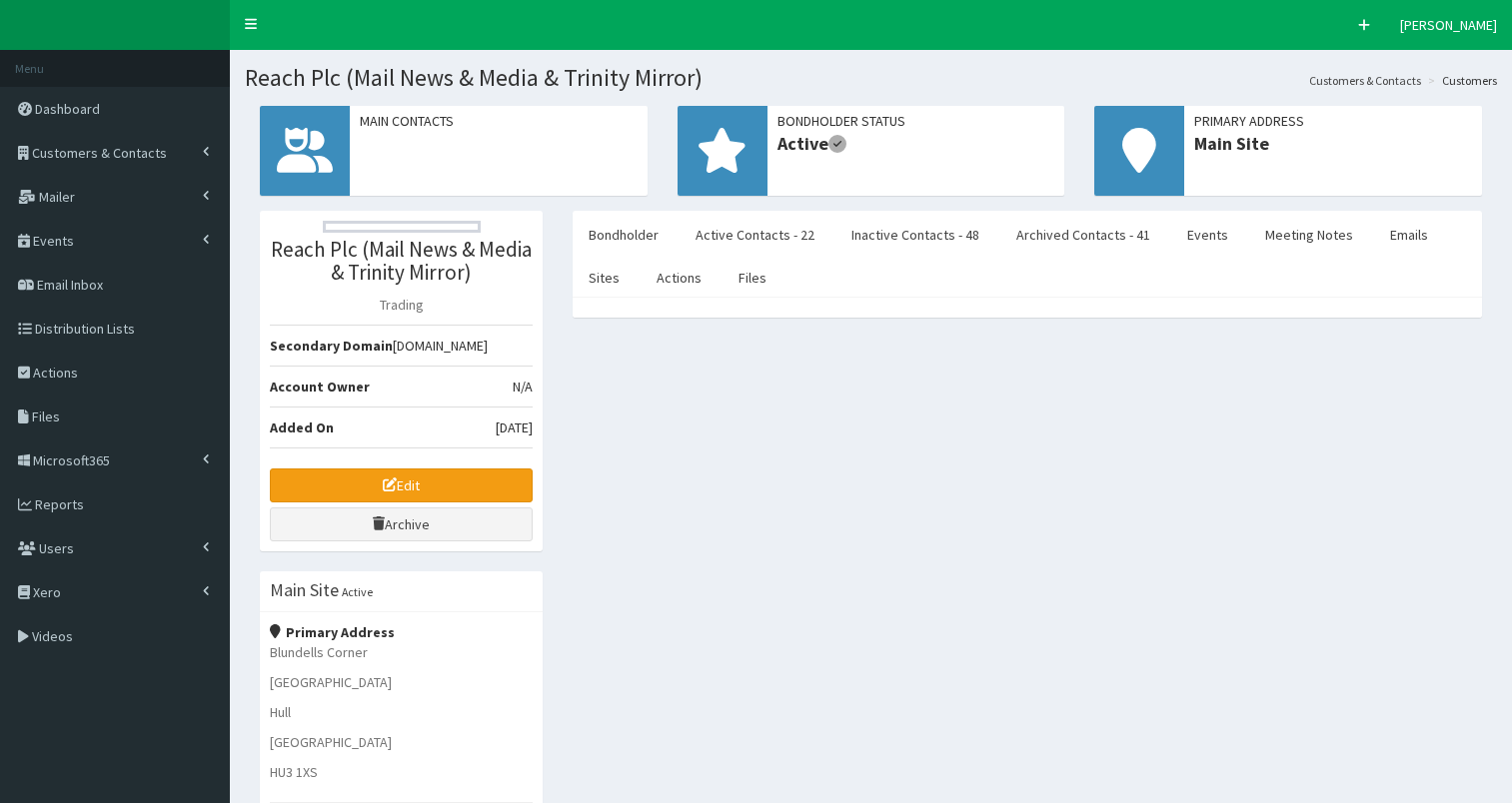 select on "50" 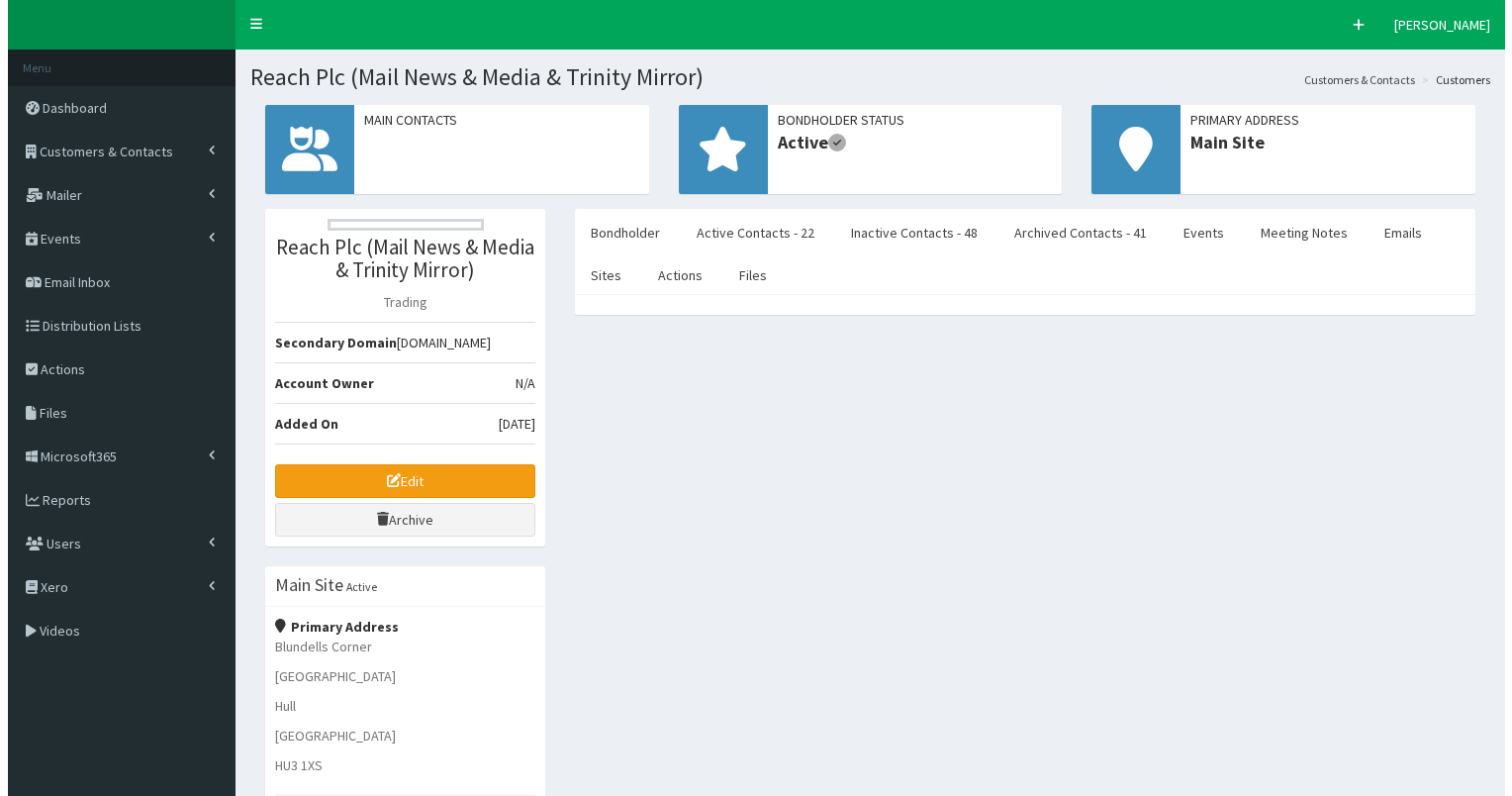 scroll, scrollTop: 0, scrollLeft: 0, axis: both 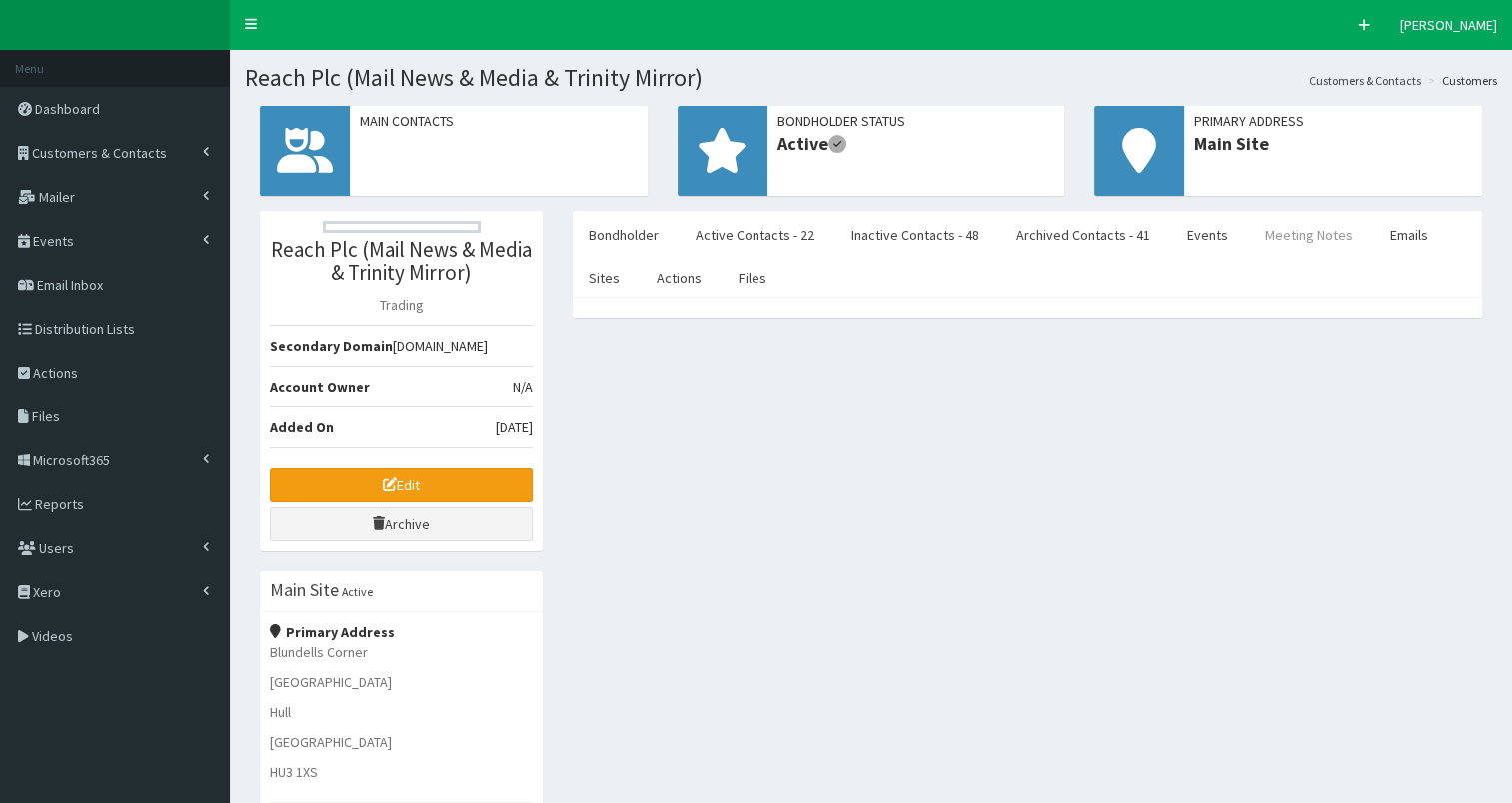 click on "Meeting Notes" at bounding box center (1309, 235) 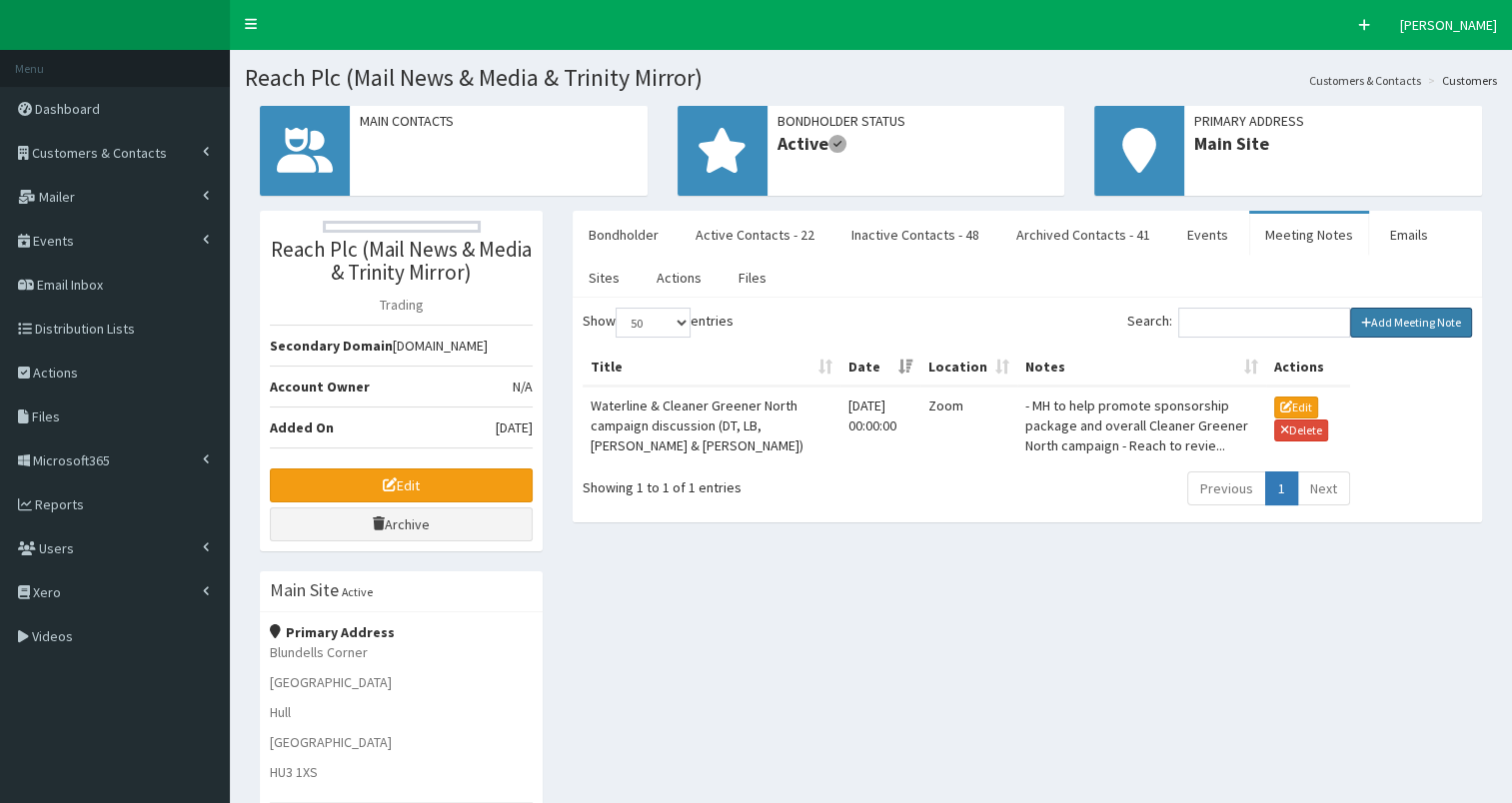 click on "Add Meeting Note" at bounding box center (1411, 323) 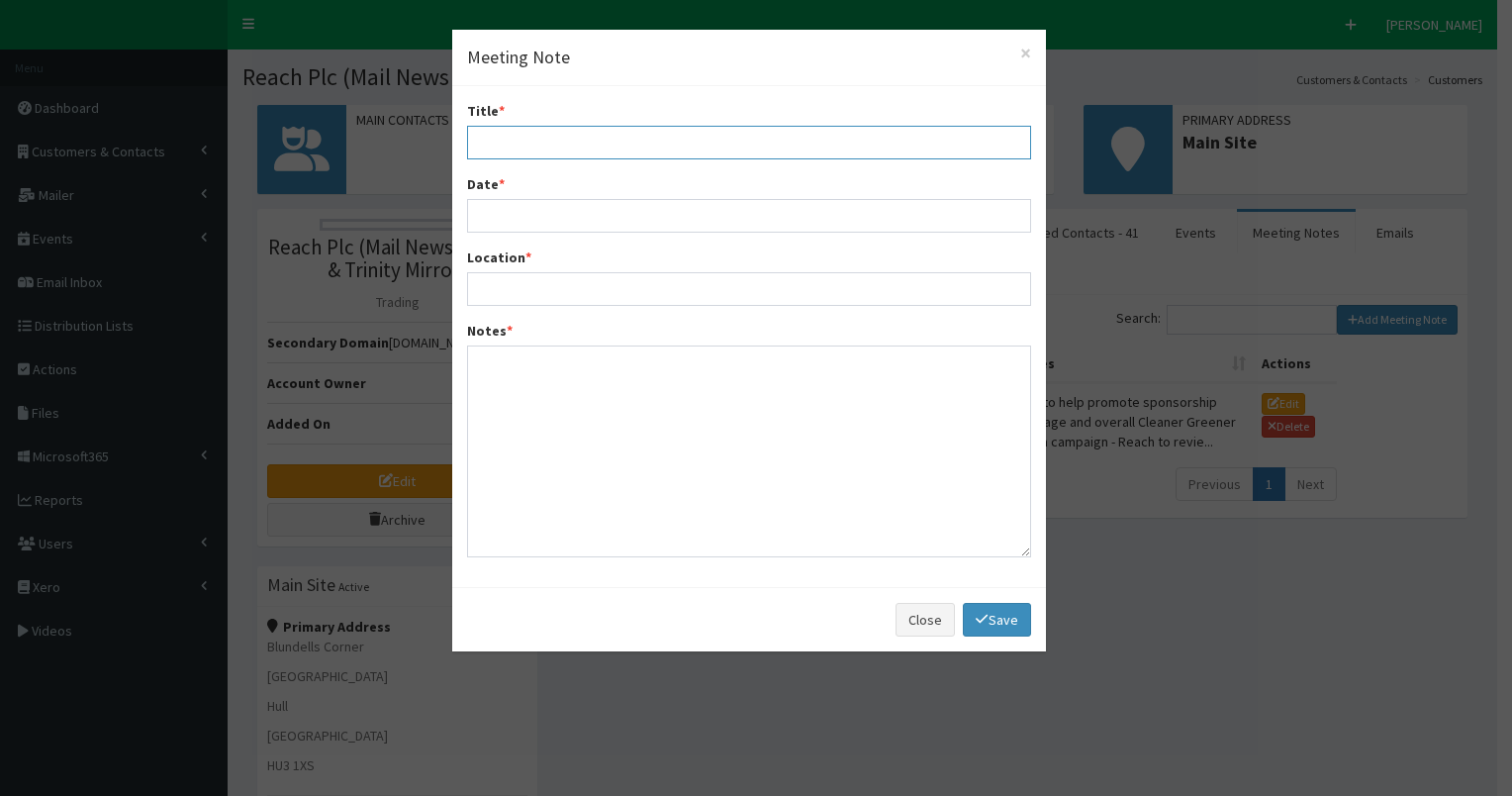 click on "Title  *" at bounding box center [749, 143] 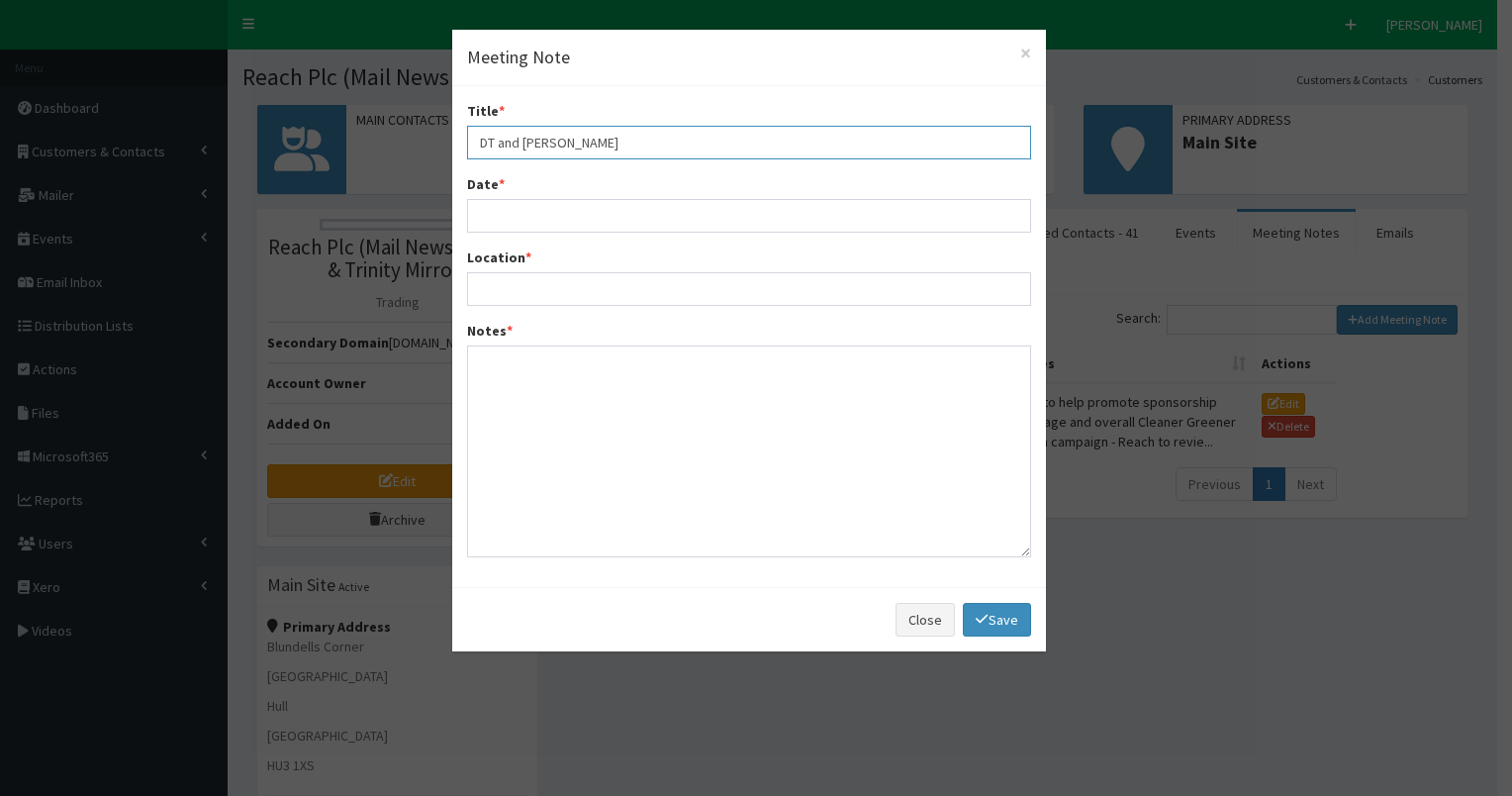 click on "DT and Adam Tompson" at bounding box center [749, 143] 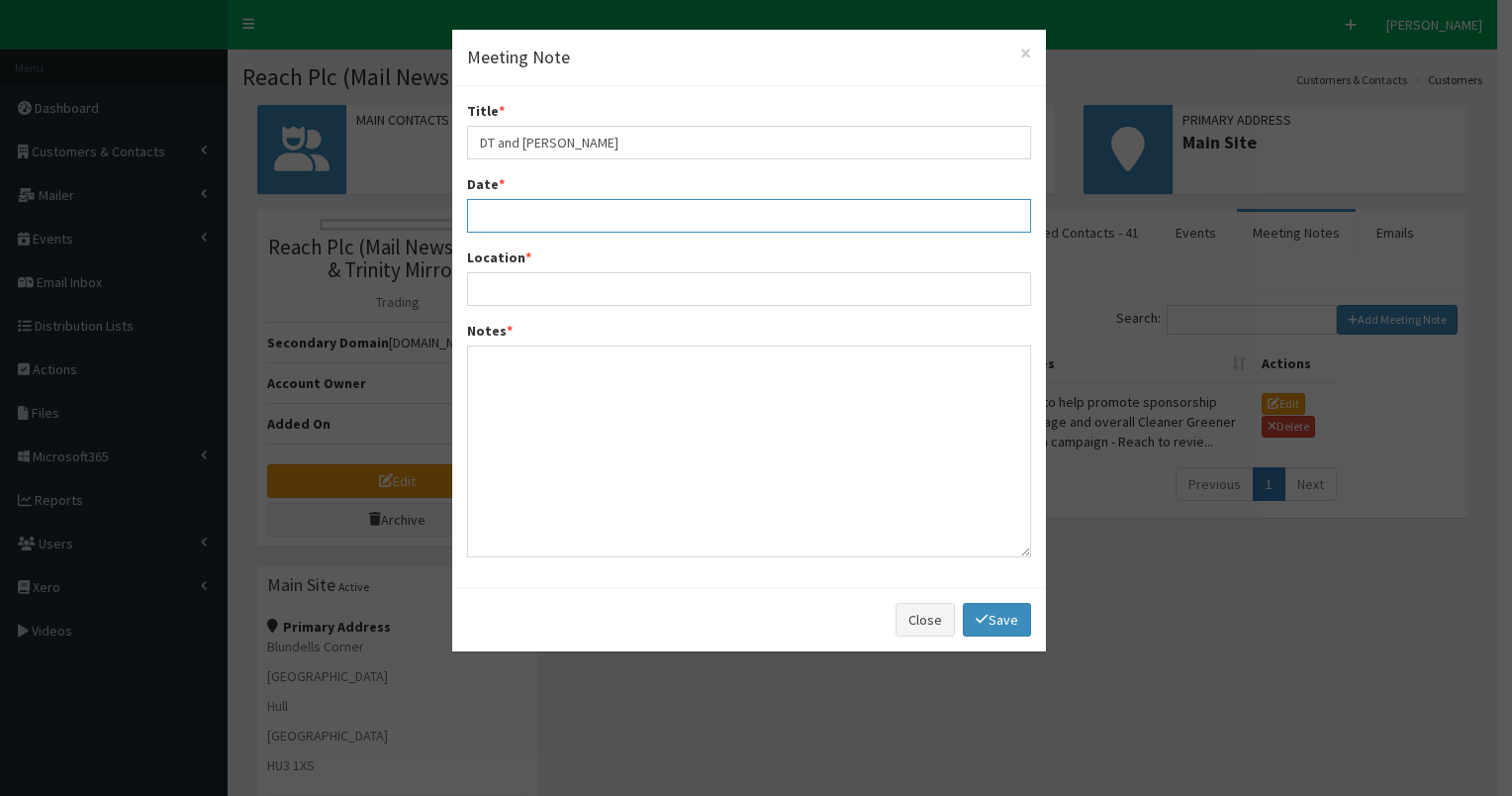 click on "Date  *" at bounding box center [749, 216] 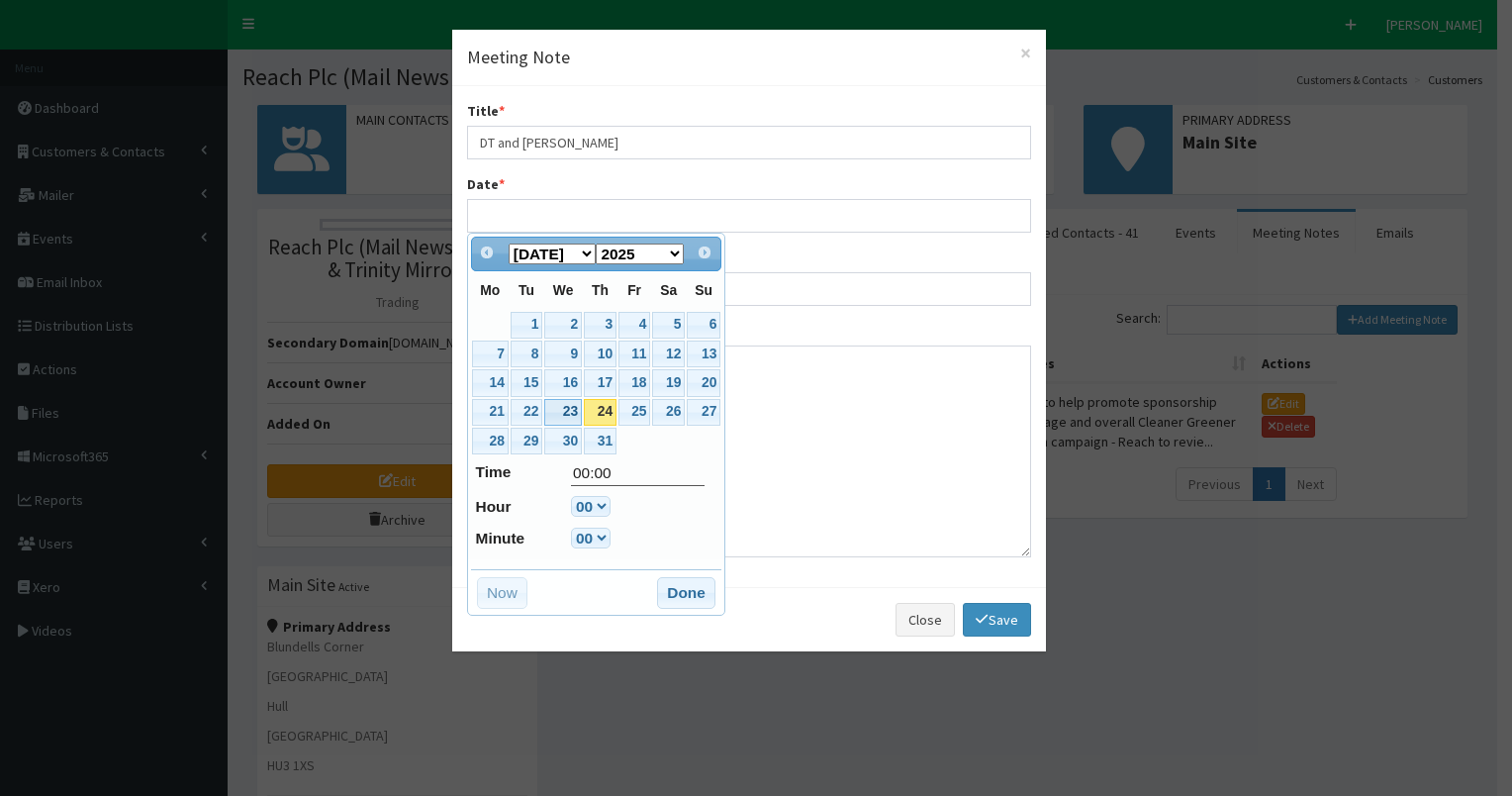 click on "23" at bounding box center [563, 412] 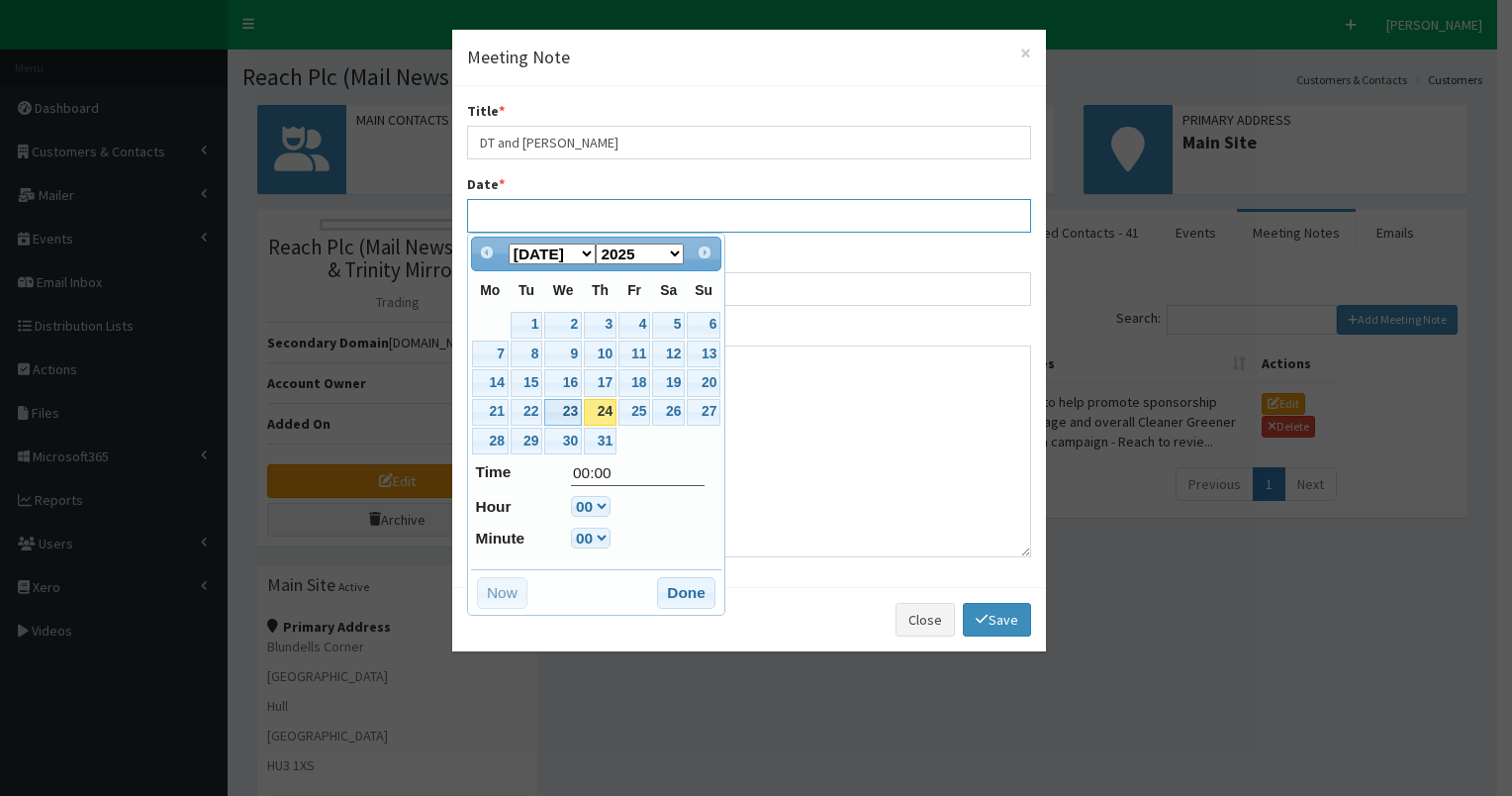 type on "23-07-2025 00:00" 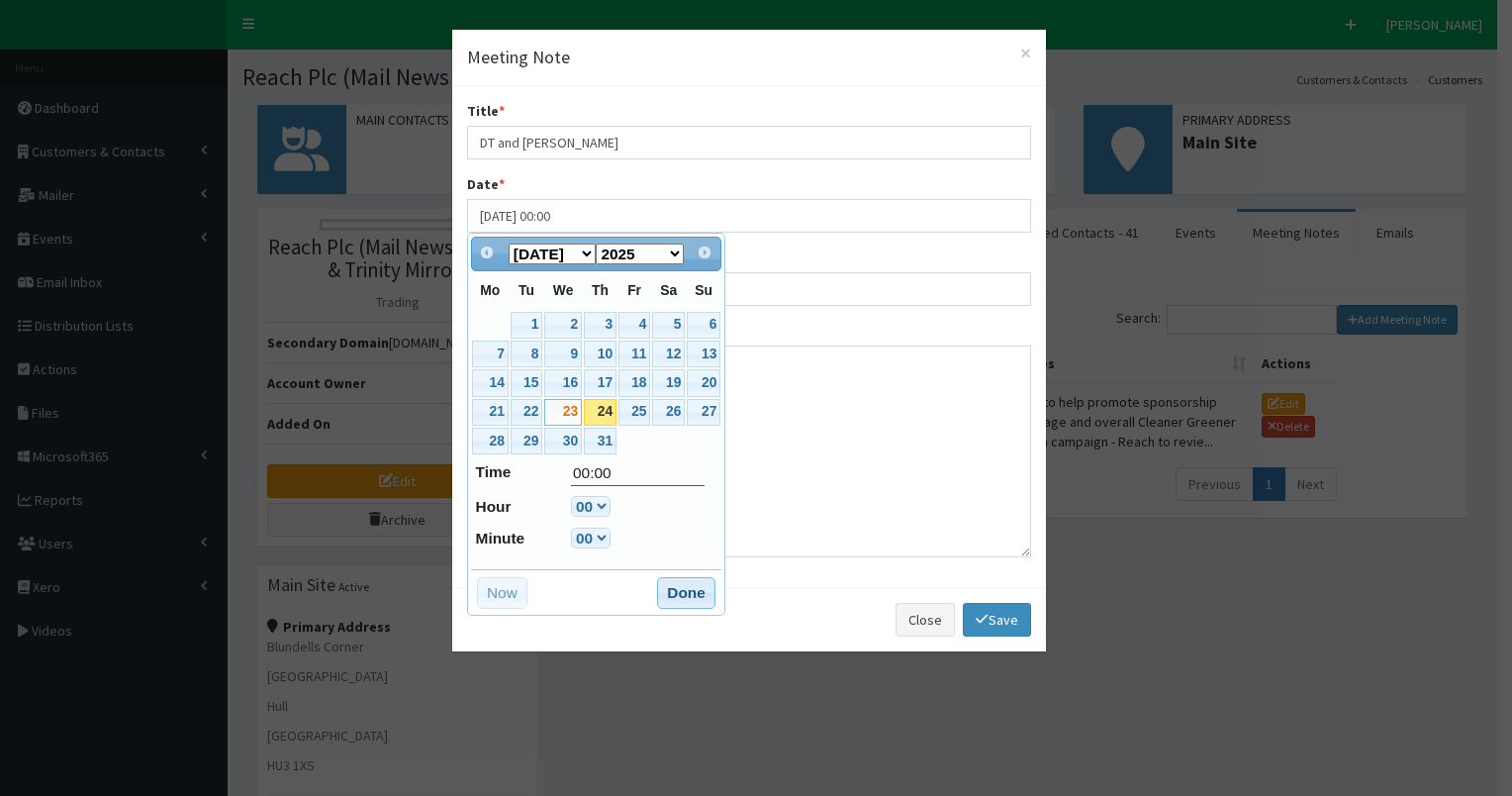 click on "Done" at bounding box center [686, 593] 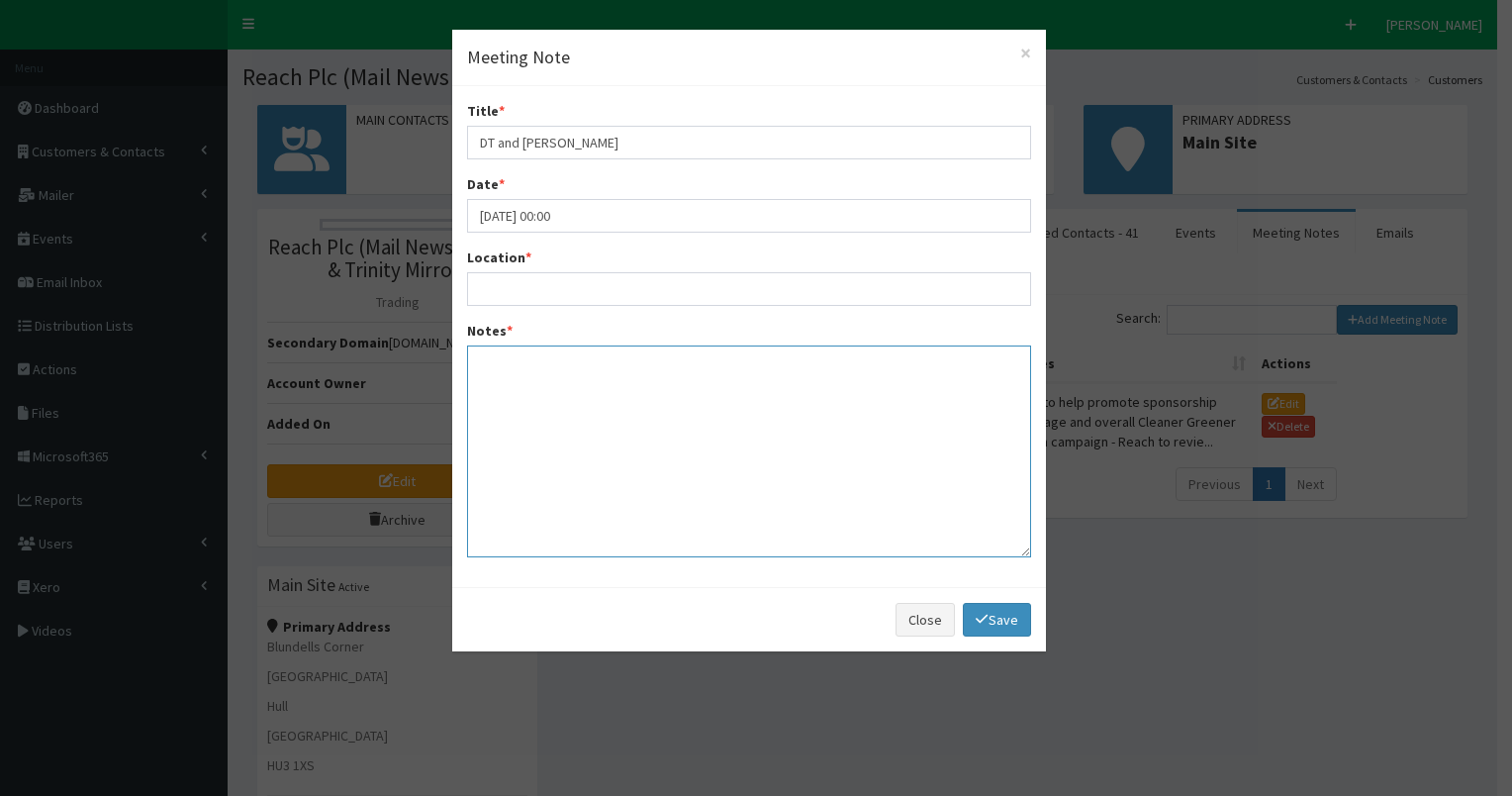 click on "Notes  *" at bounding box center [749, 451] 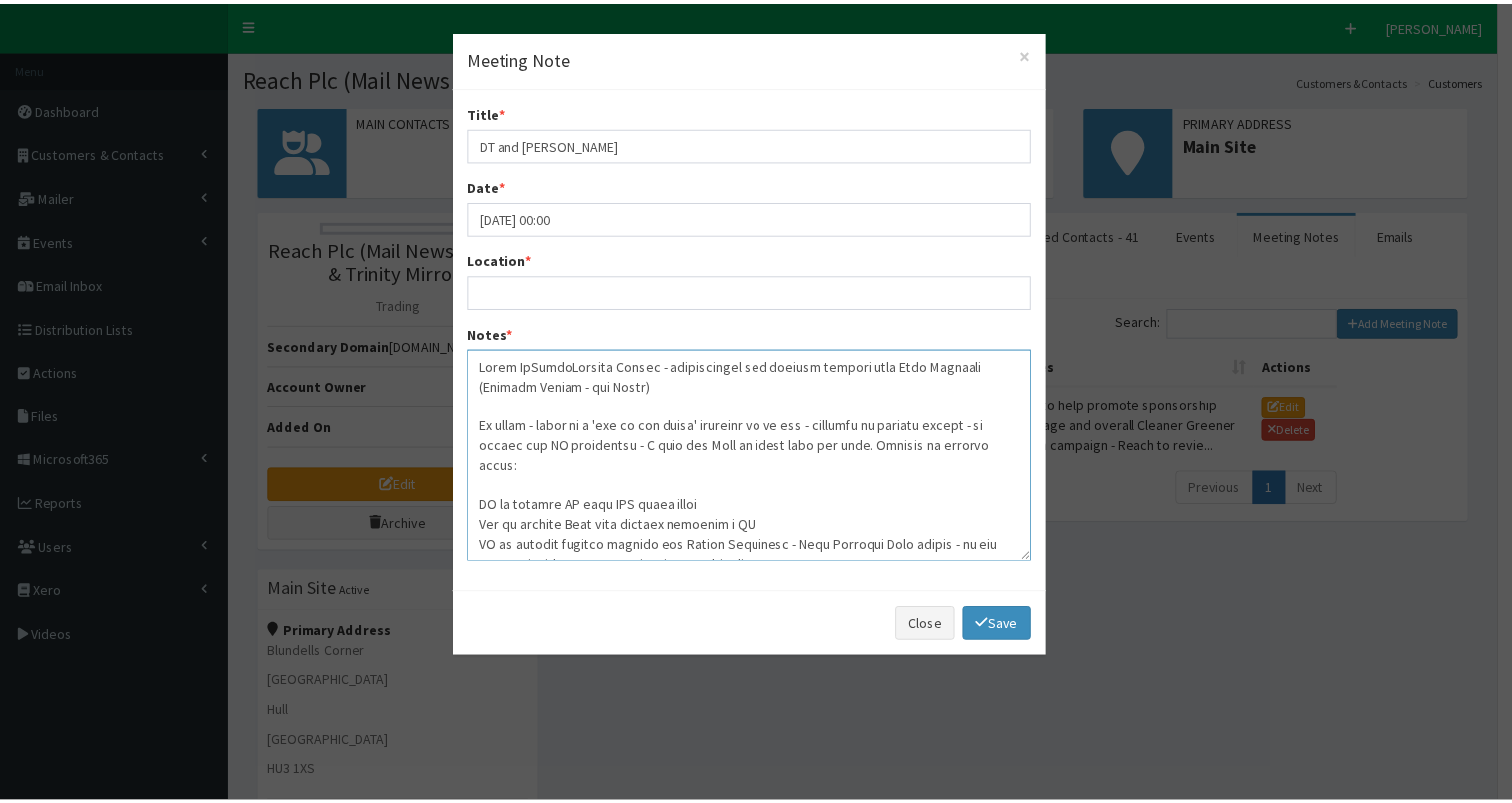 scroll, scrollTop: 152, scrollLeft: 0, axis: vertical 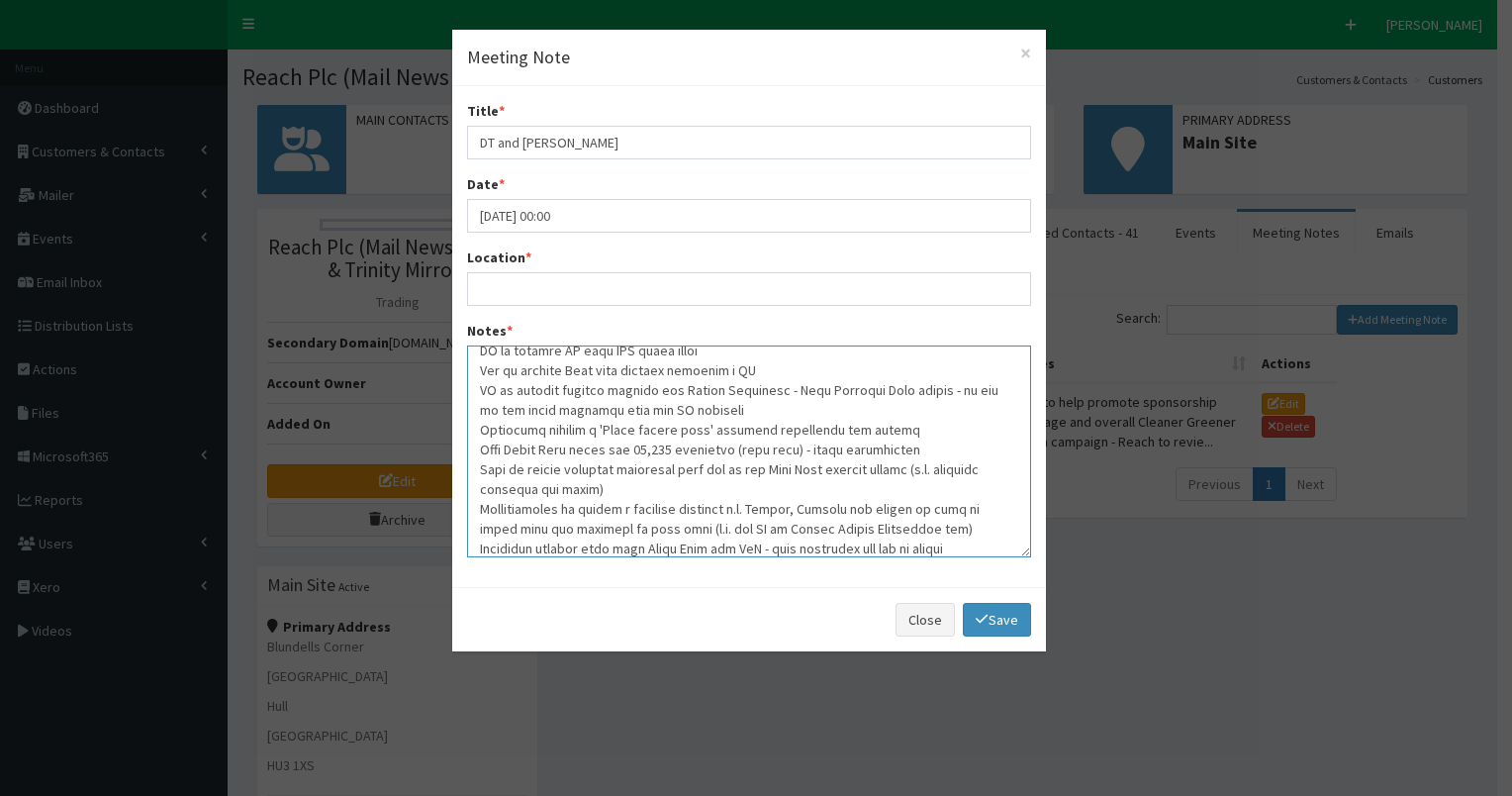 type on "Paige McGowanLeahann Barnes - constructive and concise meeting with Adam Thompson (Trinity Mirror - old Reach)
In brief - there is a 'toe in the water' campaign to be had - regional or further afield - in return for BH membership - I will put Adam in touch with you both. Summary of meeting below:
DT to connect AT with MCA comms teams
Lea to contact Adam with regards becoming a PA
AT to provide contact details for Graham Whitfield - Hull Business Live editor - to add to our media contacts list for PR articles
Currently running a 'Where people live' campaign throughout the region
Hull Daily Mail still got 20,000 customers (hard copy) - older demographic
Able to target specific audiences with ads on the Hull Live digital stream (e.g. business audience for place)
Opportunities to target a specific location e.g. London, Glasgow etc should we want to align with our presence in that city (e.g. for IZ or Cities Nation Conference etc)
Currently working with both Visit Hull and UoH - both campaigns are out of re..." 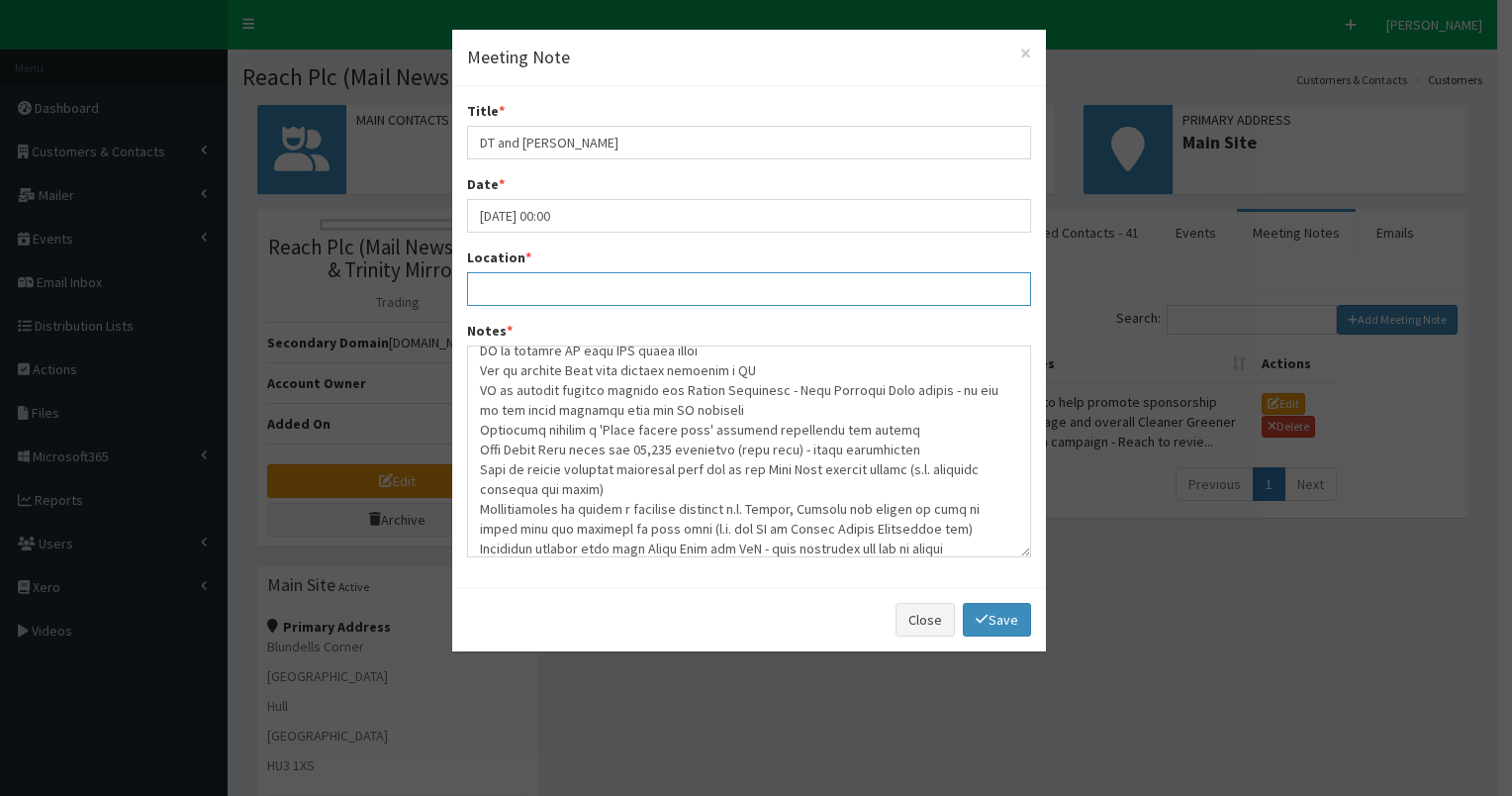 click on "Location  *" at bounding box center [749, 289] 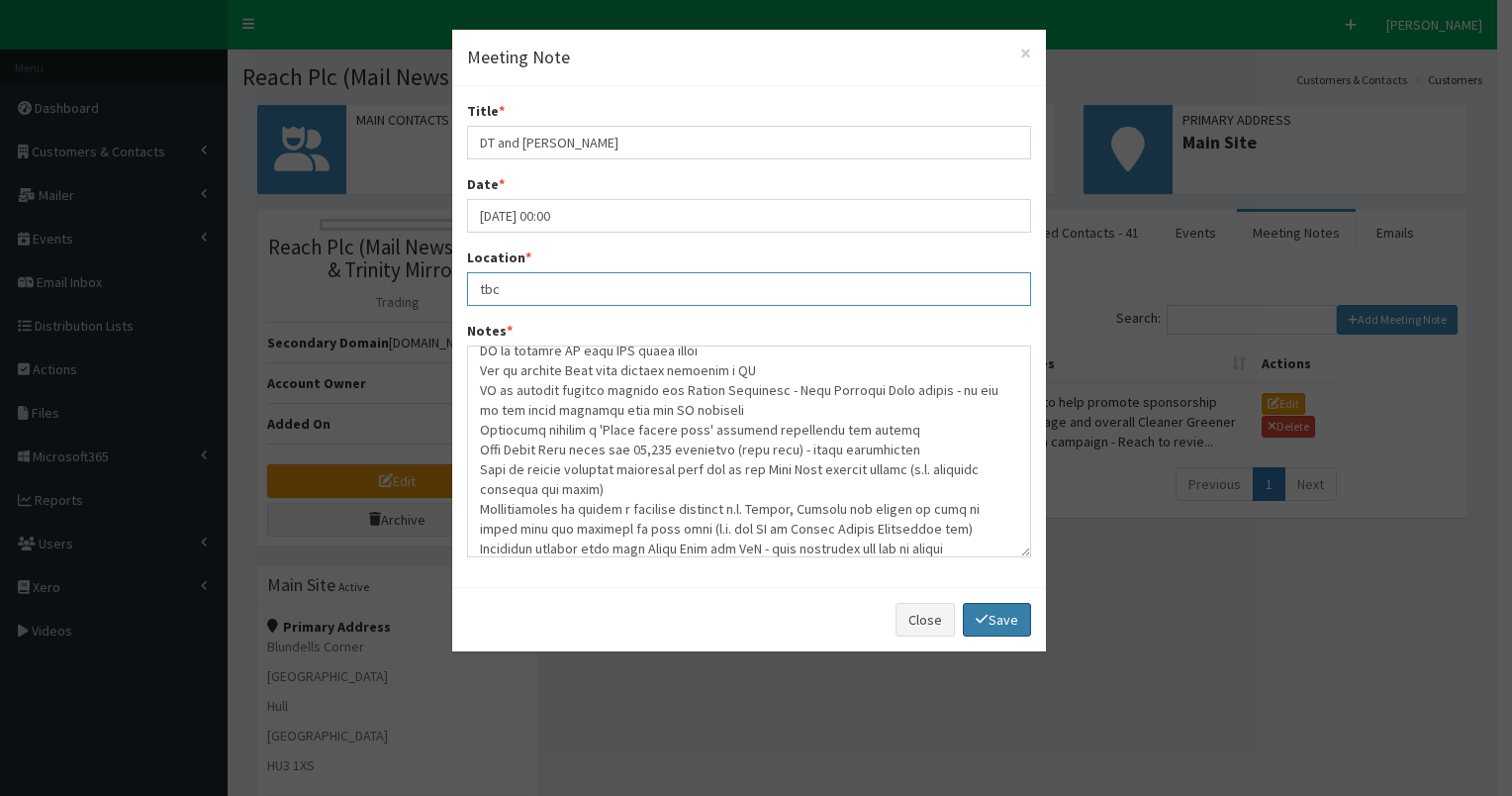 type on "tbc" 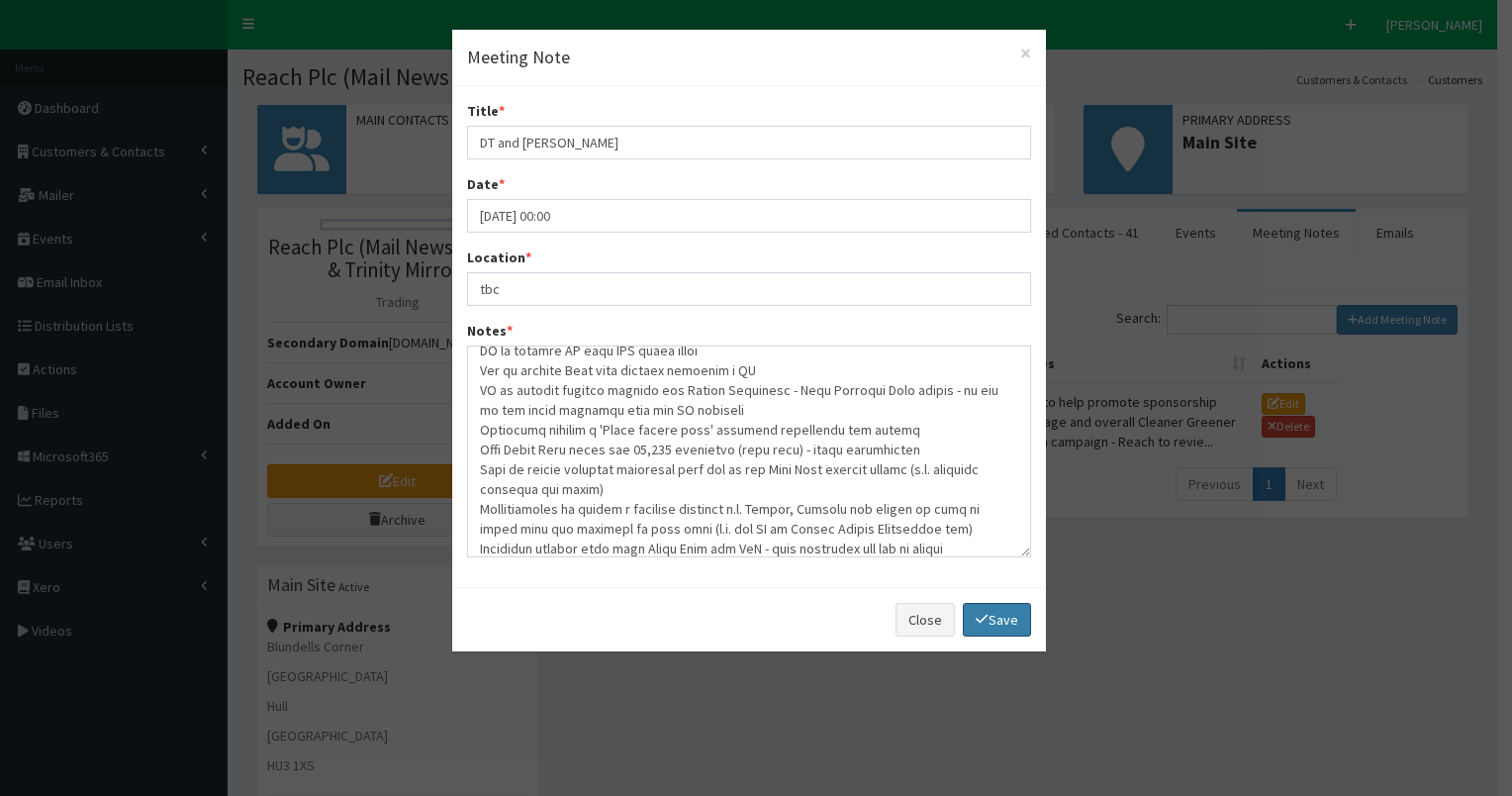 click on "Save" at bounding box center [996, 620] 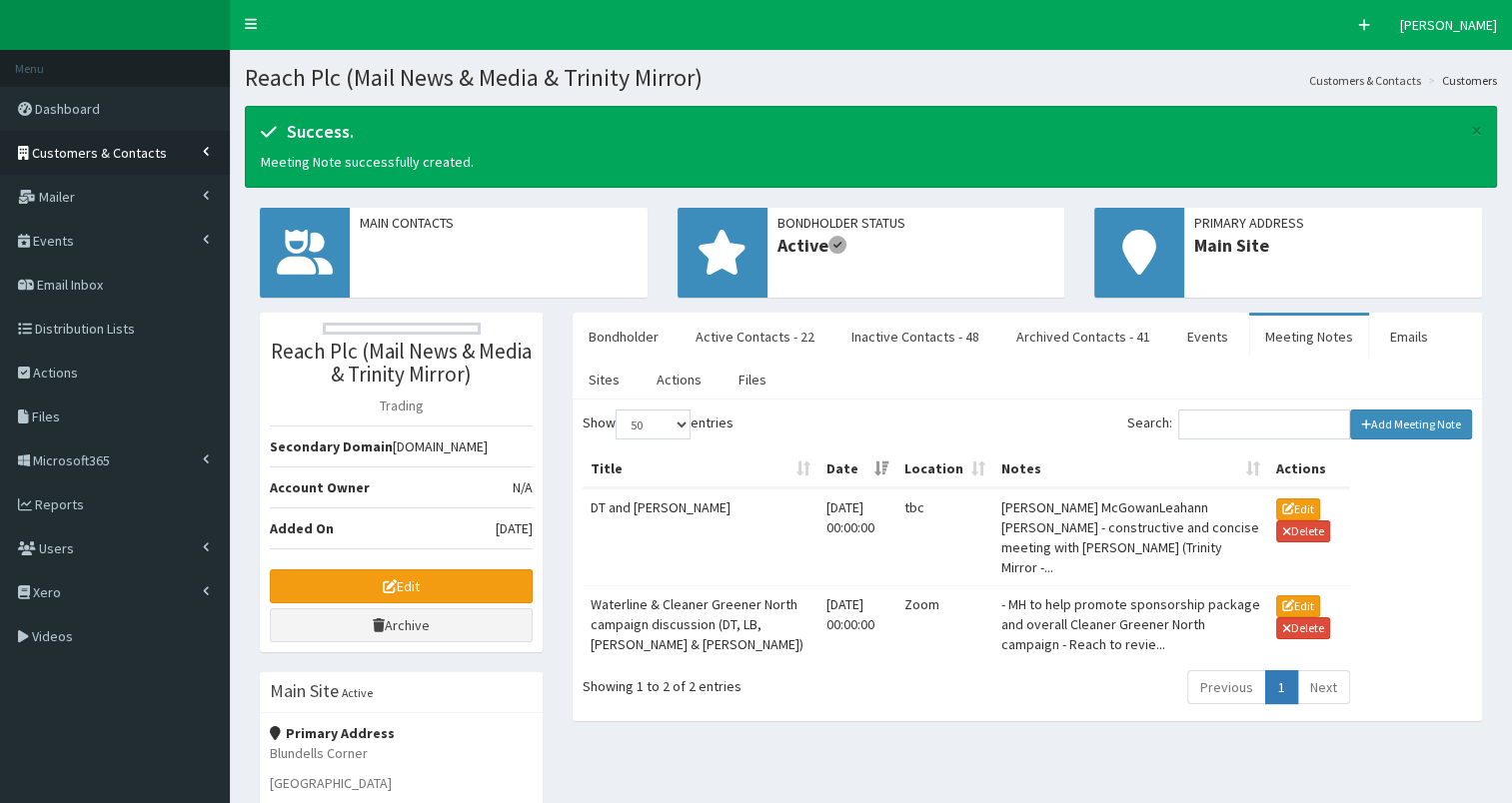 click on "Customers & Contacts" at bounding box center [99, 153] 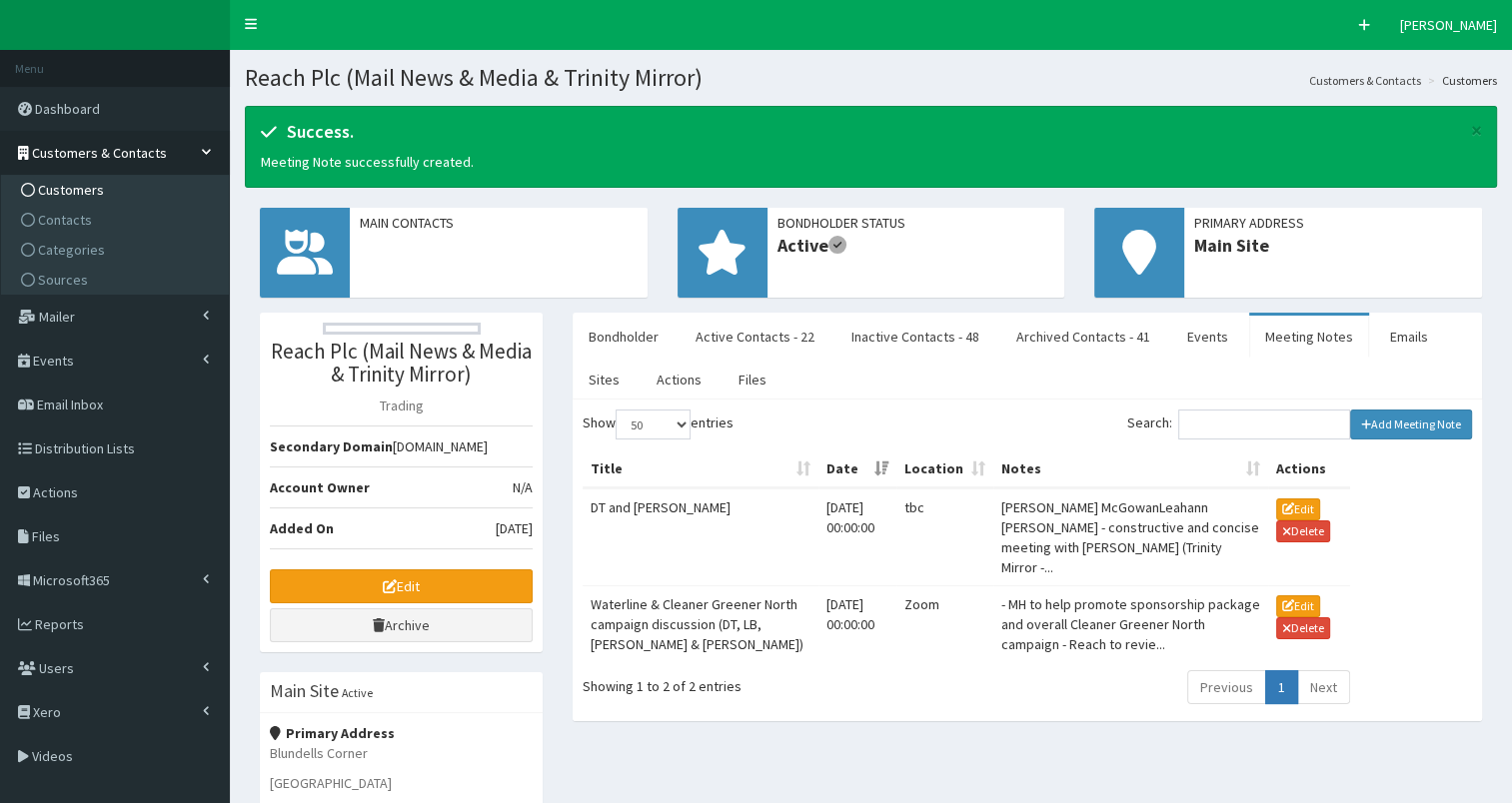 click on "Customers" at bounding box center (71, 190) 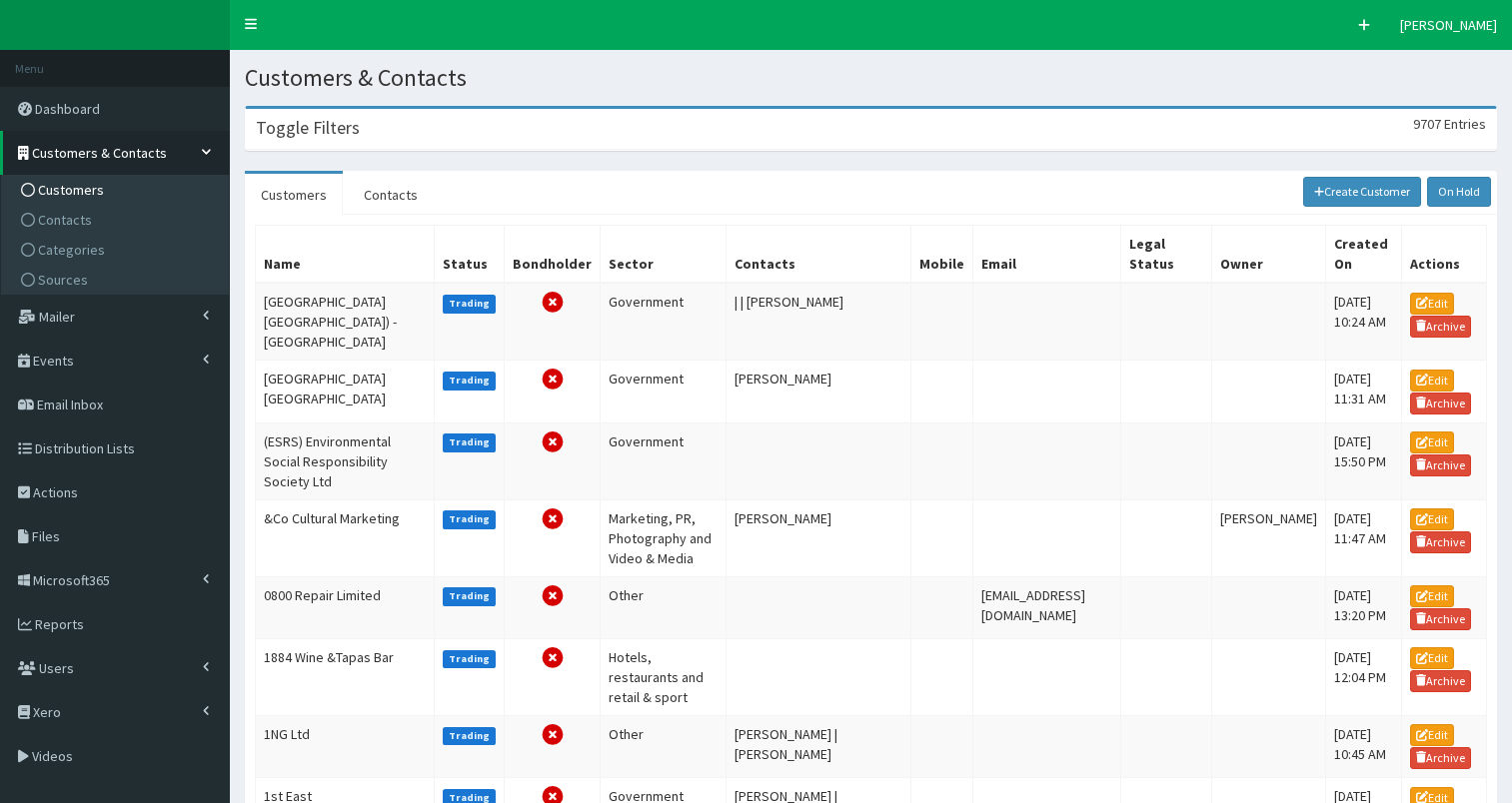scroll, scrollTop: 0, scrollLeft: 0, axis: both 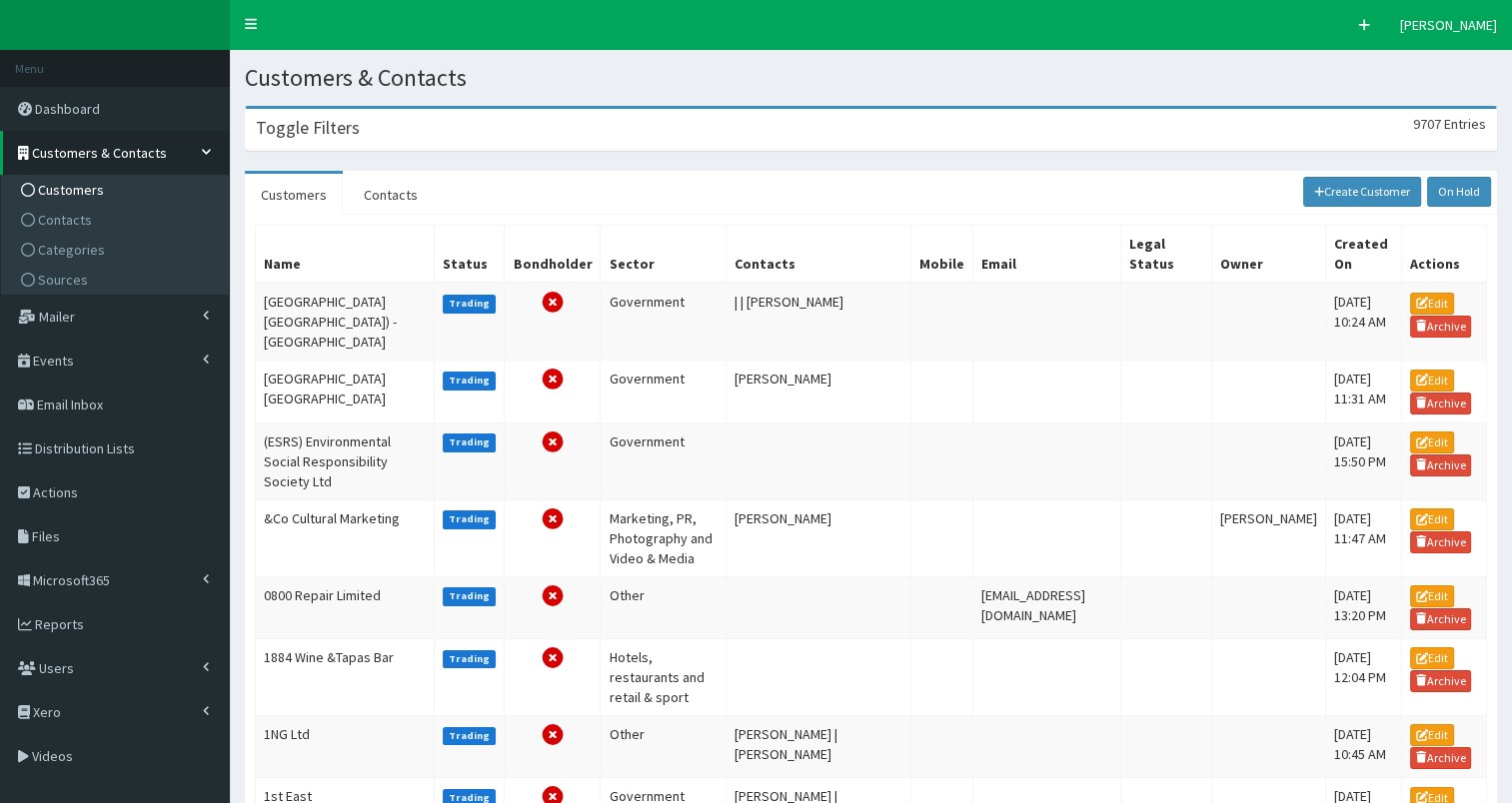 click on "Toggle Filters
9707   Entries" at bounding box center (870, 129) 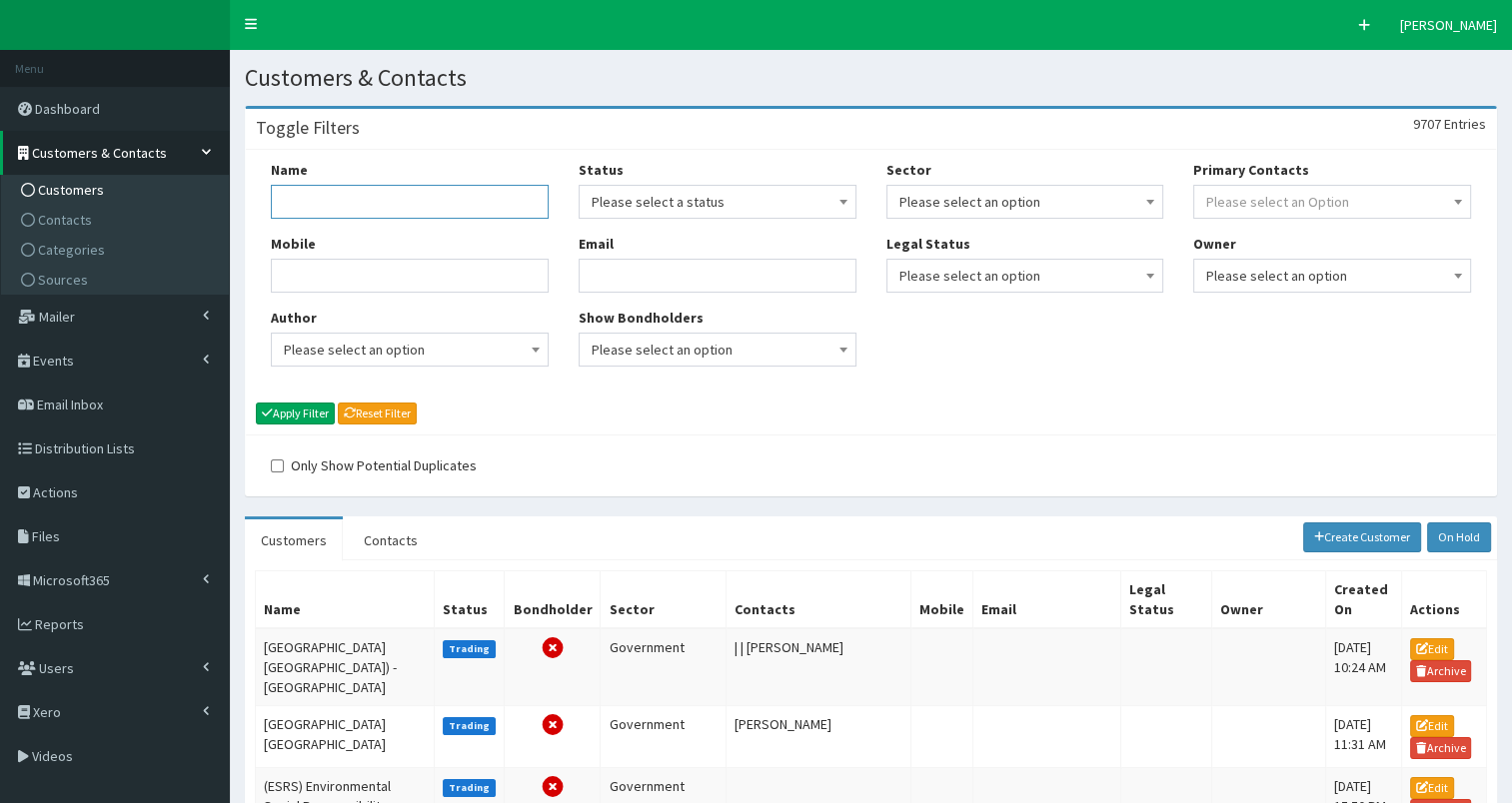 click on "Name" at bounding box center (410, 202) 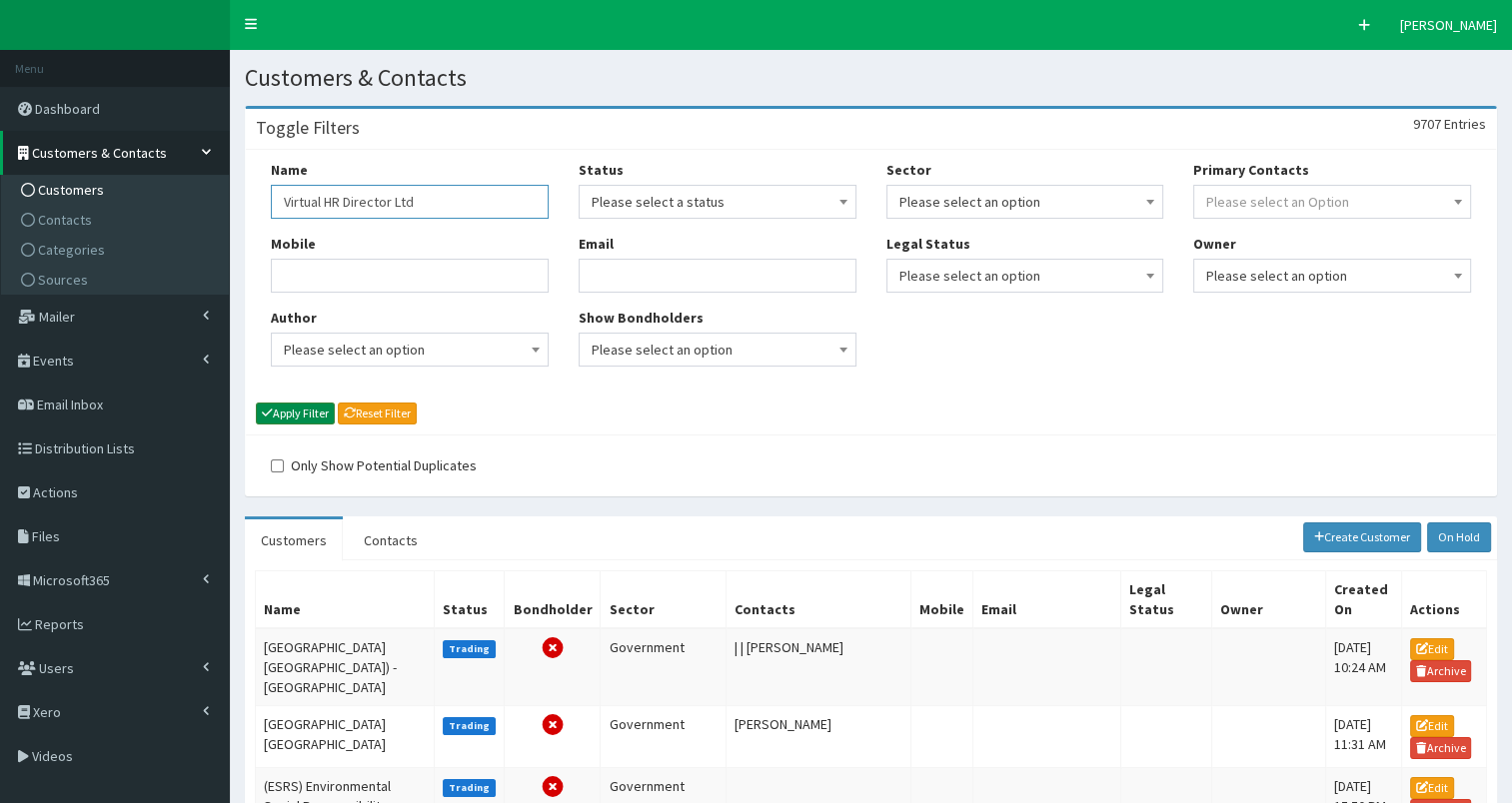 type on "Virtual HR Director Ltd" 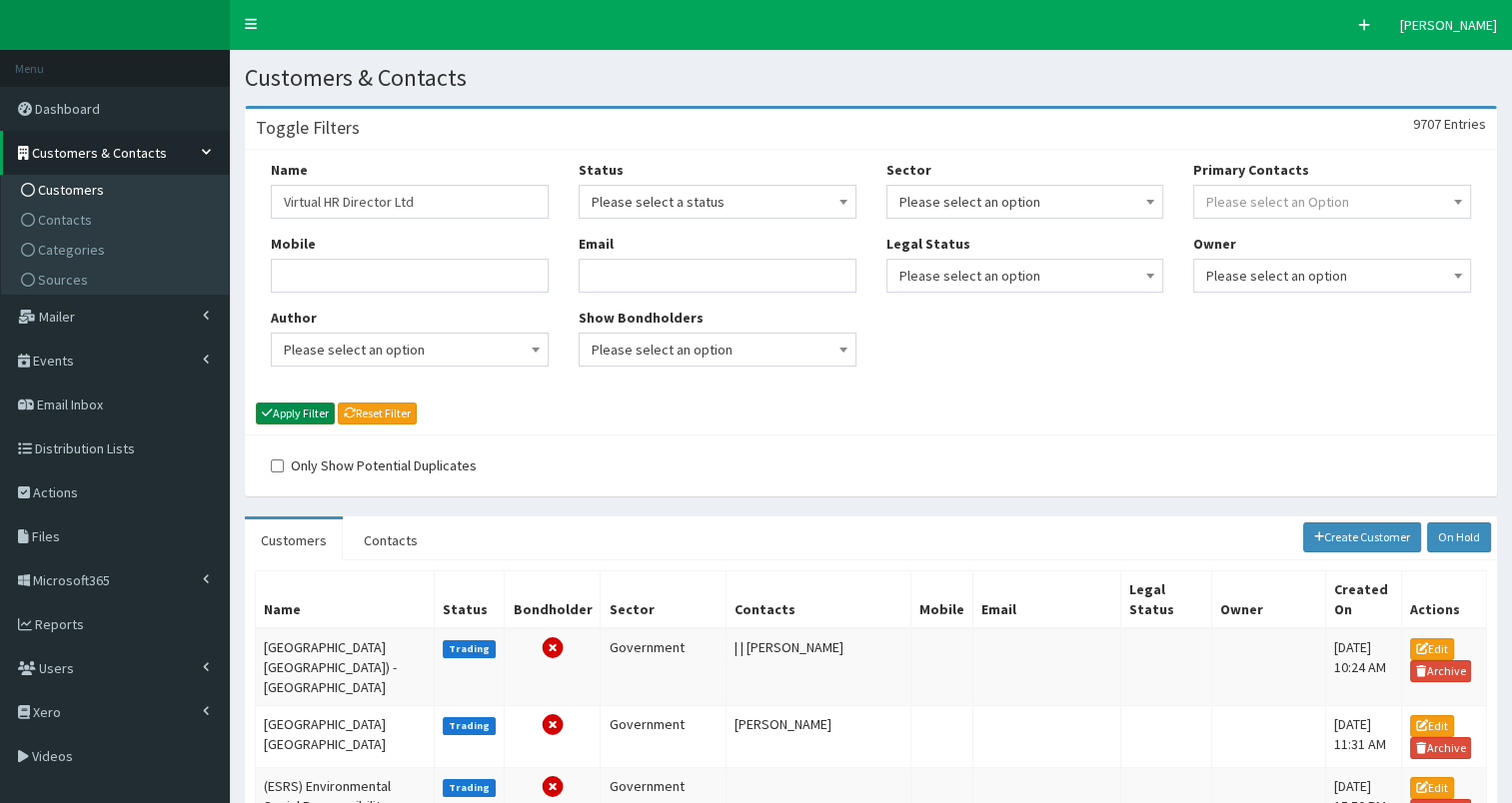 click on "Apply Filter" at bounding box center (295, 413) 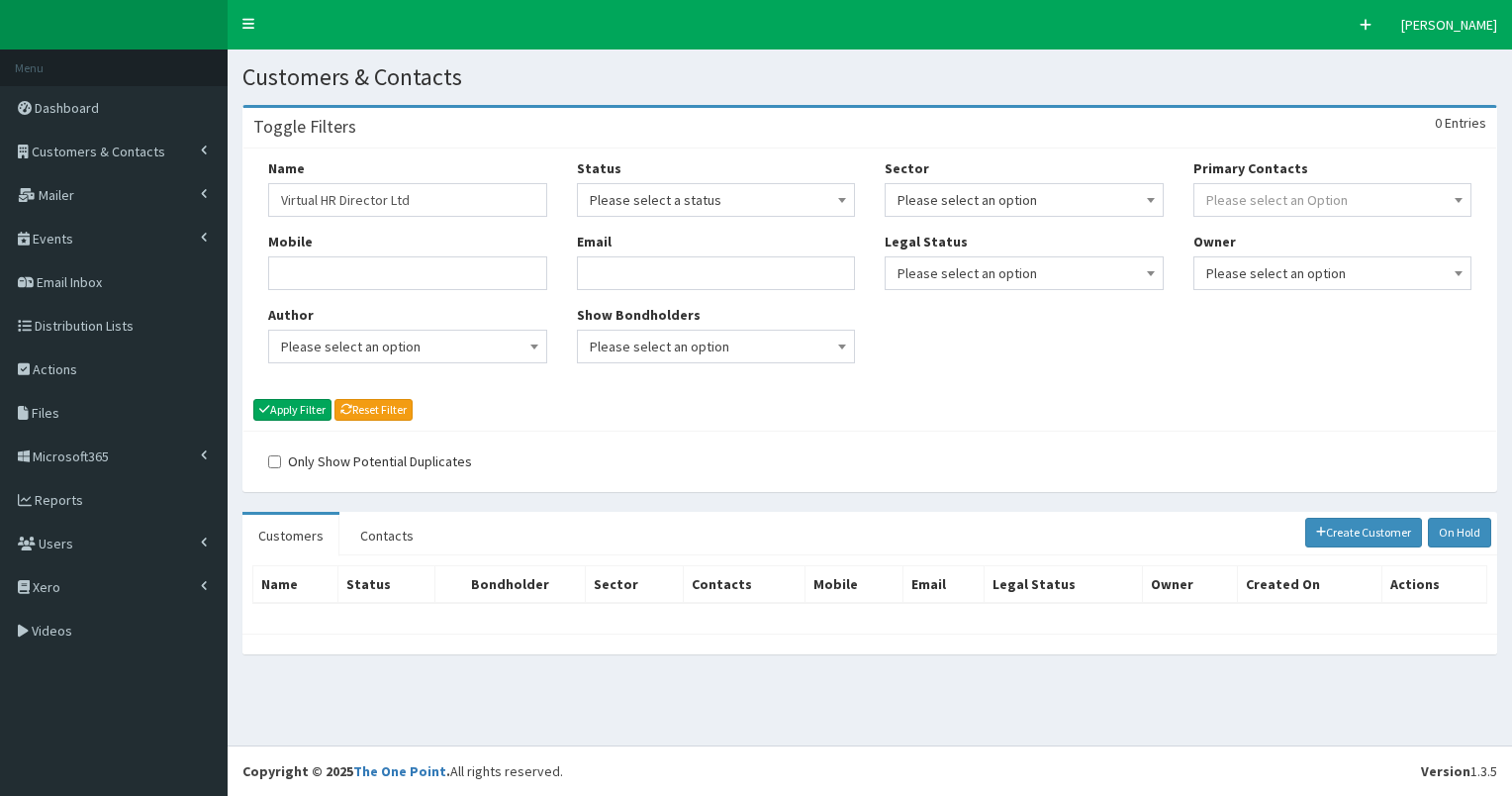 scroll, scrollTop: 0, scrollLeft: 0, axis: both 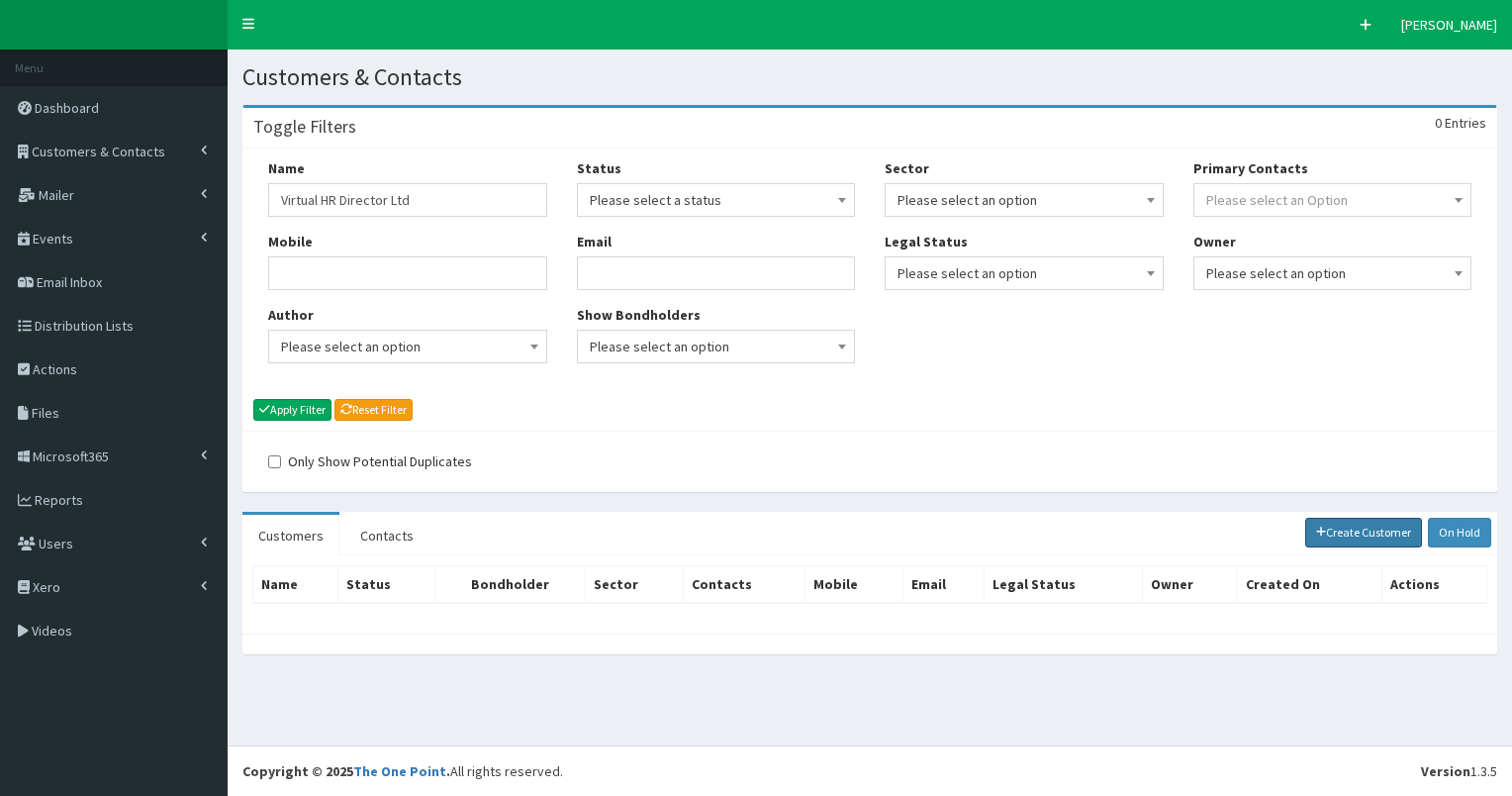 click on "Create Customer" at bounding box center [1364, 533] 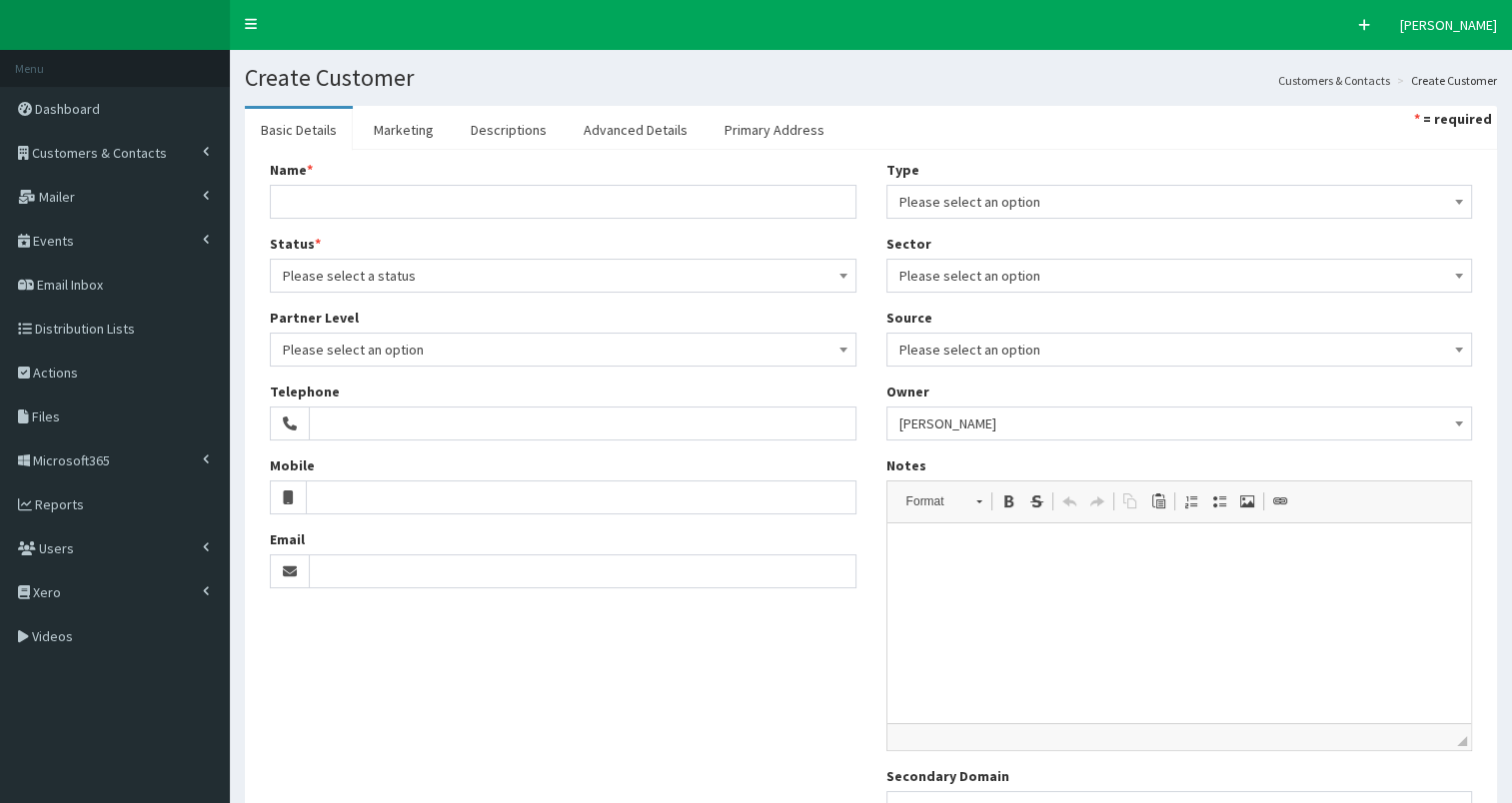 scroll, scrollTop: 0, scrollLeft: 0, axis: both 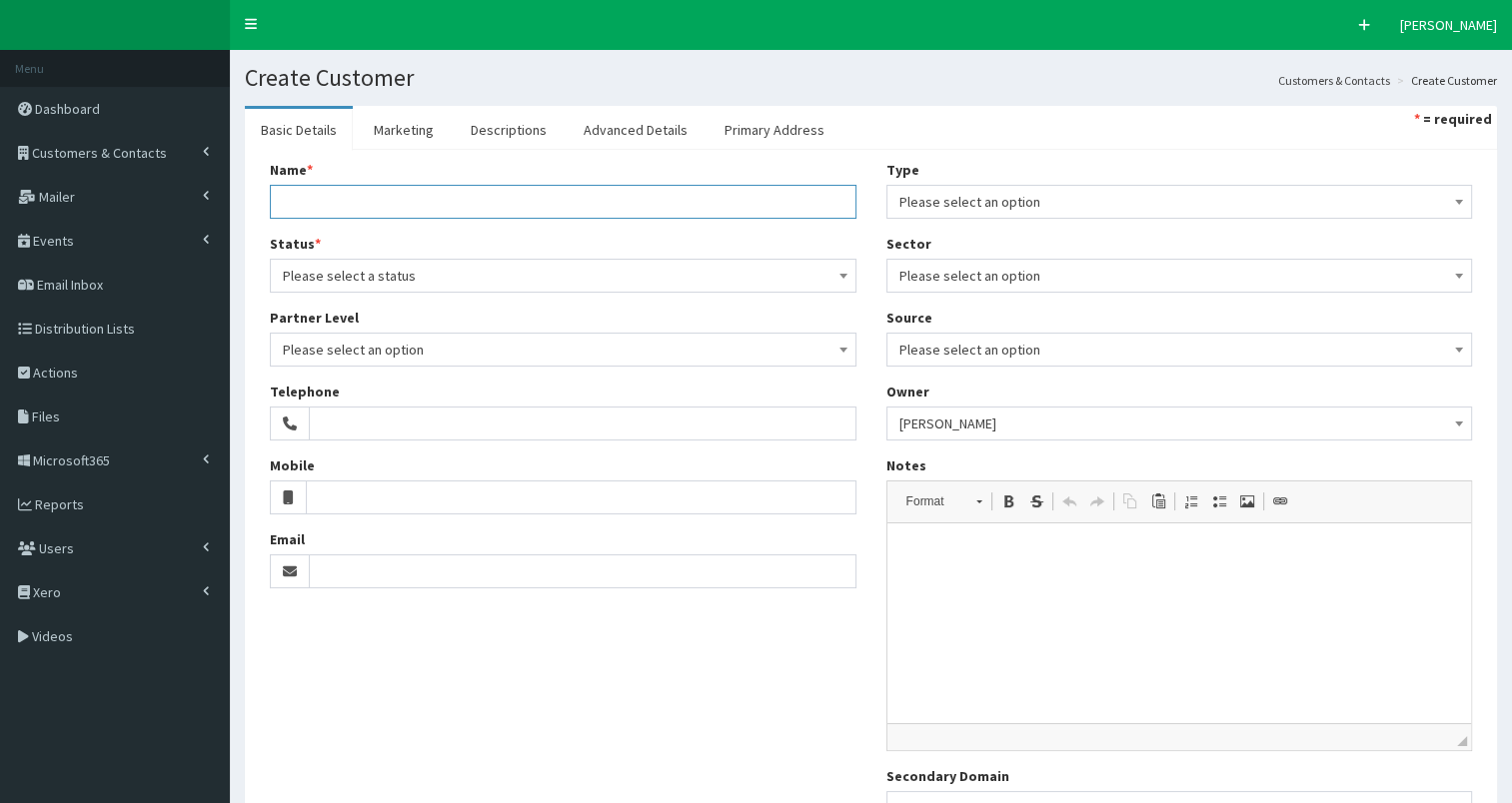 click on "Name  *" at bounding box center (563, 202) 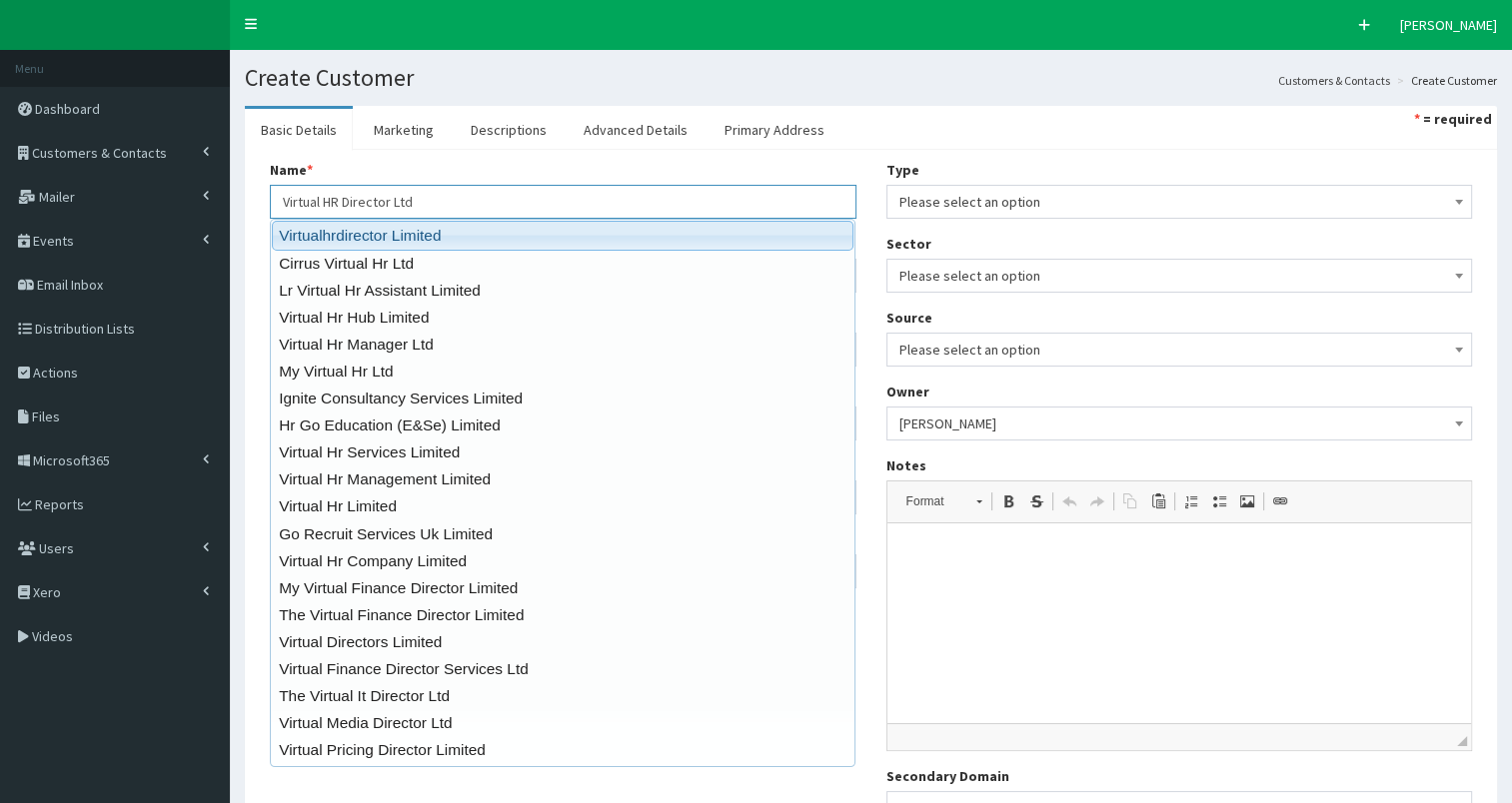 click on "Virtualhrdirector Limited" at bounding box center [563, 235] 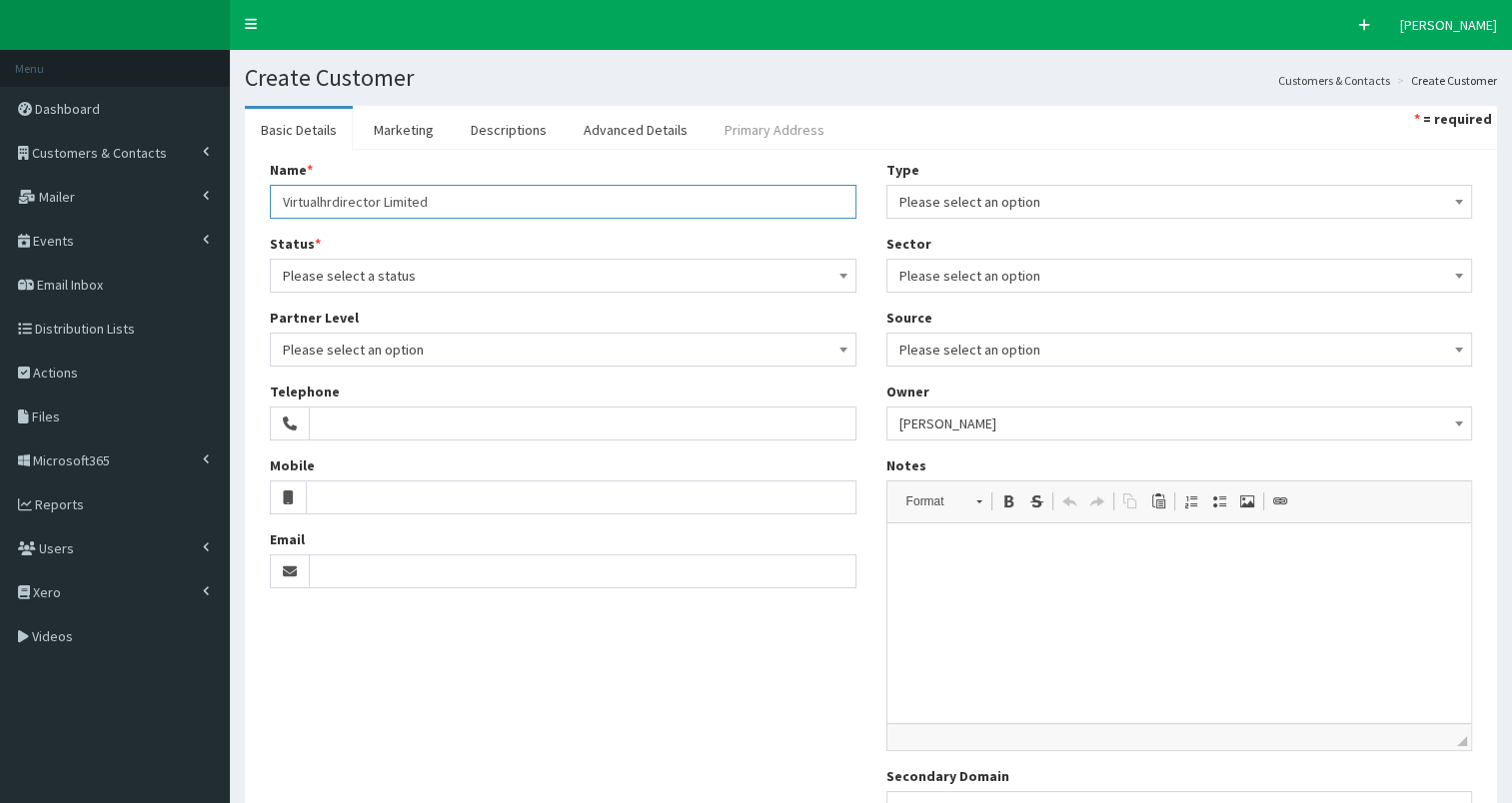 type on "Virtualhrdirector Limited" 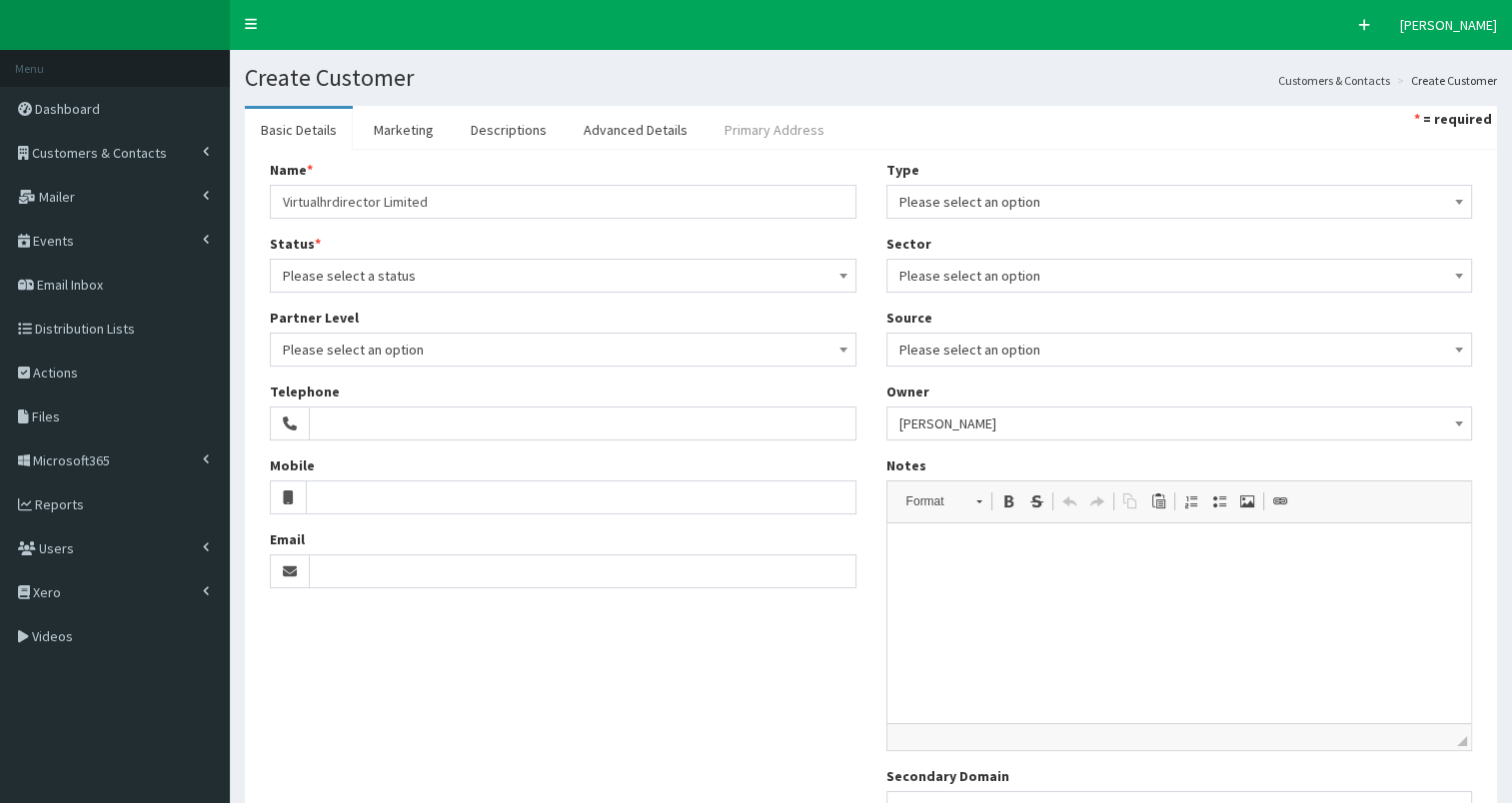click on "Primary Address" at bounding box center [774, 130] 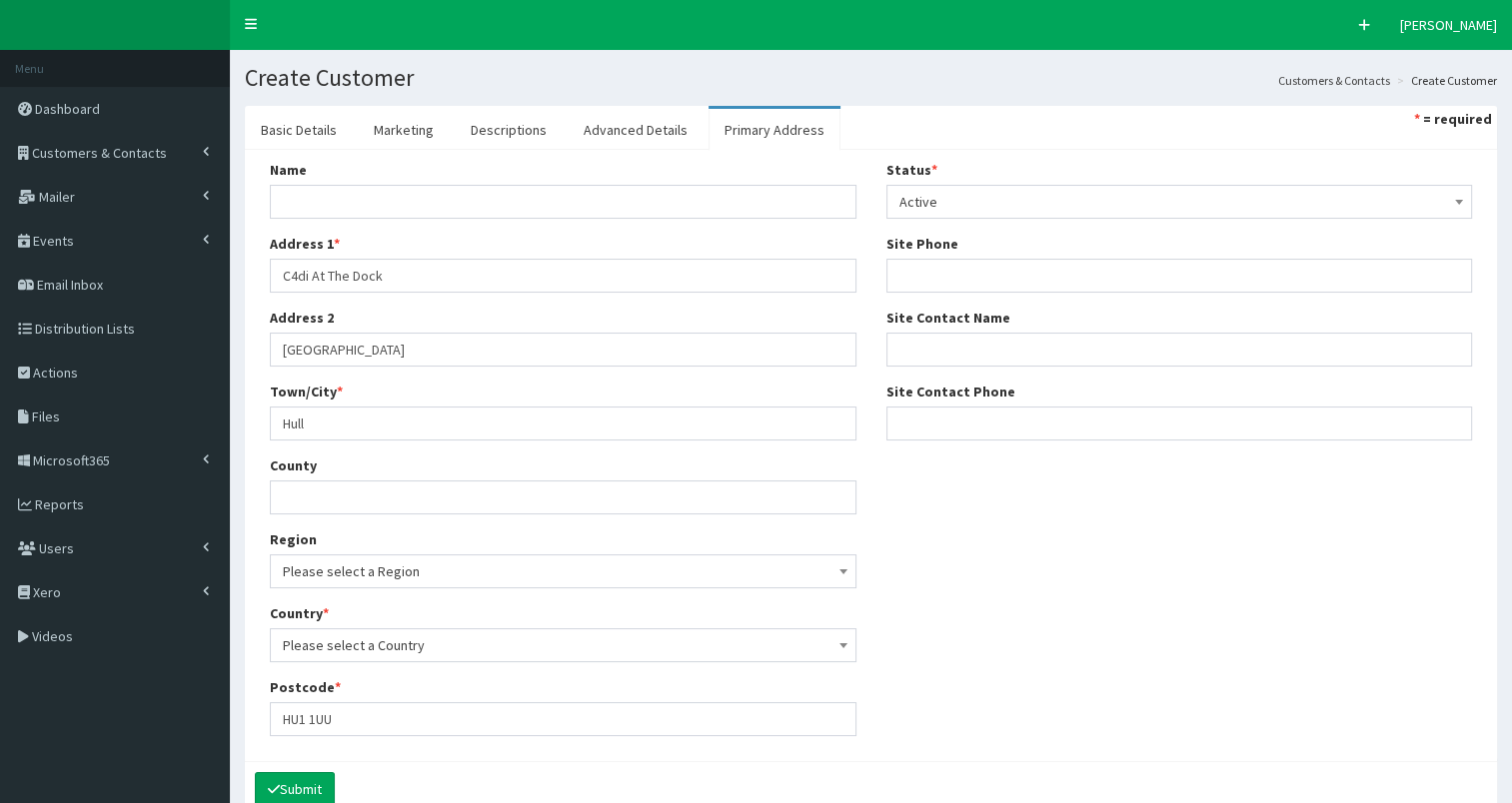 click on "Please select a Region" at bounding box center (563, 571) 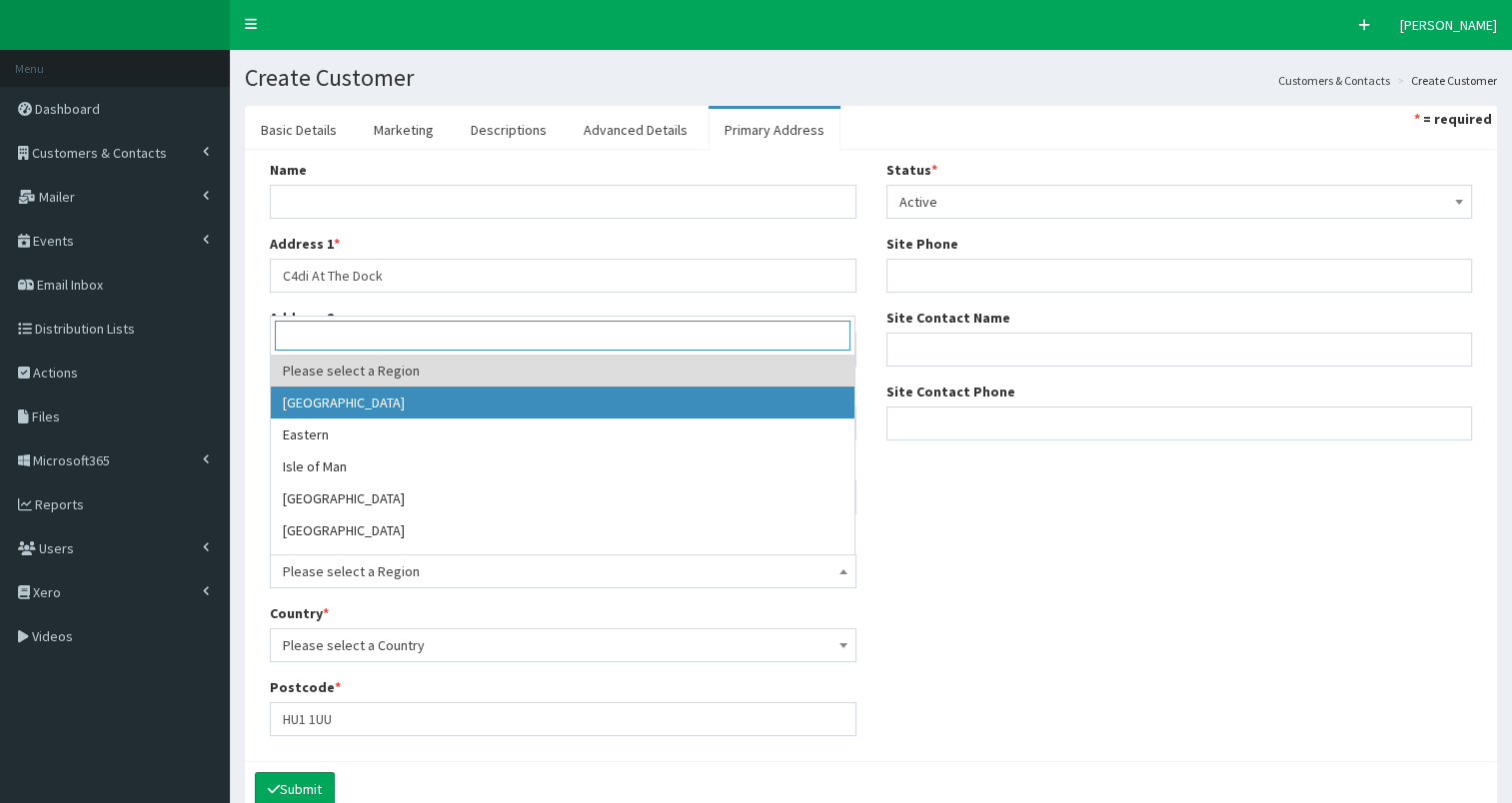 scroll, scrollTop: 503, scrollLeft: 0, axis: vertical 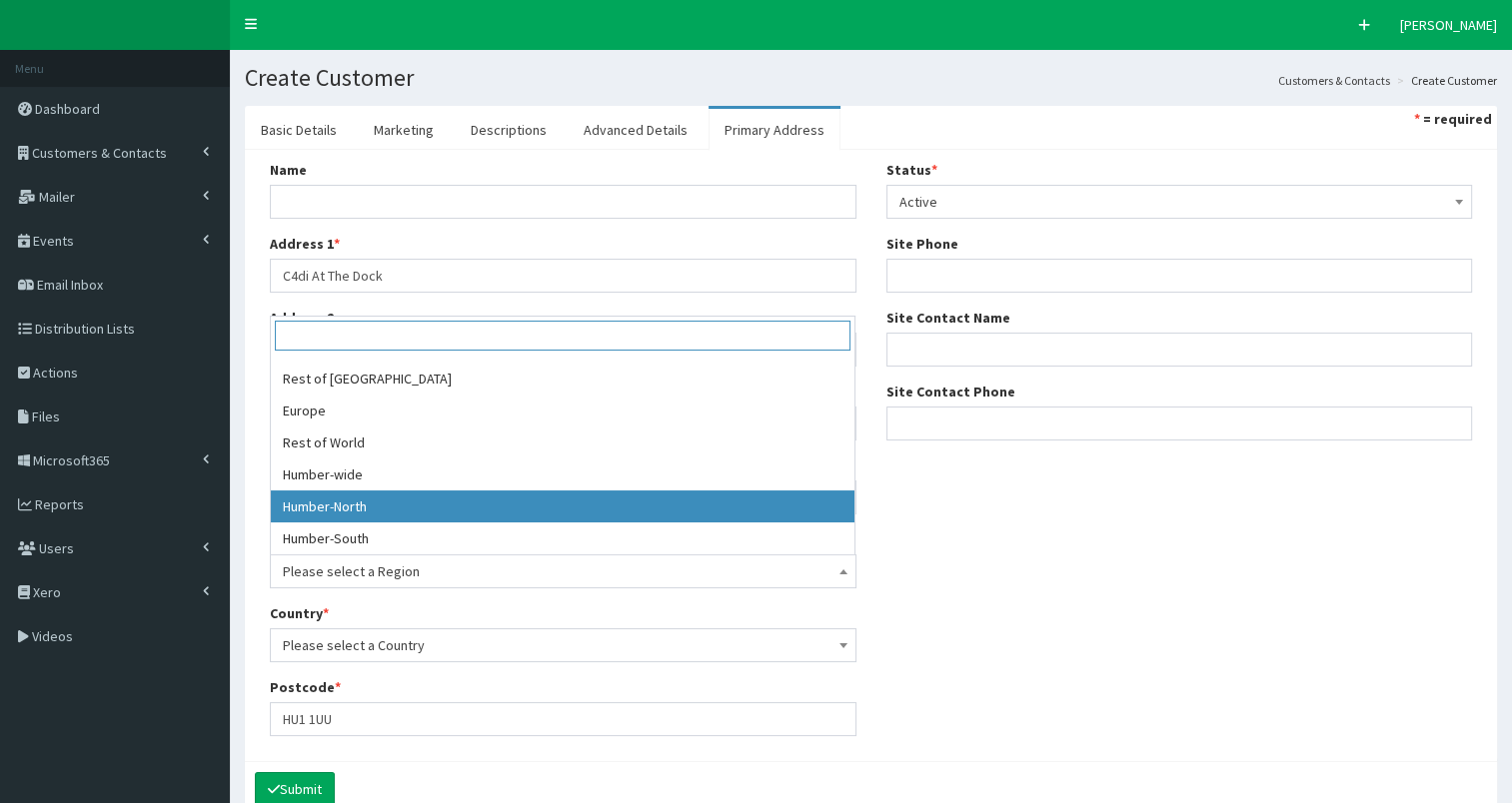 select on "20" 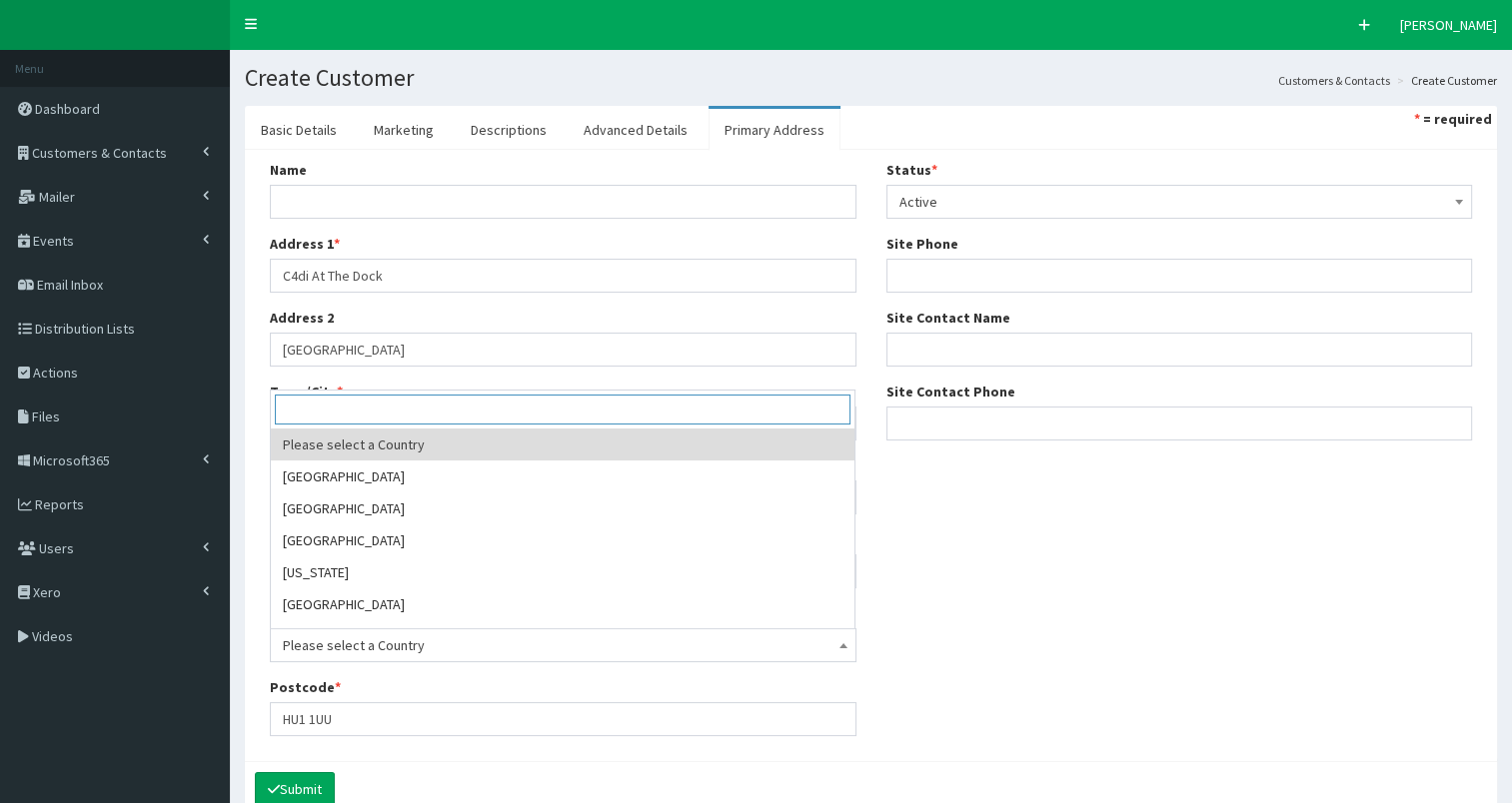 click on "Please select a Country" at bounding box center [563, 645] 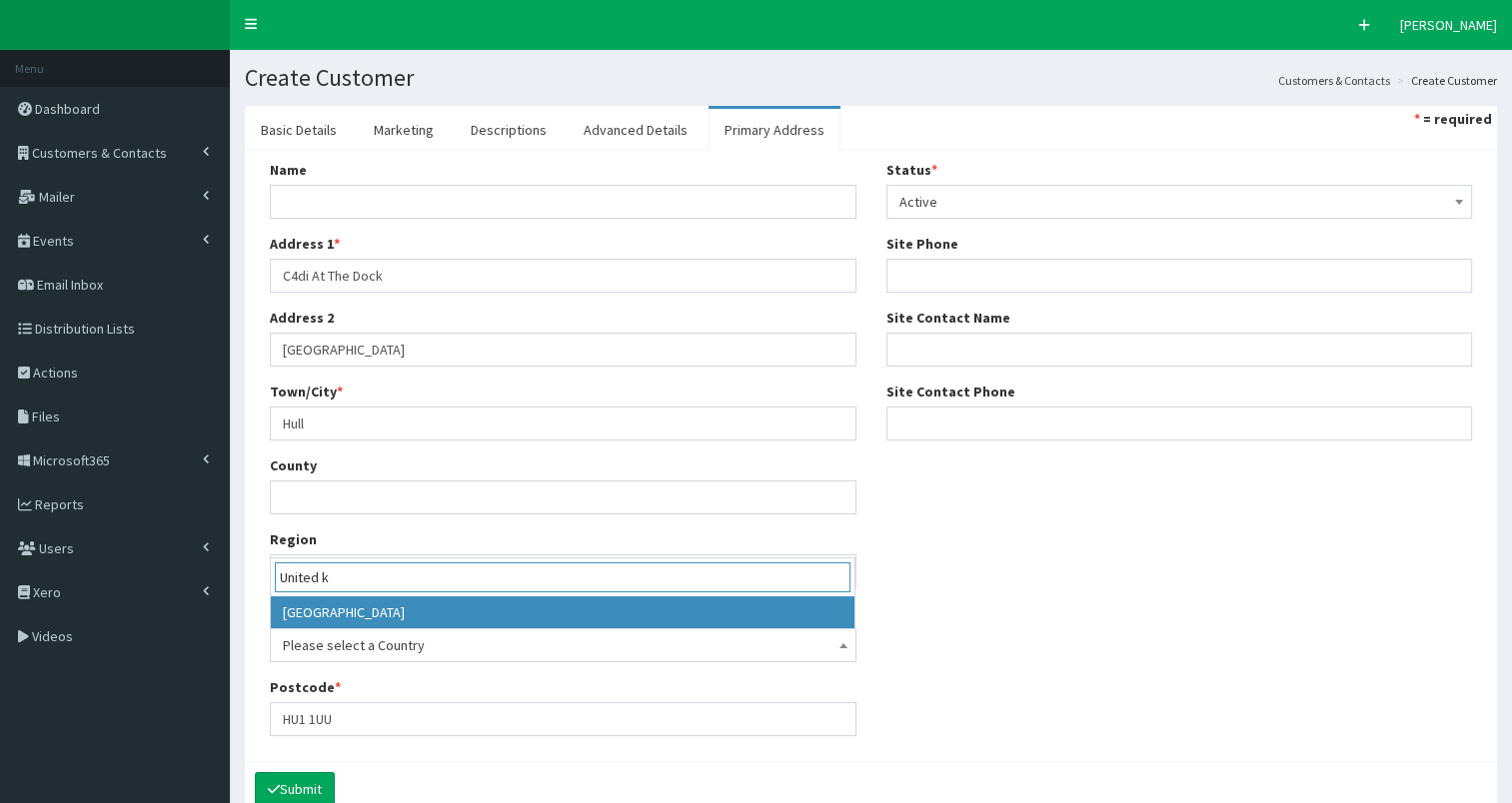 type on "United k" 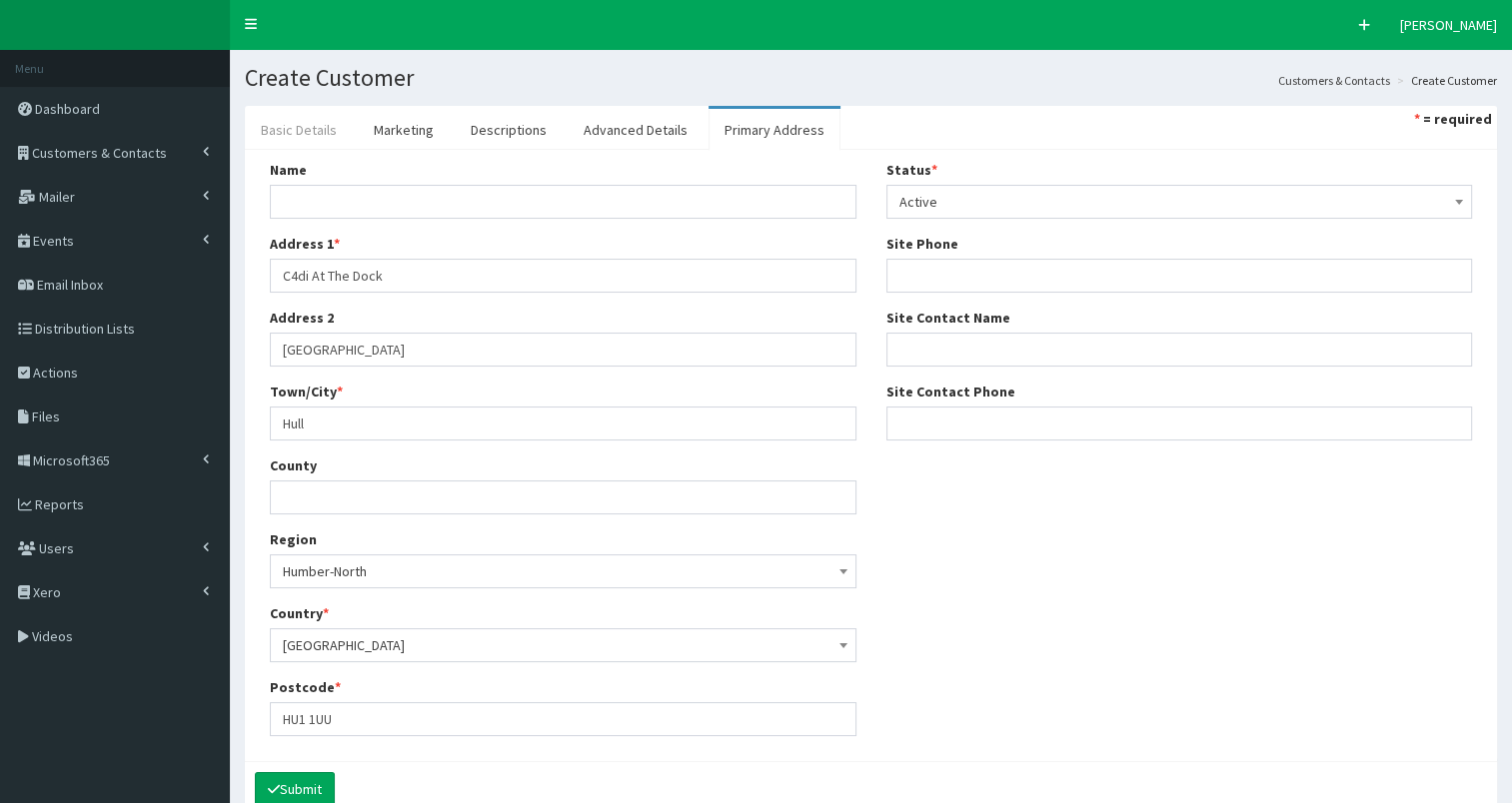 click on "Basic Details" at bounding box center (299, 130) 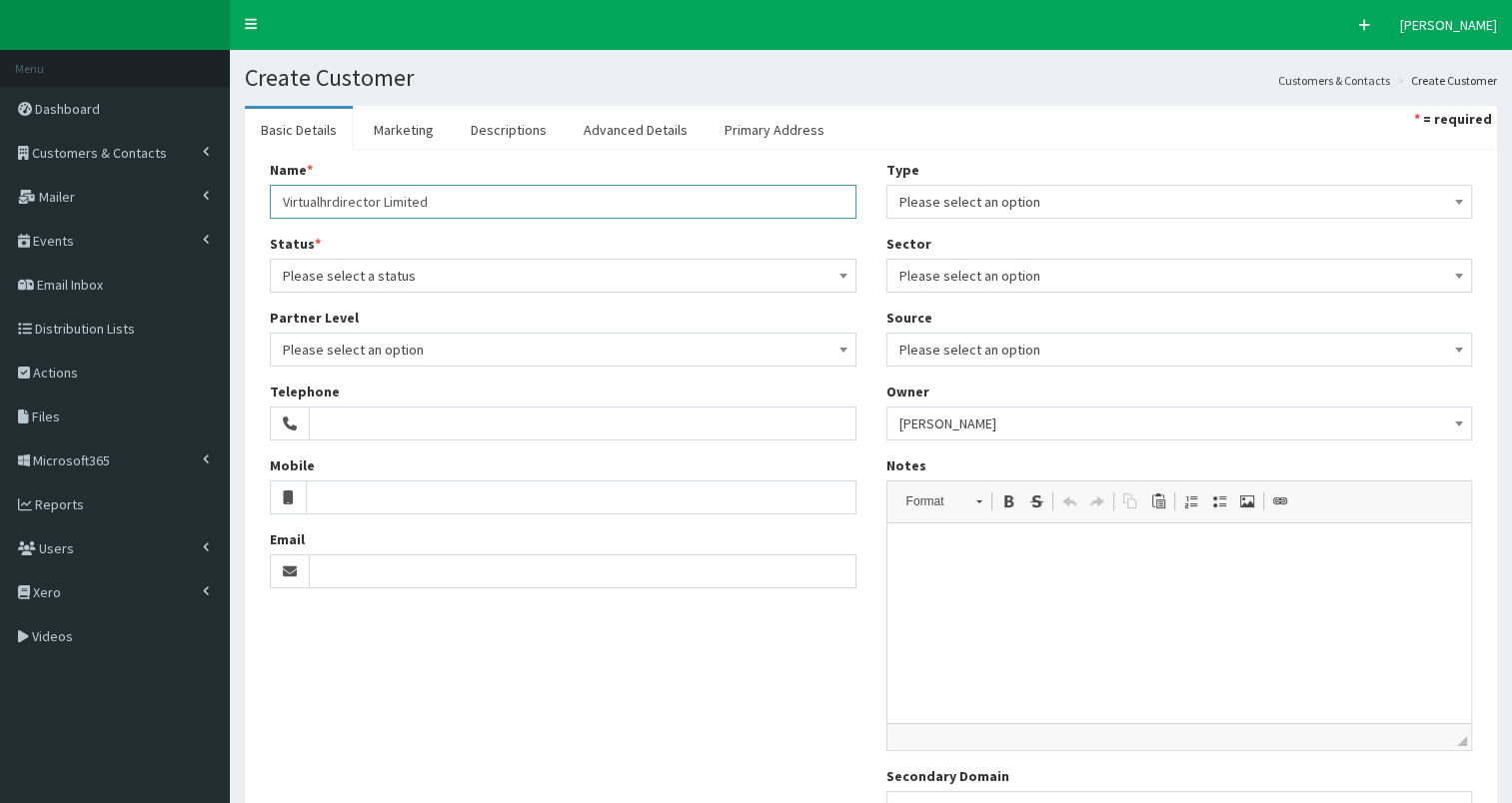 click on "Virtualhrdirector Limited" at bounding box center [563, 202] 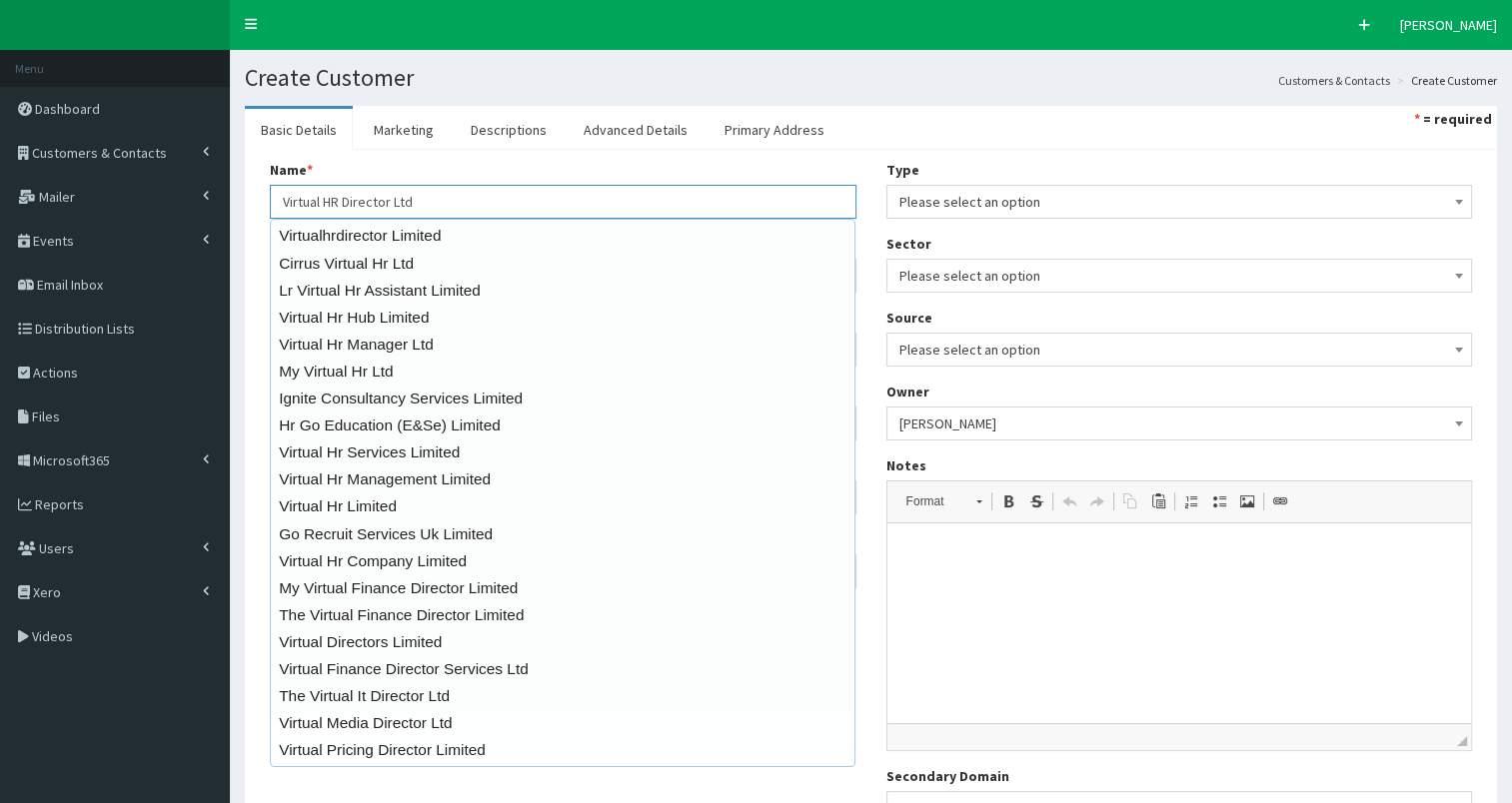 type on "Virtual HR Director Ltd" 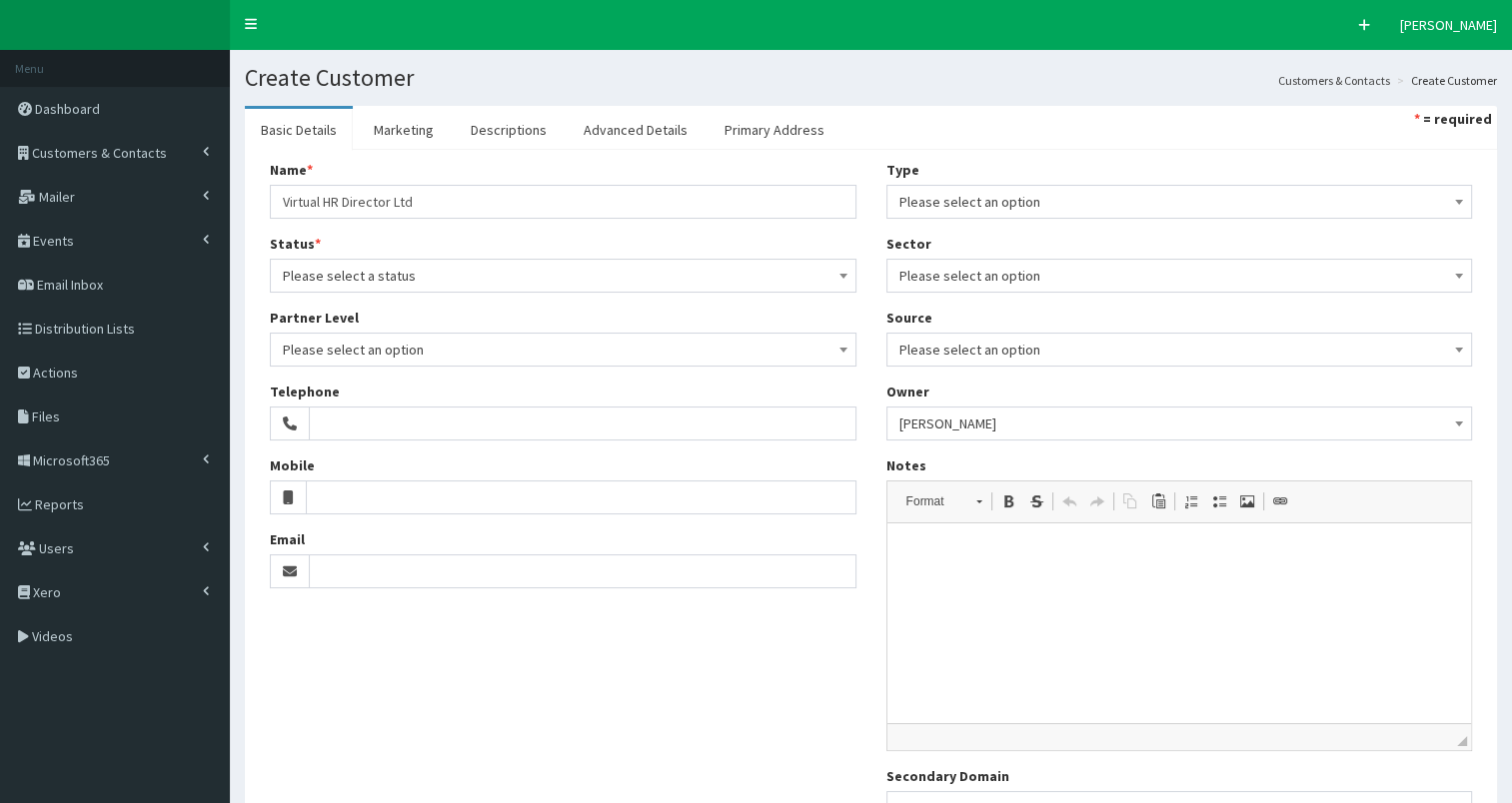 click on "Name  *
20 results are available, use up and down arrow keys to navigate. Virtual HR Director Ltd
Virtualhrdirector Limited Cirrus Virtual Hr Ltd Lr Virtual Hr Assistant Limited Virtual Hr Hub Limited Virtual Hr Manager Ltd My Virtual Hr Ltd Ignite Consultancy Services Limited Hr Go Education (E&Se) Limited Virtual Hr Services Limited Virtual Hr Management Limited Virtual Hr Limited Go Recruit Services Uk Limited Virtual Hr Company Limited My Virtual Finance Director Limited The Virtual Finance Director Limited Virtual Directors Limited Virtual Finance Director Services Ltd The Virtual It Director Ltd Virtual Media Director Ltd Virtual Pricing Director Limited
Status  *
Please select a status
Trading
Not Trading
Type" at bounding box center (870, 499) 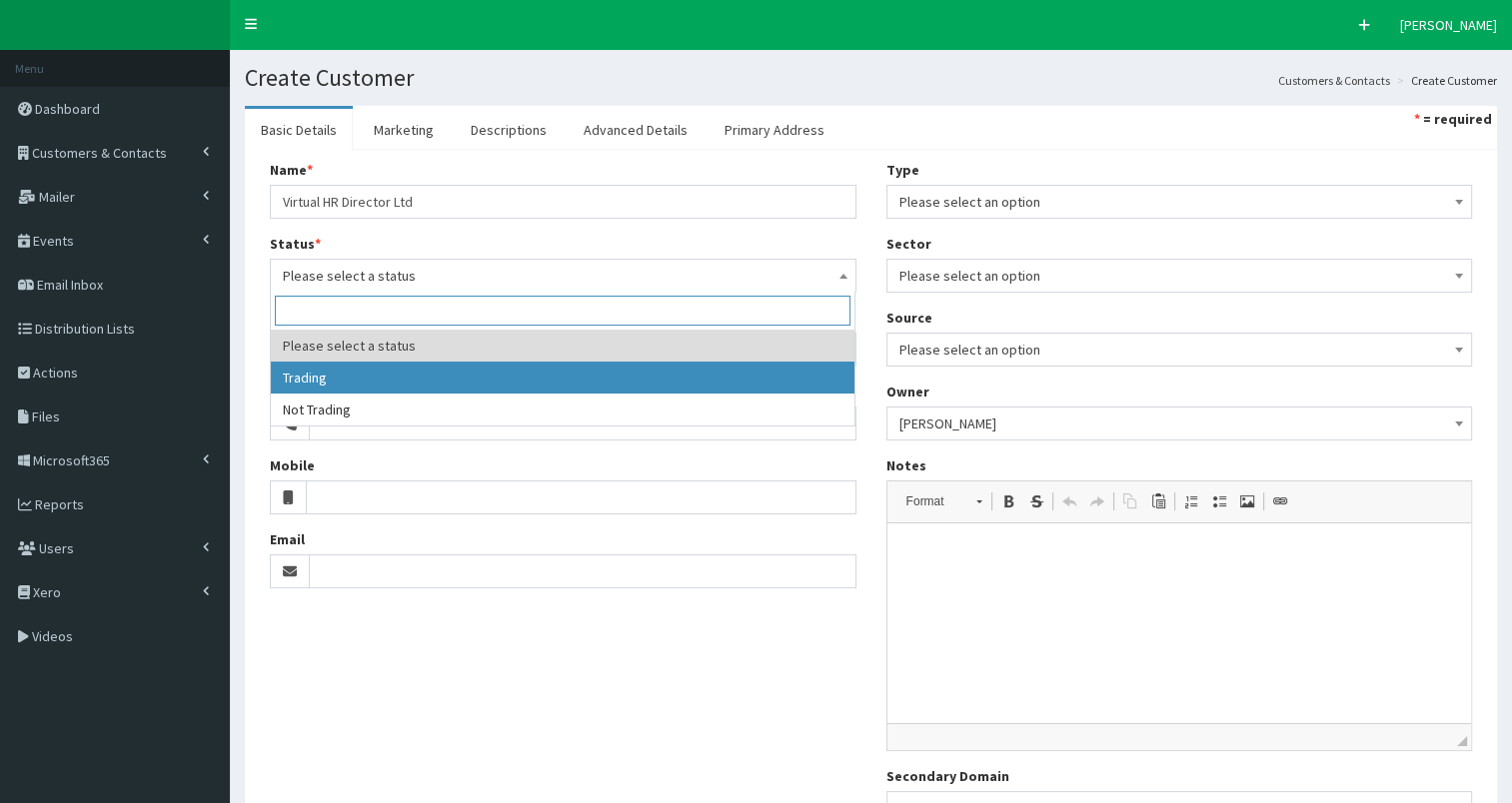 select on "1" 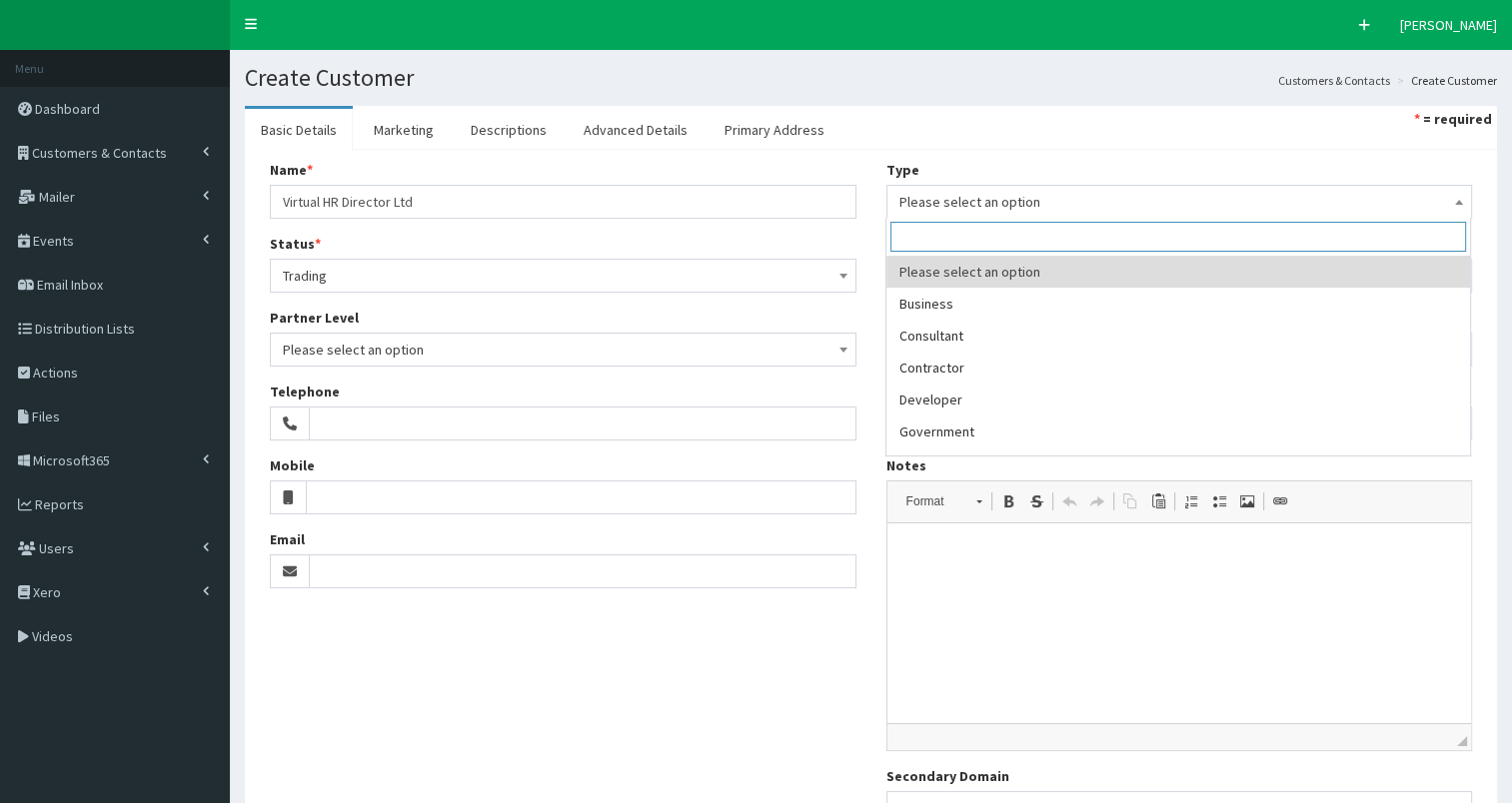 click on "Please select an option" at bounding box center [1179, 202] 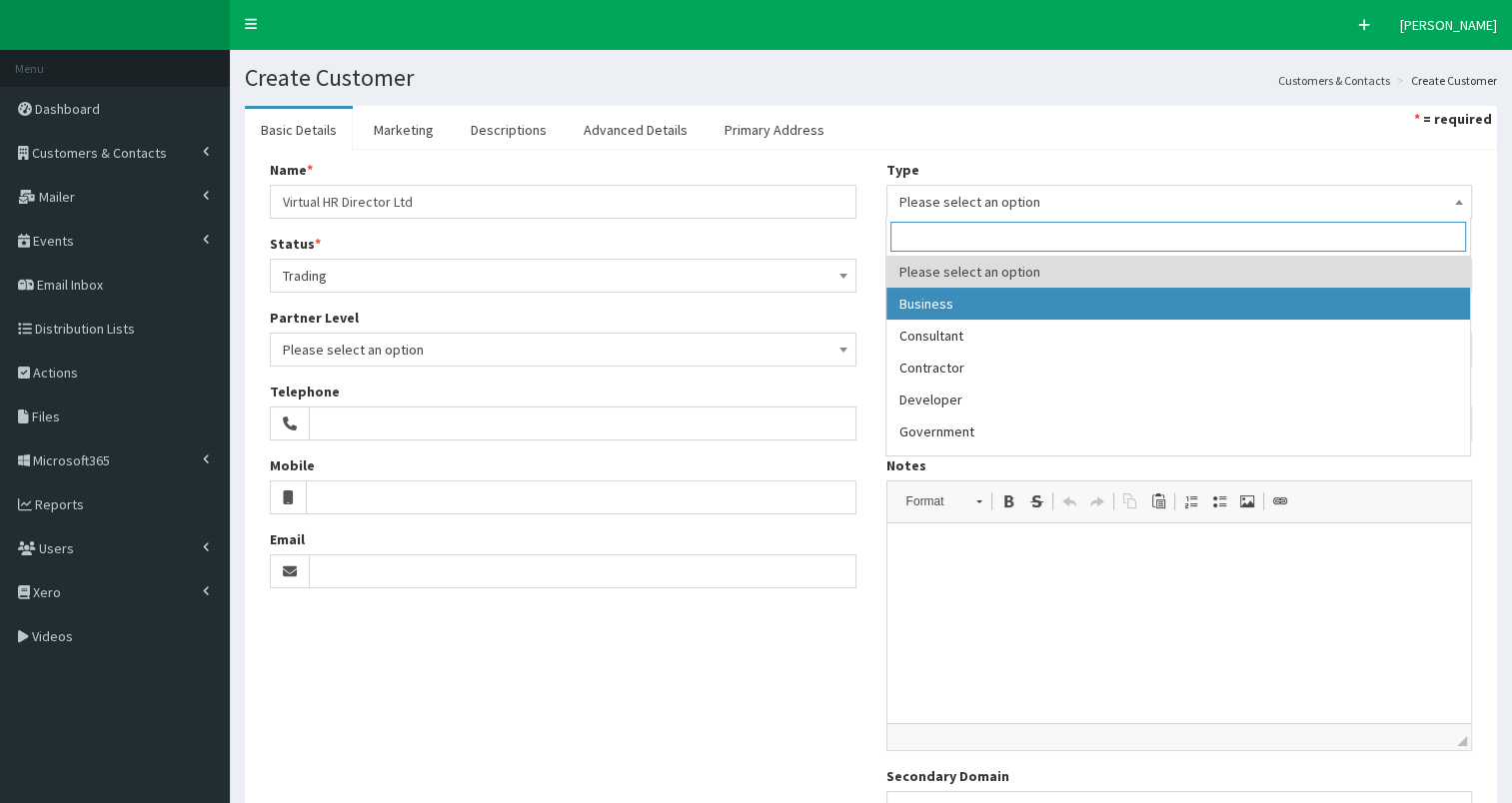 select on "1" 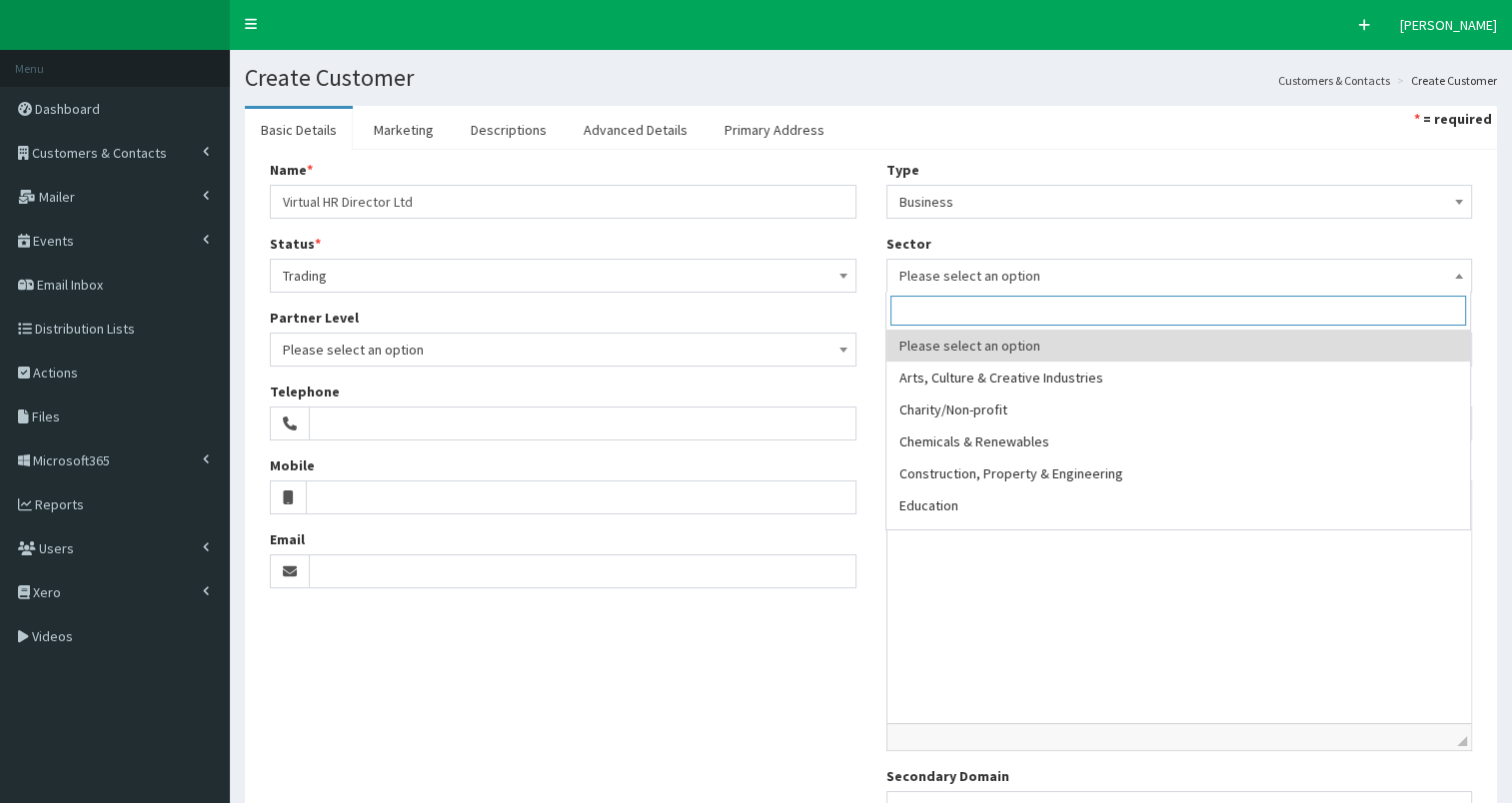 click on "Please select an option" at bounding box center [1179, 276] 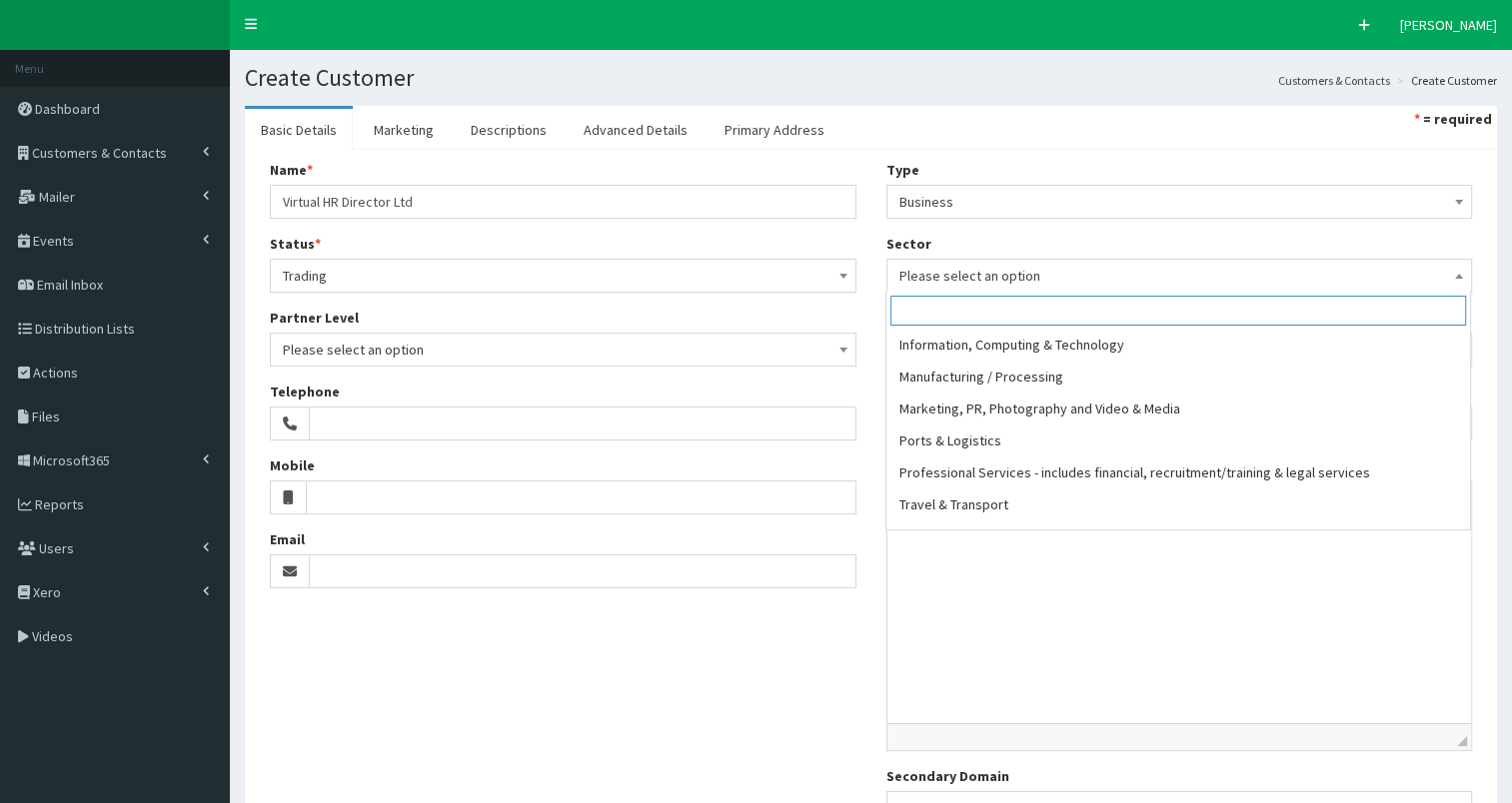 scroll, scrollTop: 319, scrollLeft: 0, axis: vertical 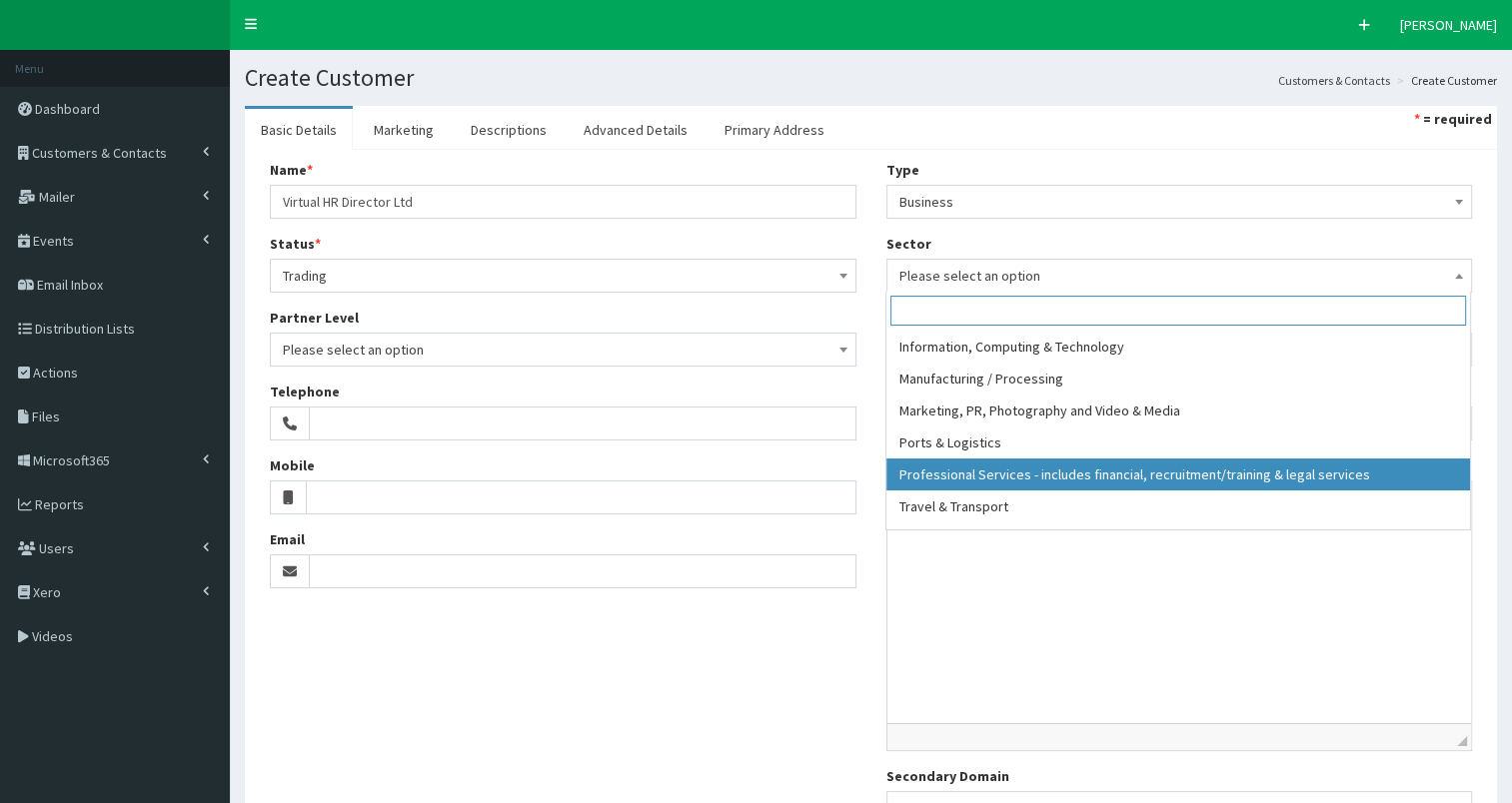 select on "14" 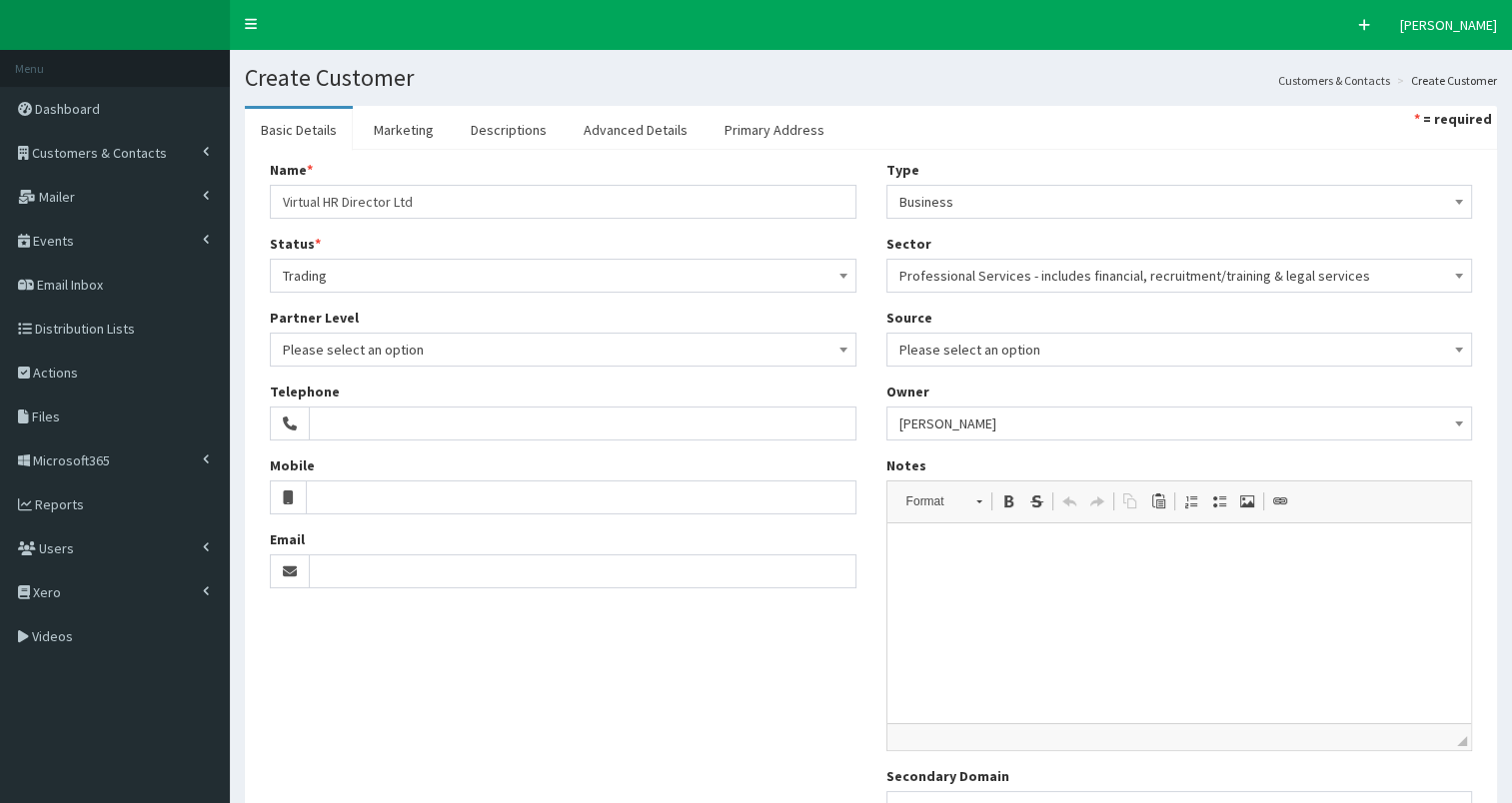 scroll, scrollTop: 186, scrollLeft: 0, axis: vertical 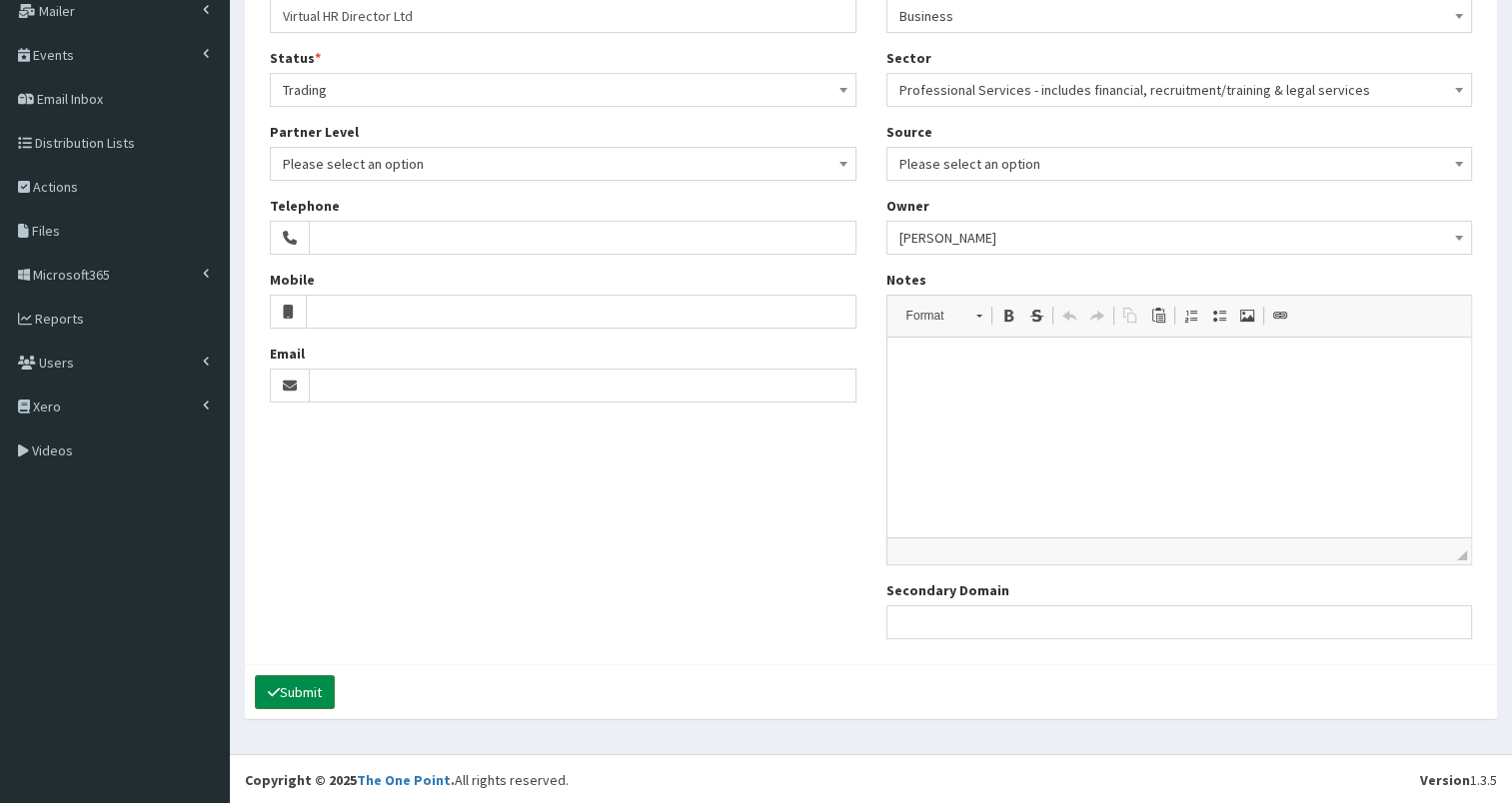 click on "Submit" at bounding box center [295, 692] 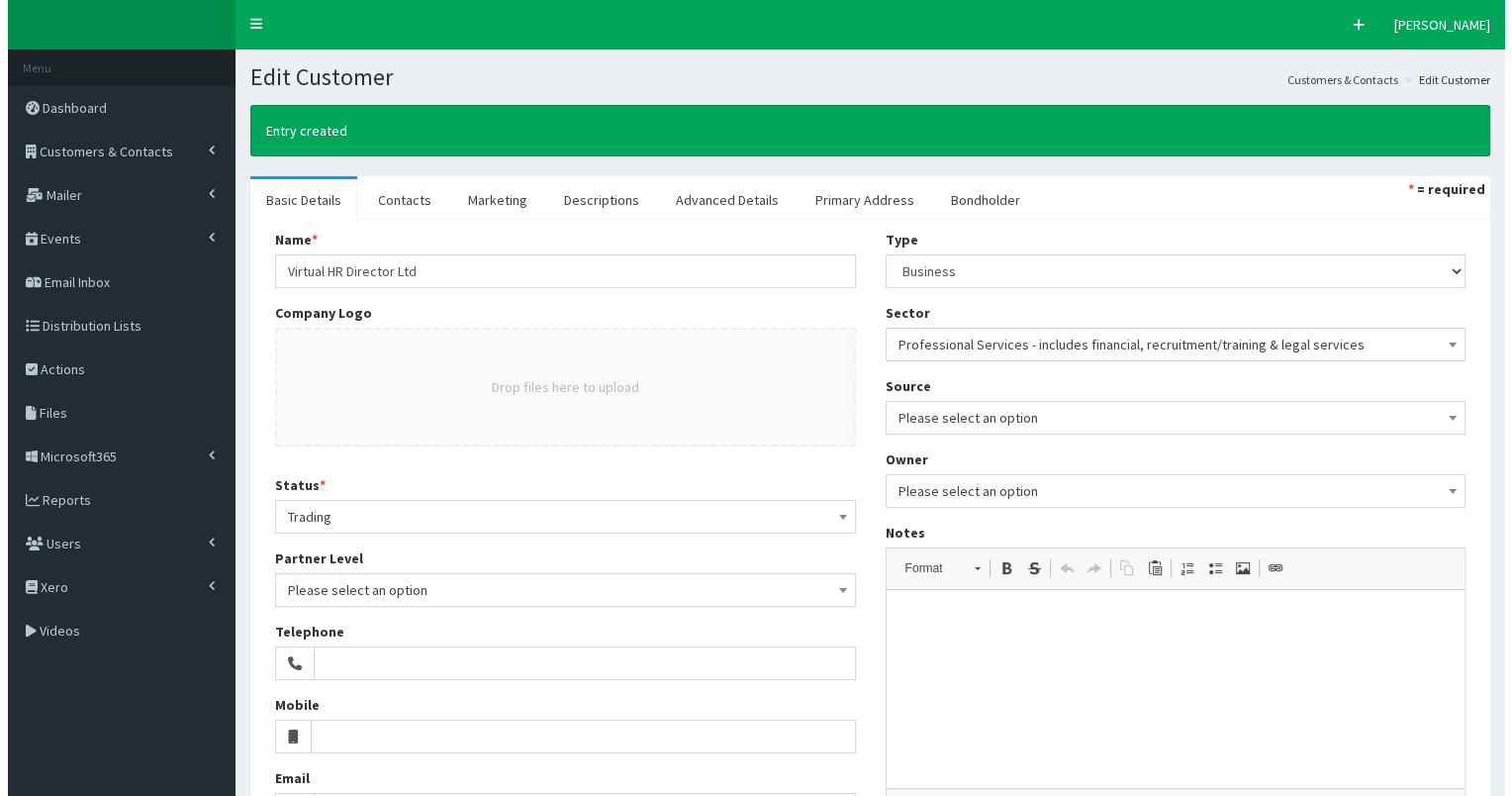 scroll, scrollTop: 0, scrollLeft: 0, axis: both 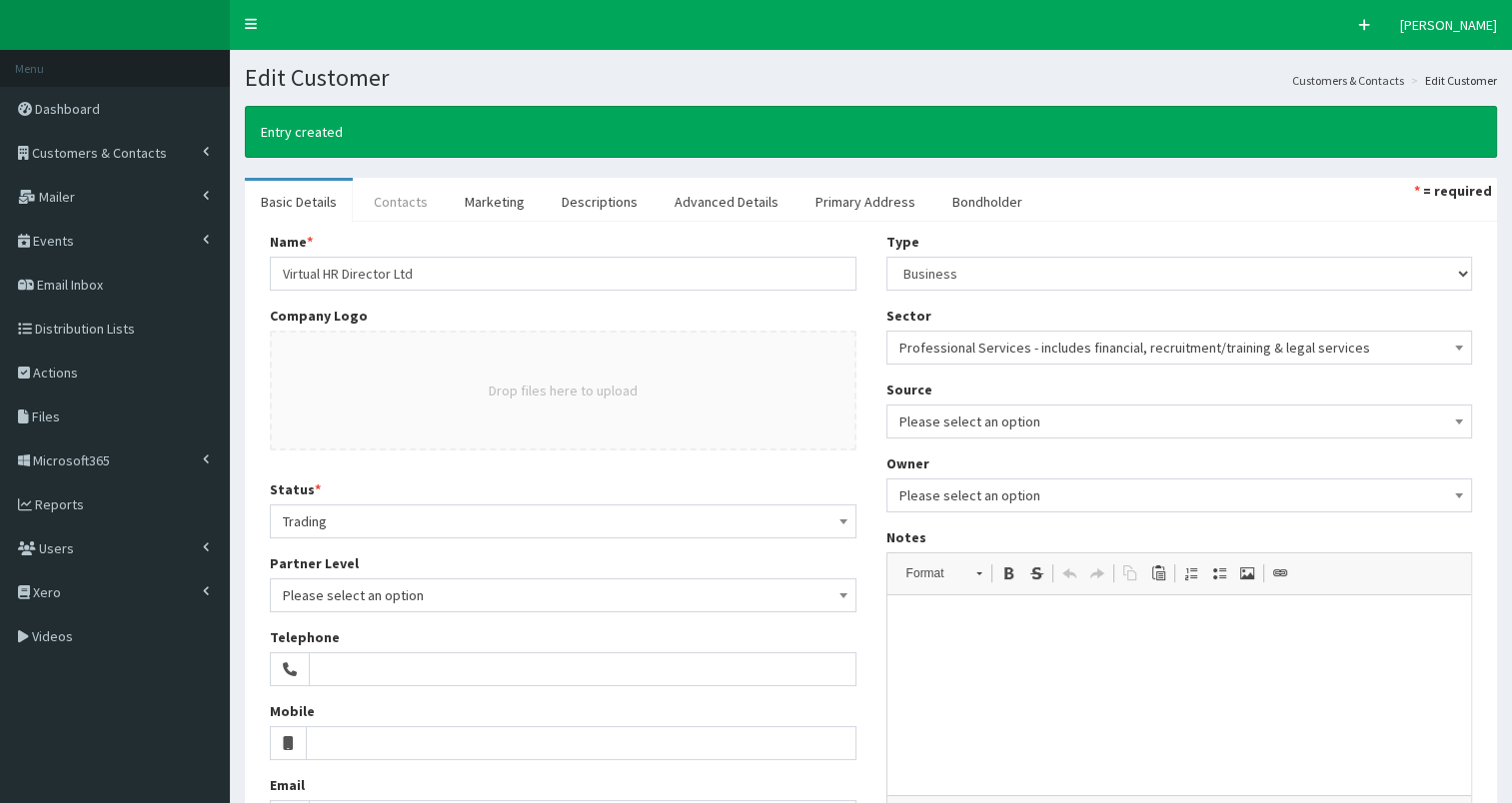 click on "Contacts" at bounding box center [401, 202] 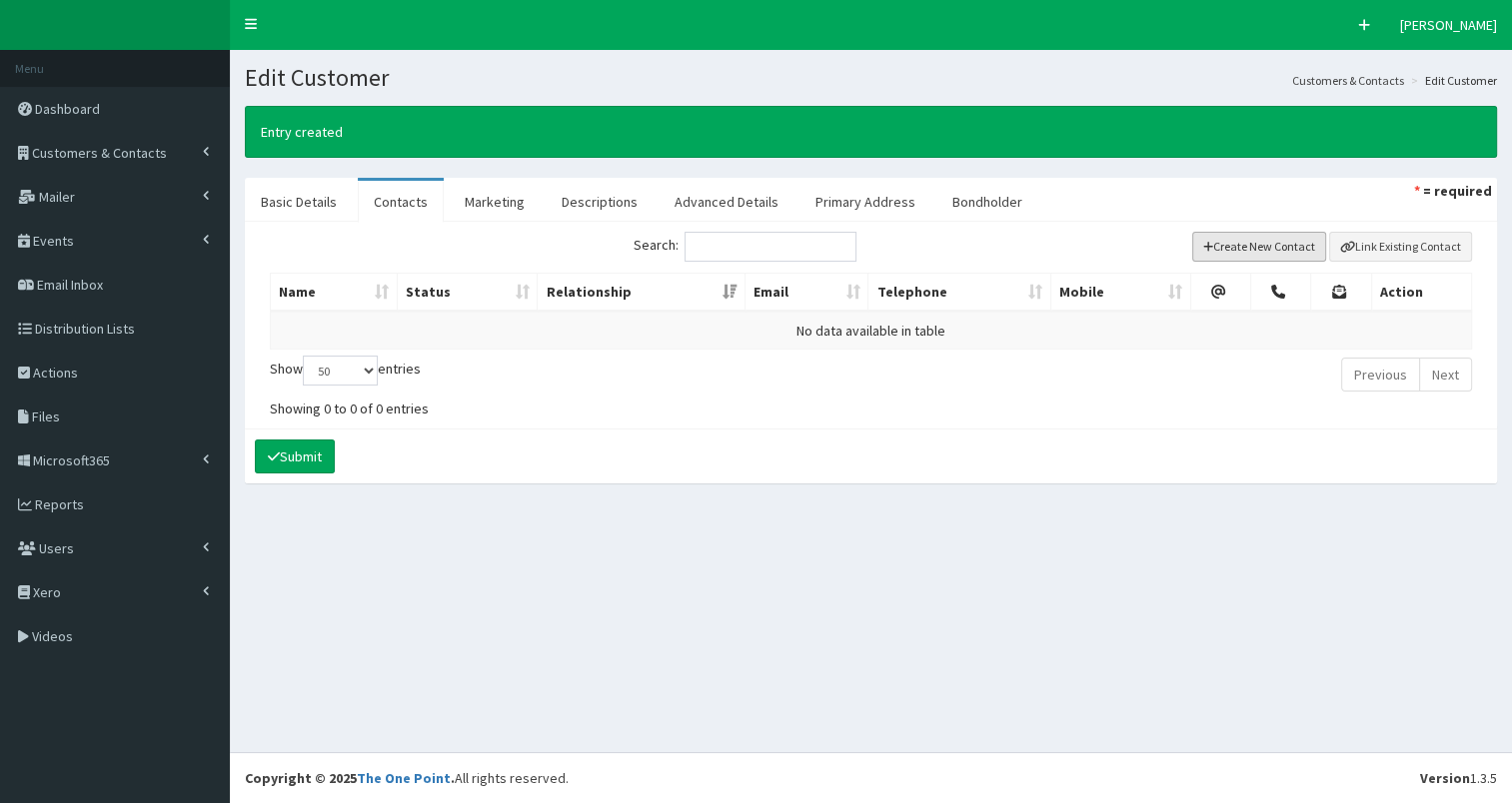 click on "Create New Contact" at bounding box center [1259, 247] 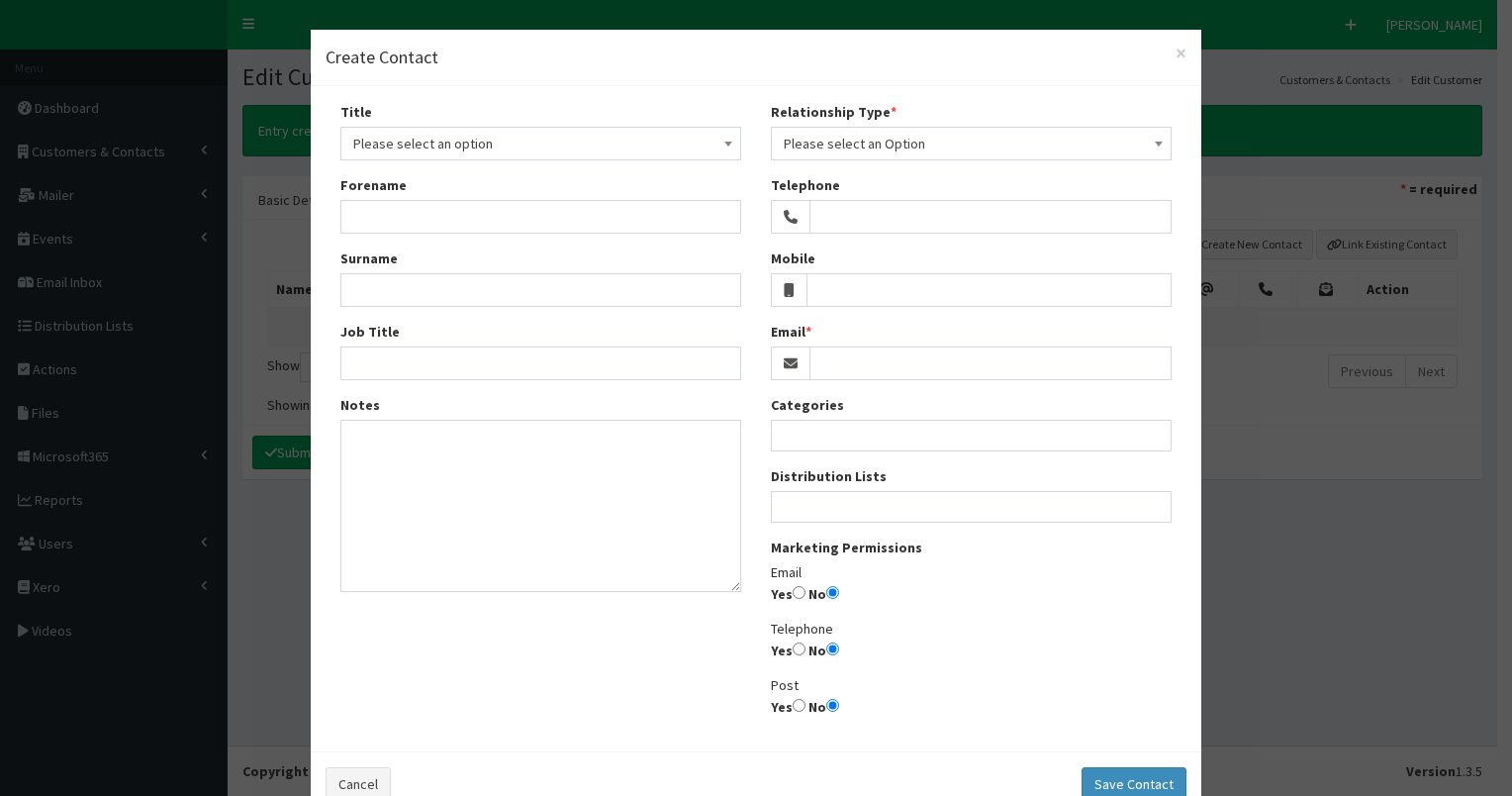 click on "Please select an Option" at bounding box center (971, 144) 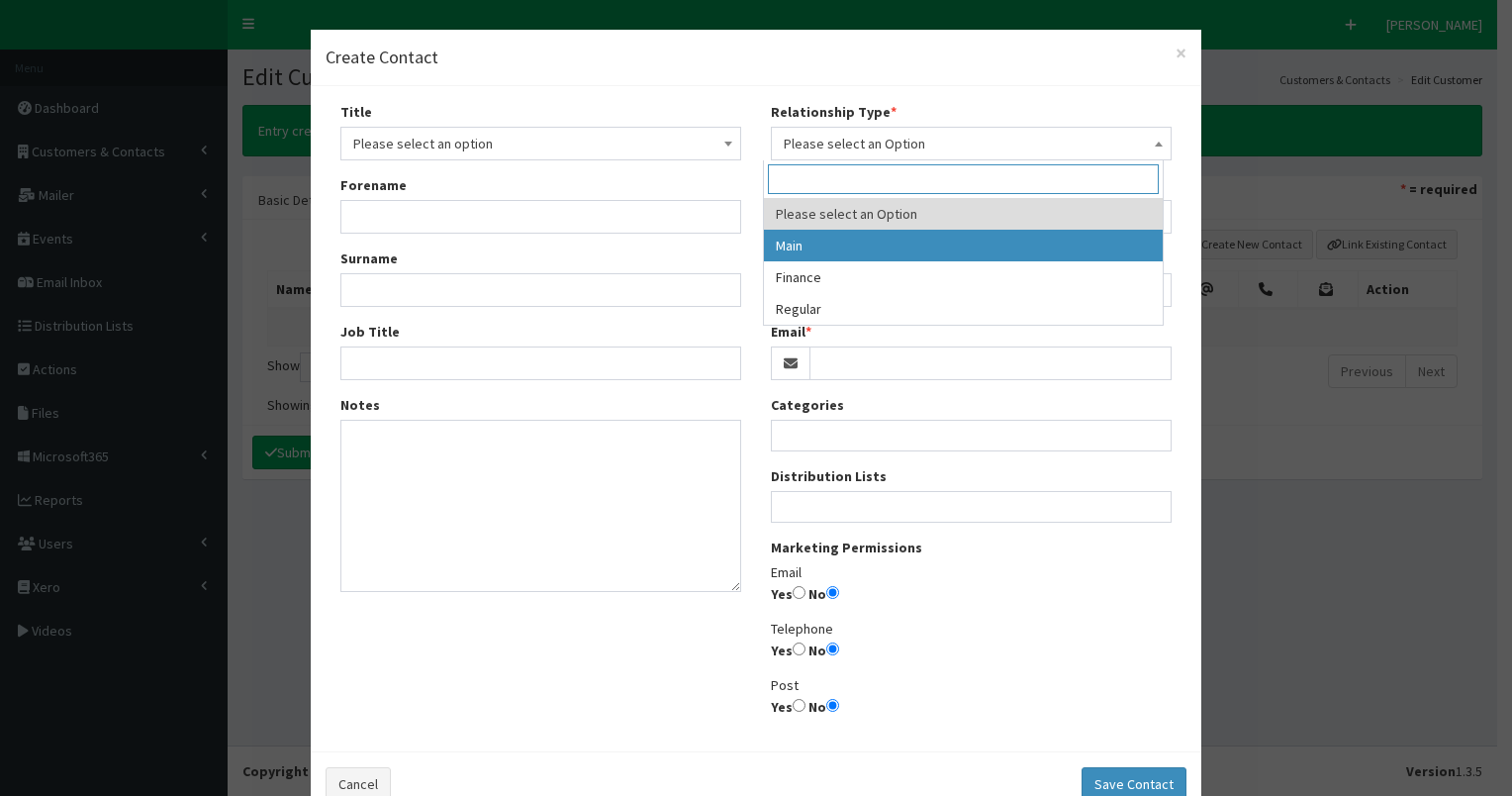 select on "1" 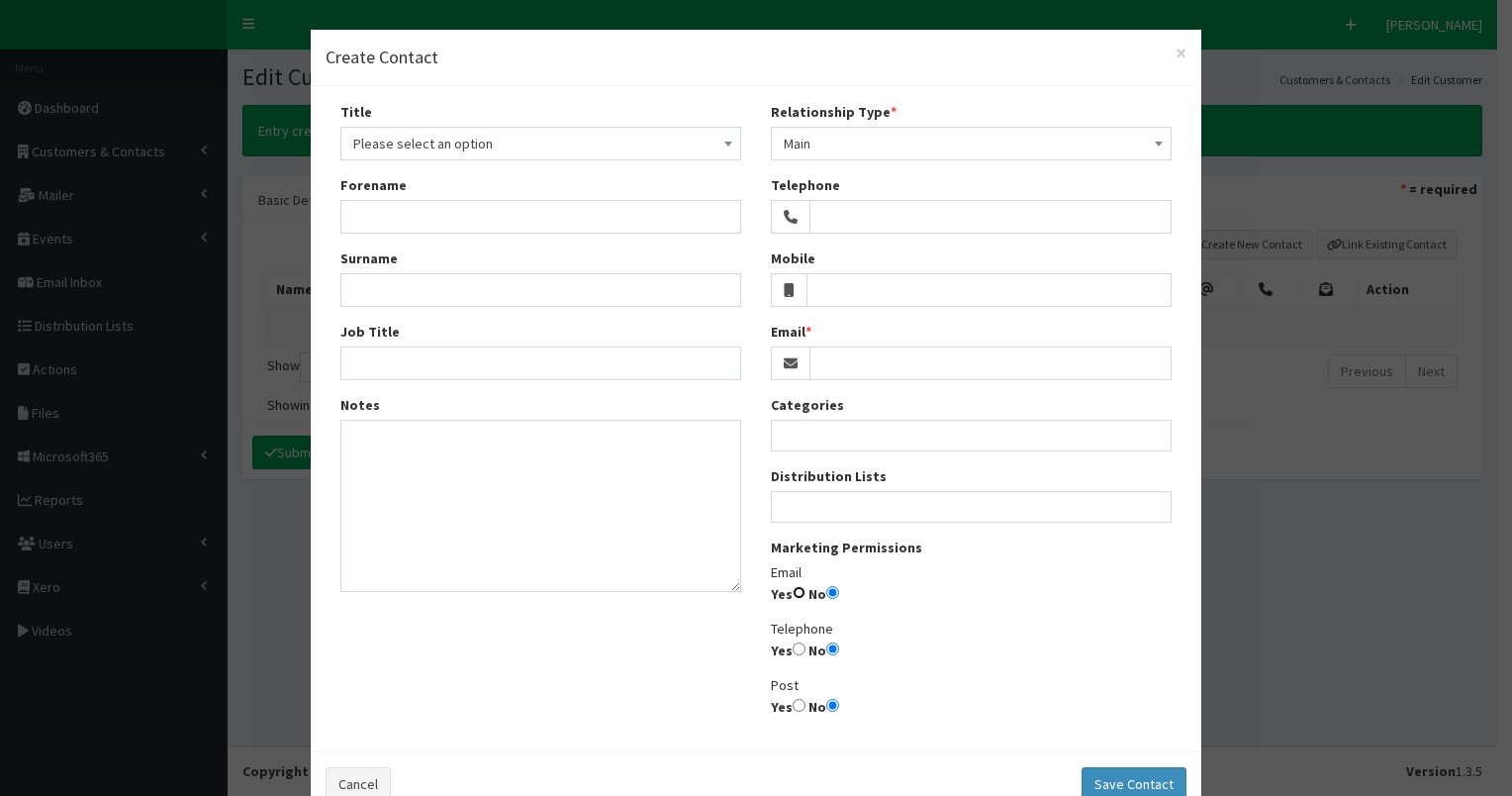 drag, startPoint x: 792, startPoint y: 593, endPoint x: 813, endPoint y: 561, distance: 38.275318 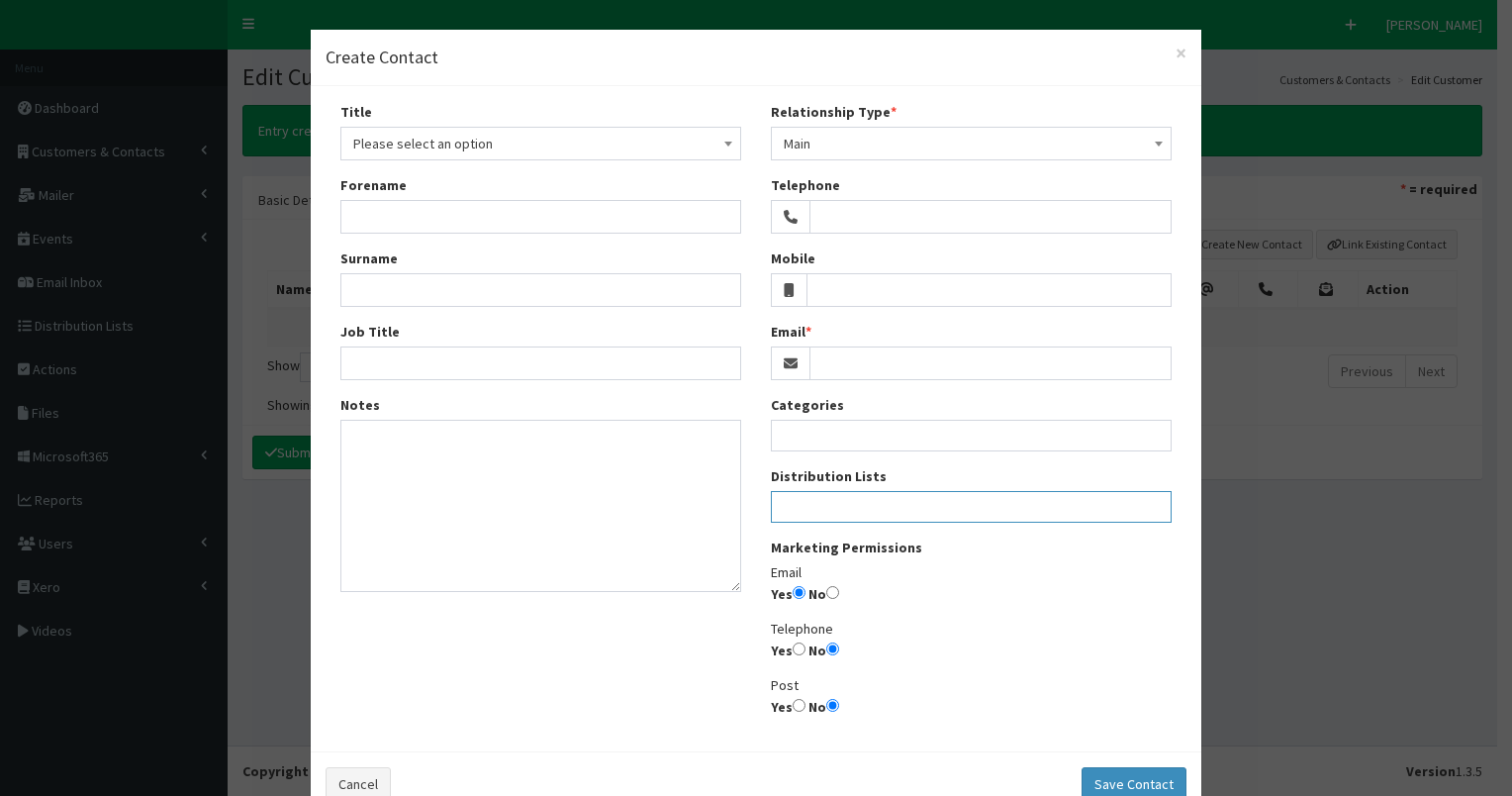 click at bounding box center (971, 504) 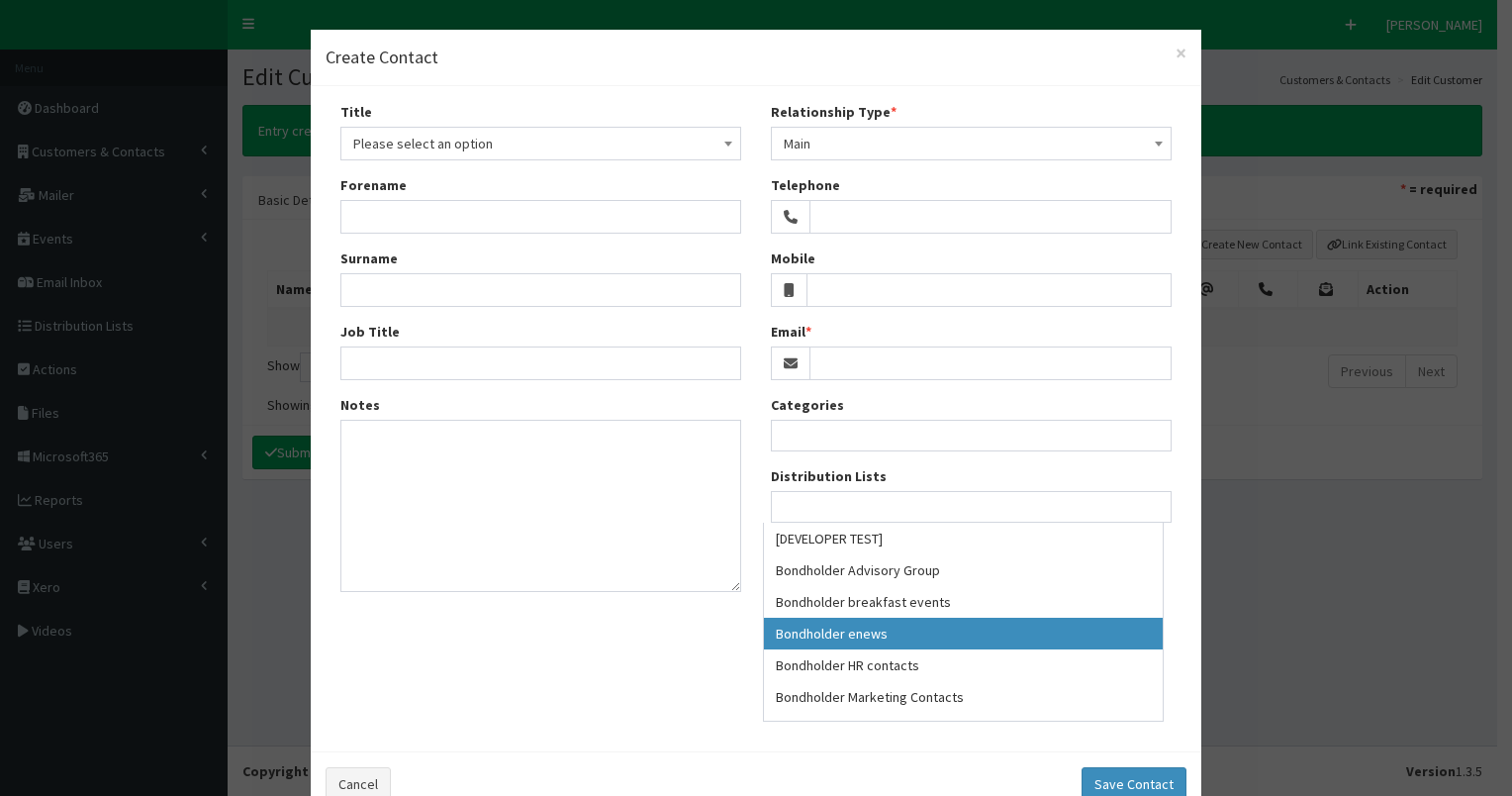 select on "79" 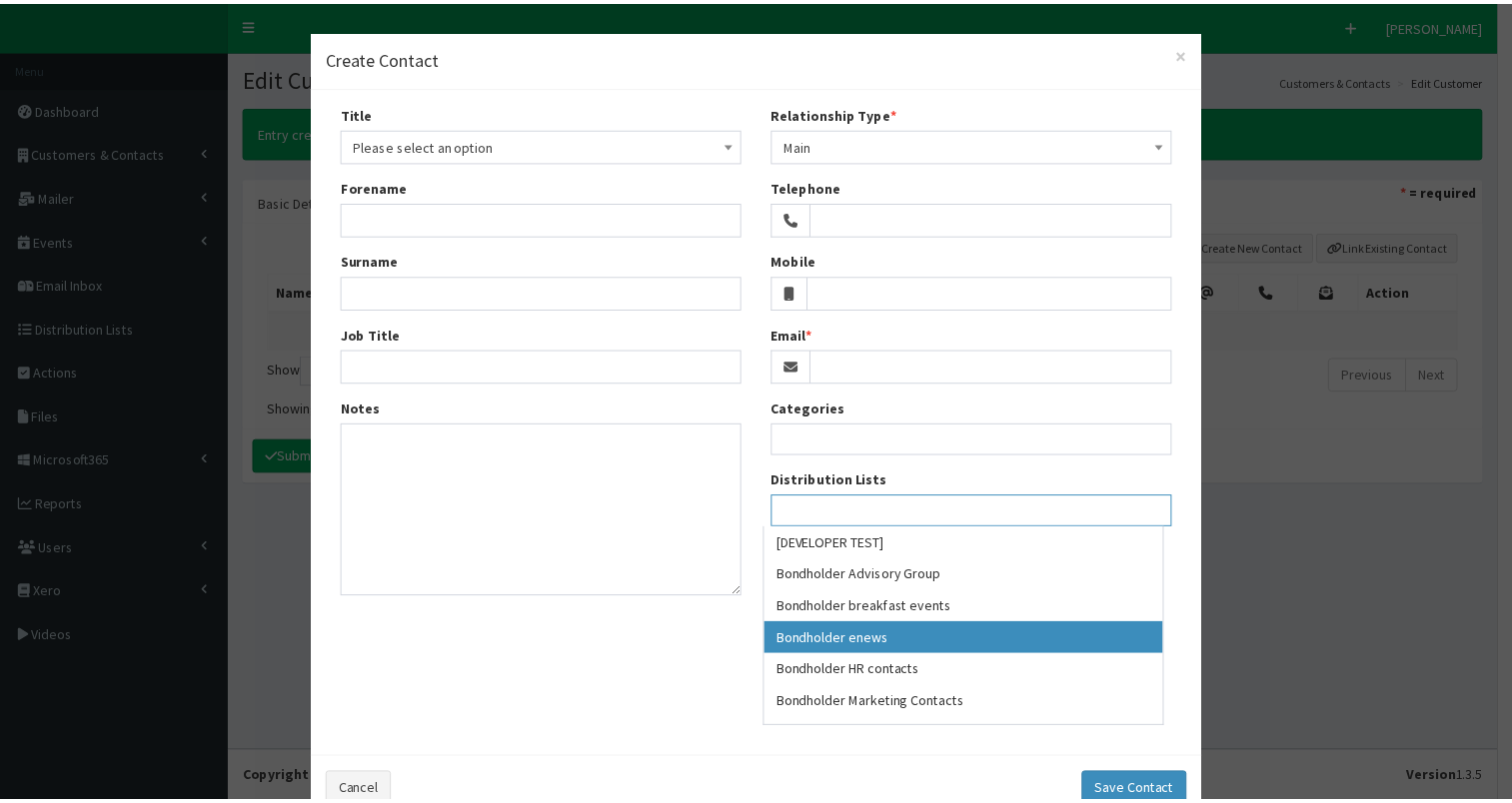 scroll, scrollTop: 56, scrollLeft: 0, axis: vertical 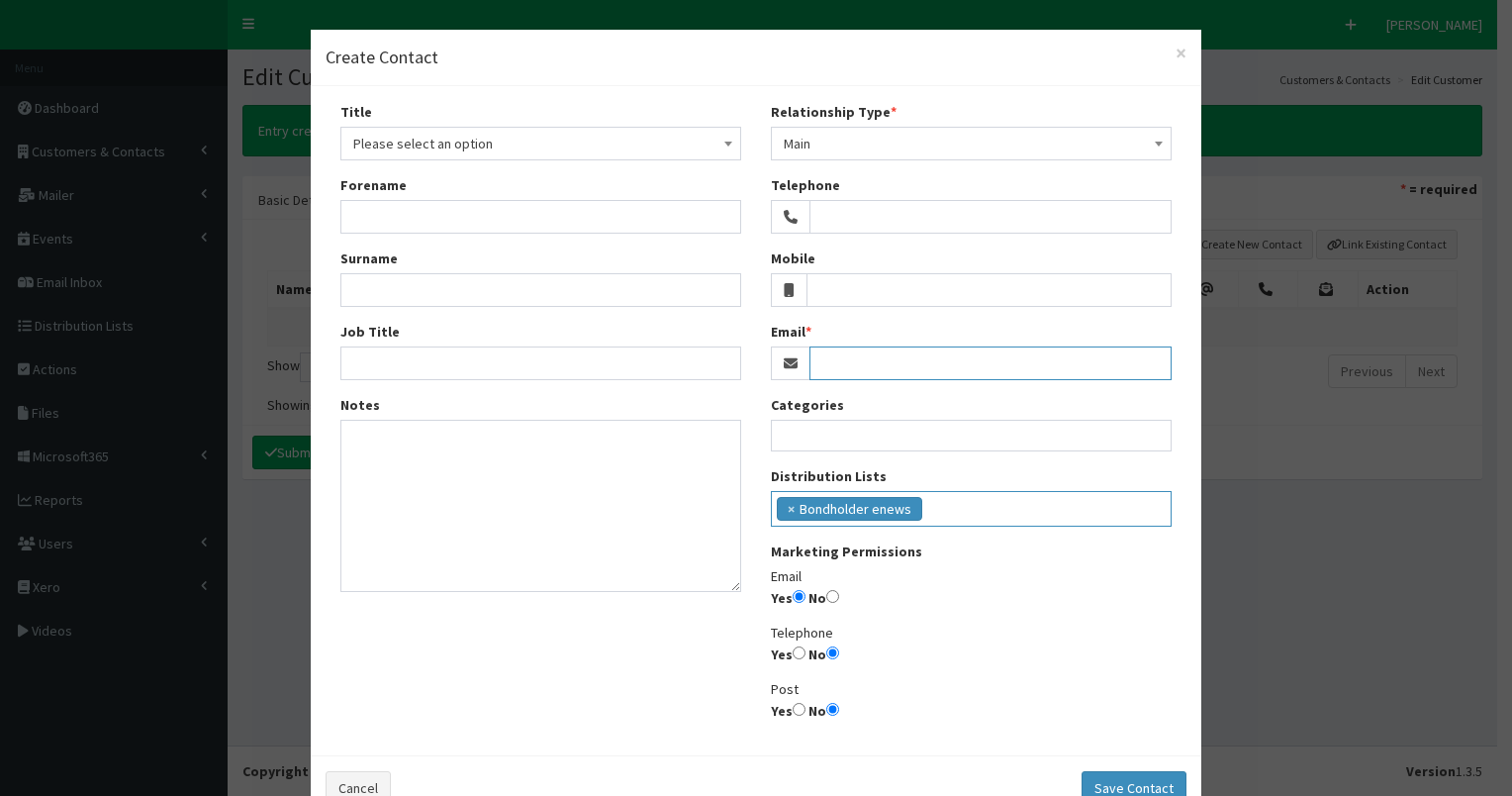 click on "Email" at bounding box center [991, 363] 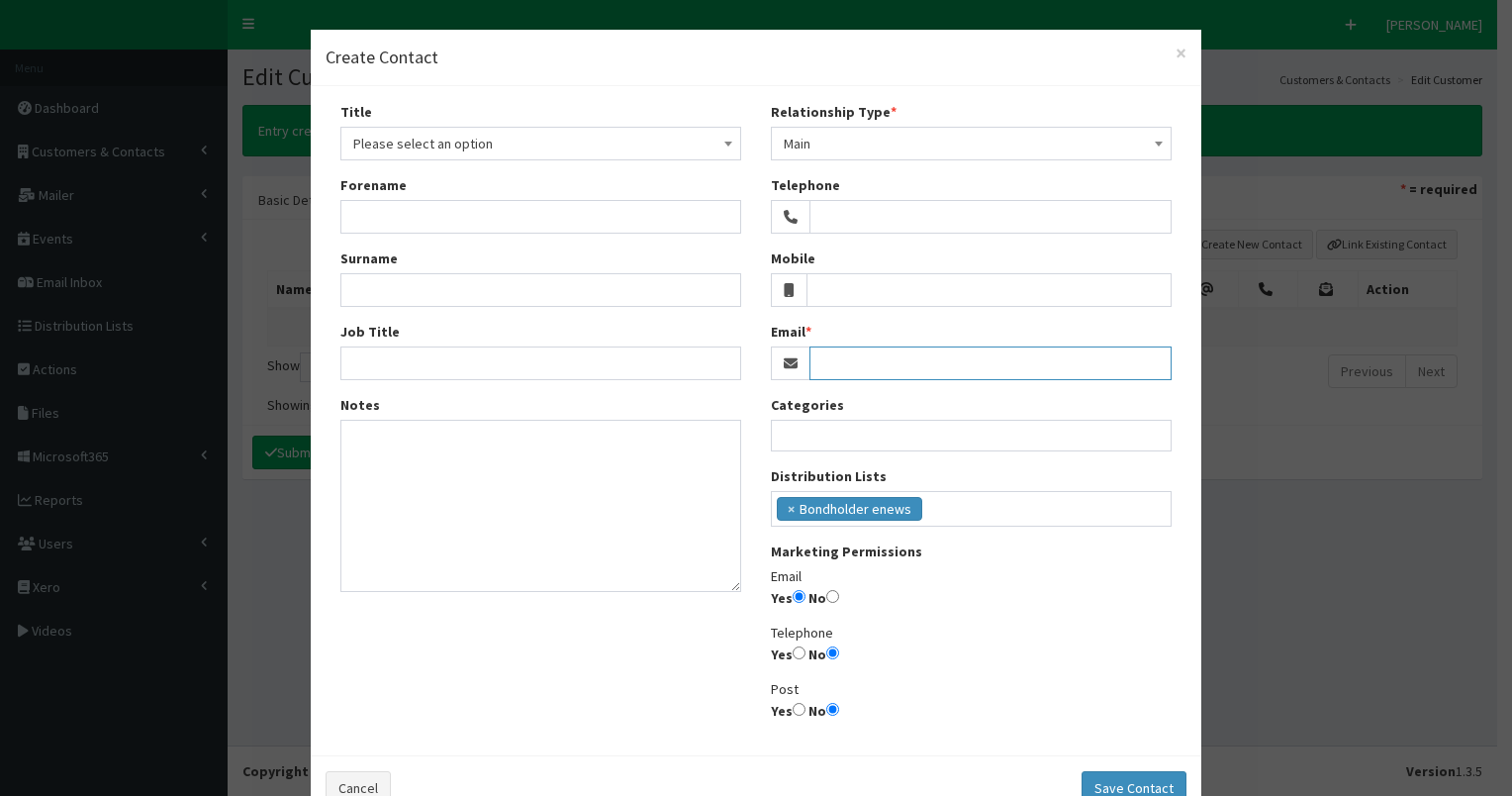 paste on "[EMAIL_ADDRESS][DOMAIN_NAME]" 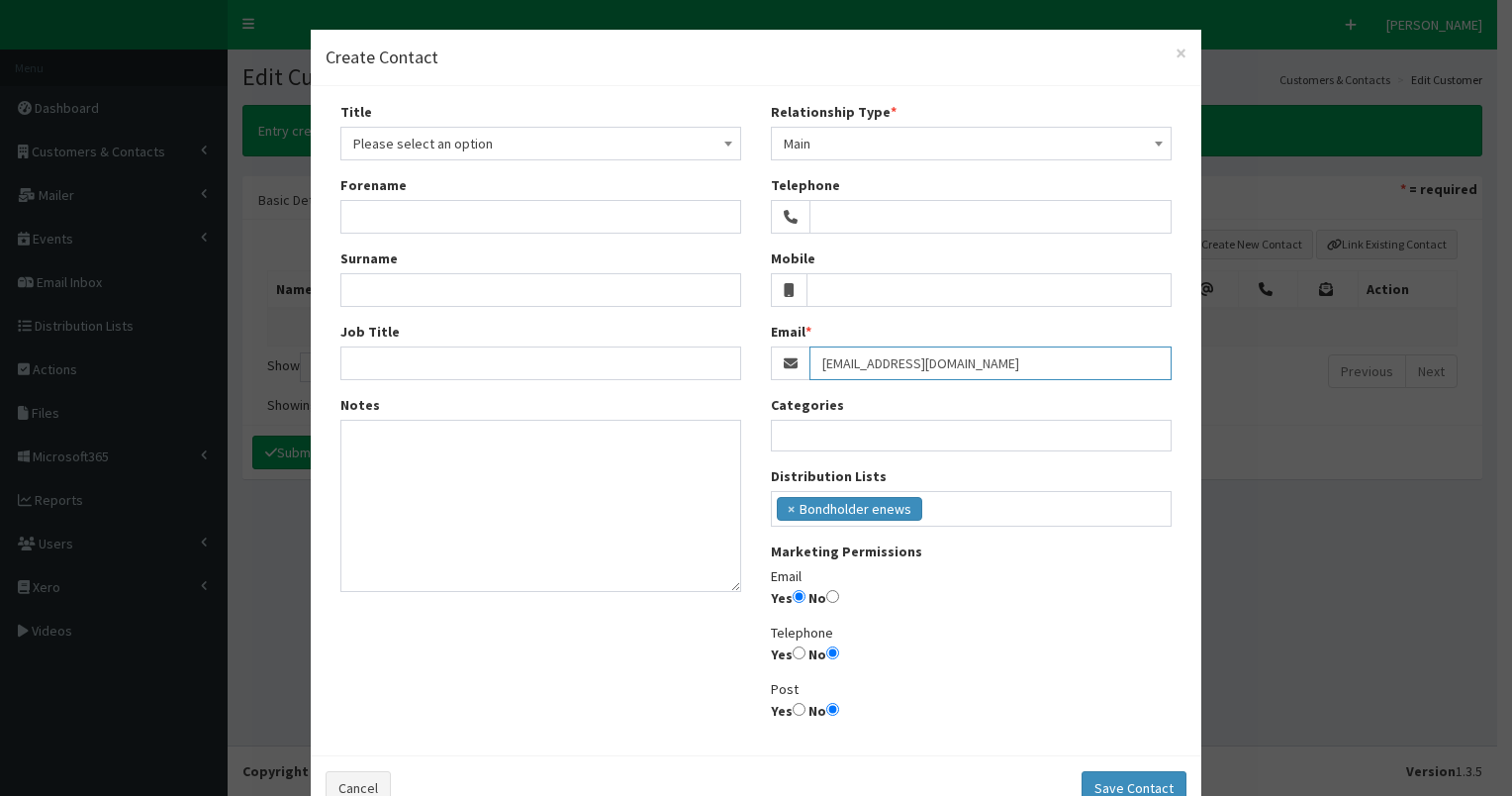 type on "[EMAIL_ADDRESS][DOMAIN_NAME]" 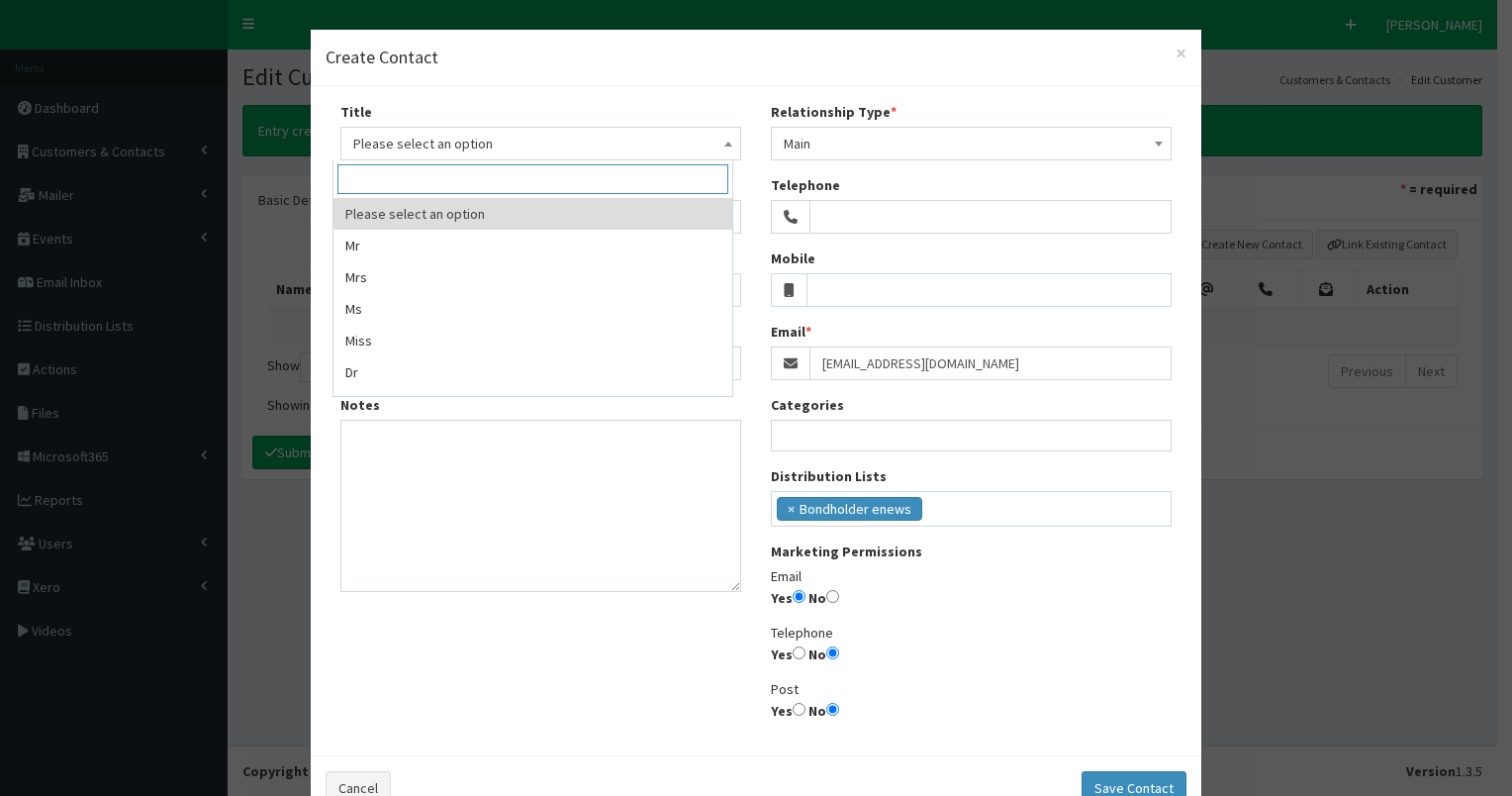 click on "Please select an option" at bounding box center (540, 144) 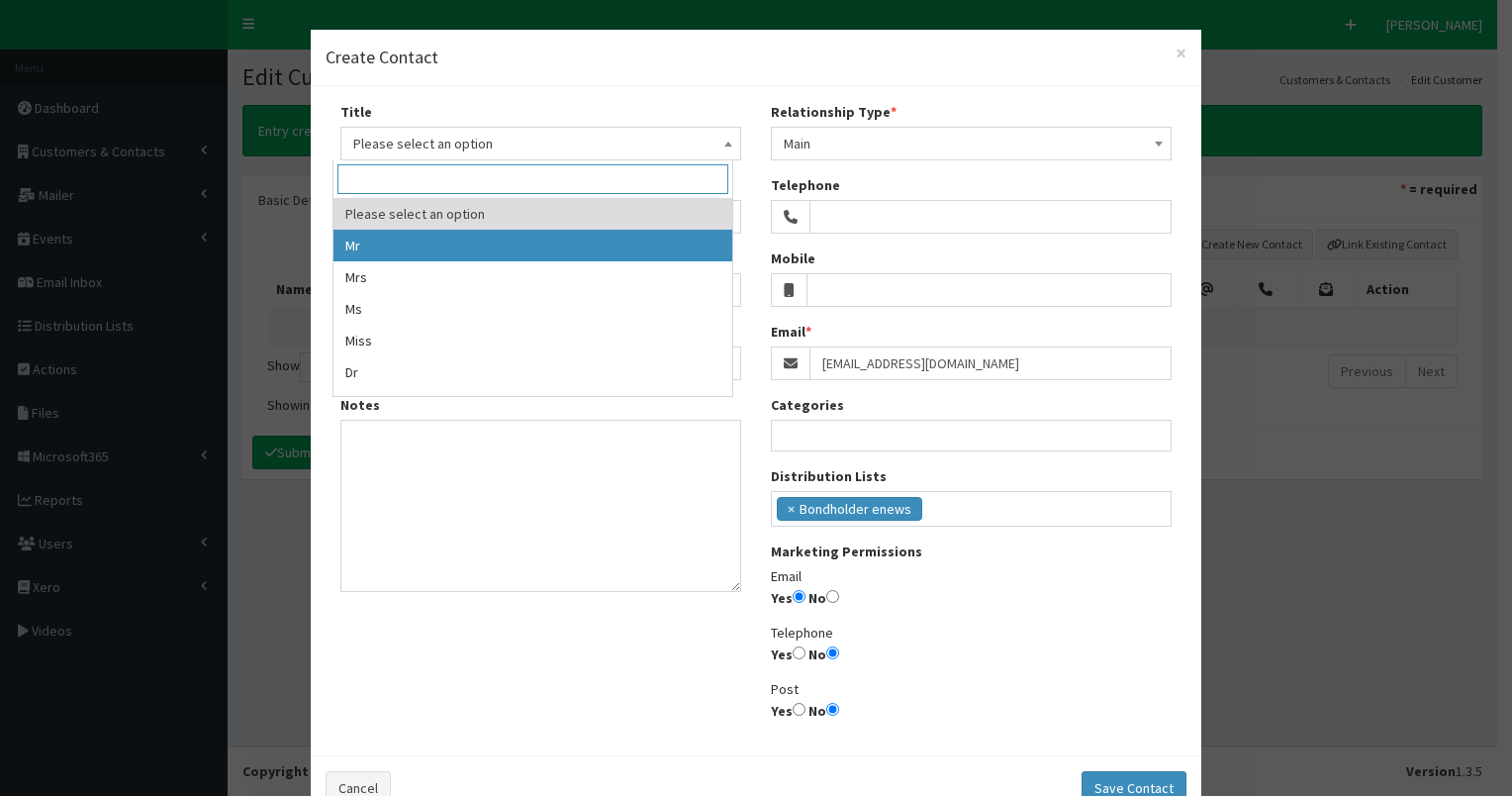 select on "1" 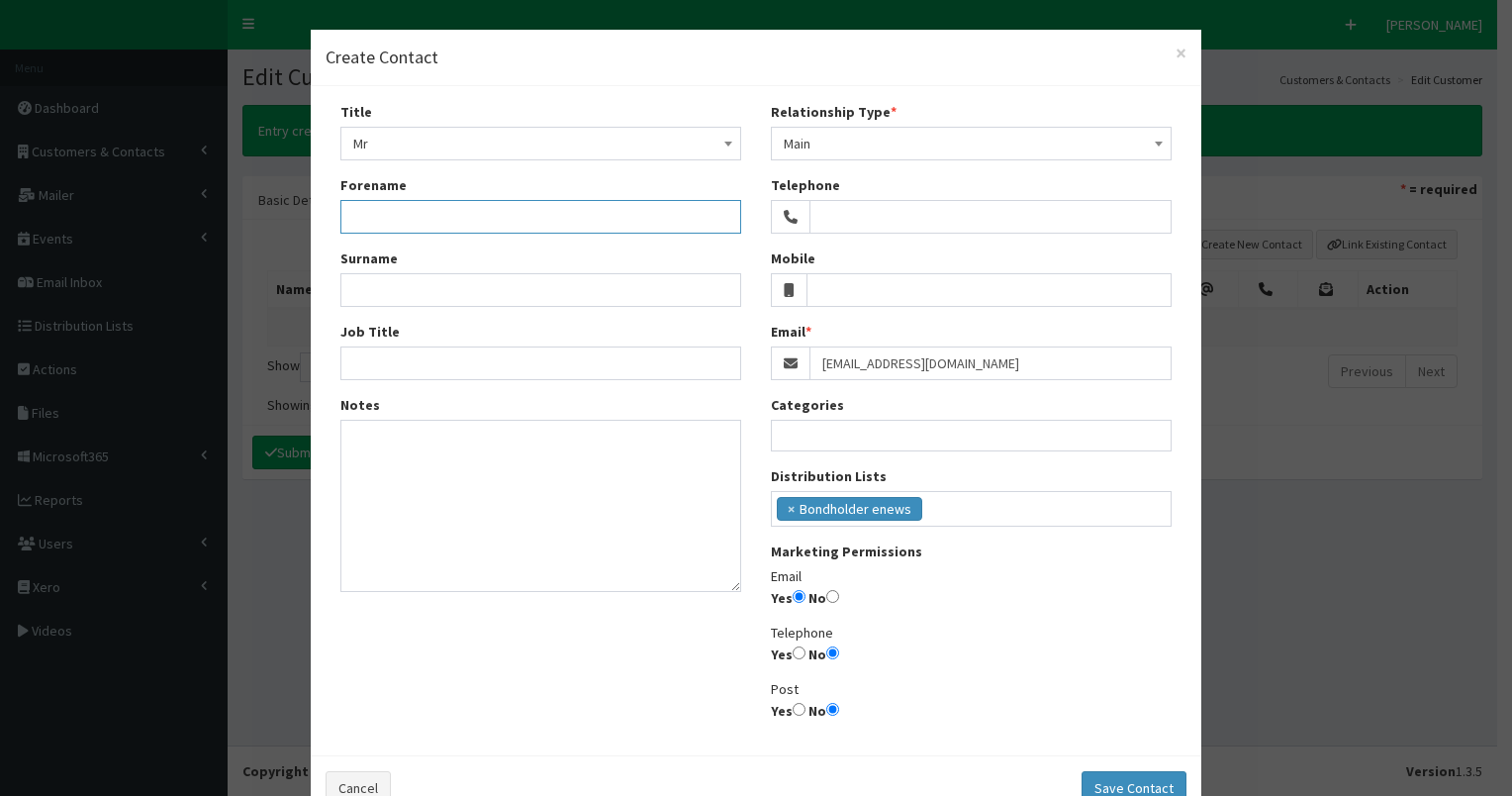 click on "Forename" at bounding box center [540, 217] 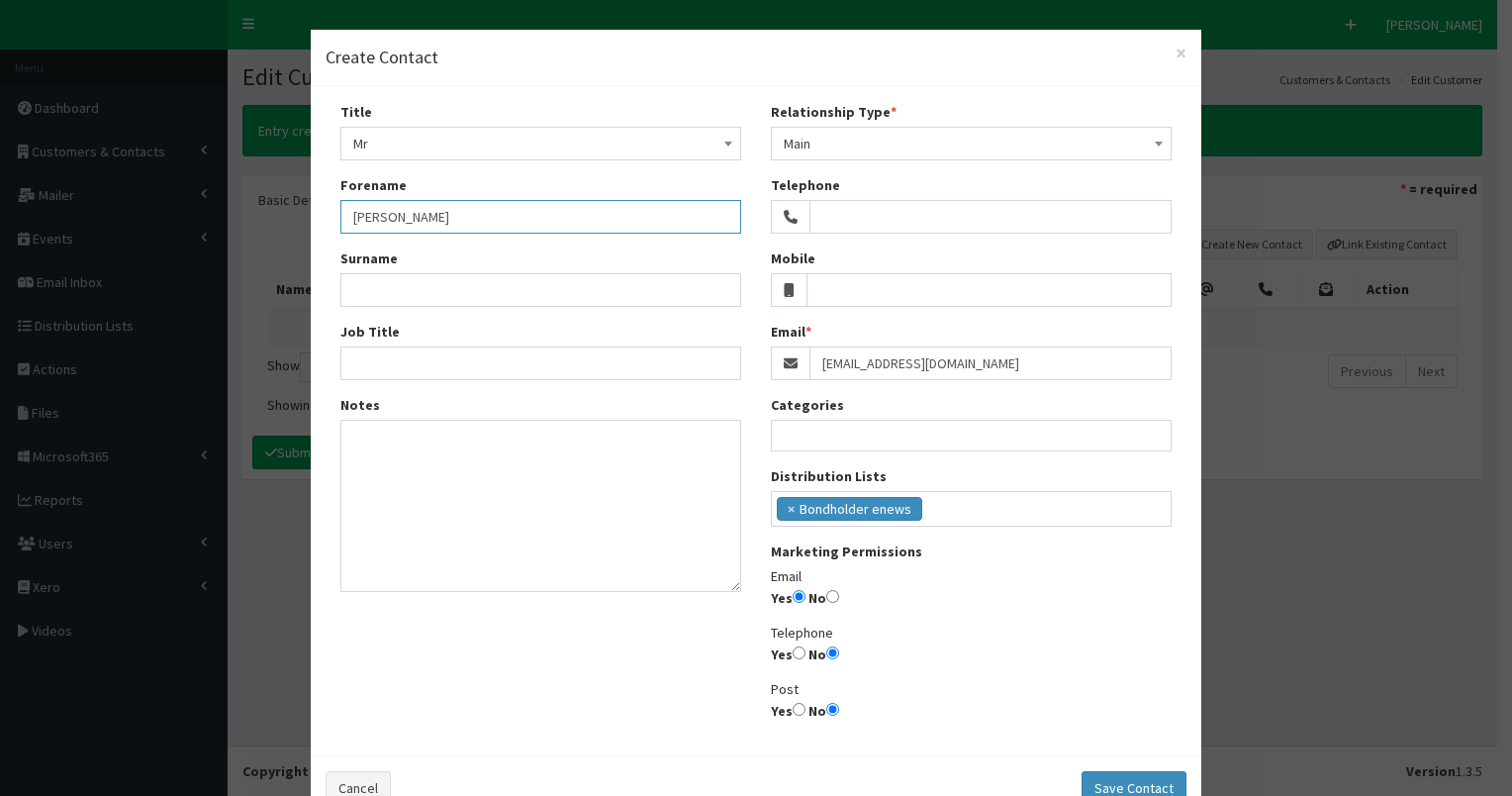 type on "[PERSON_NAME]" 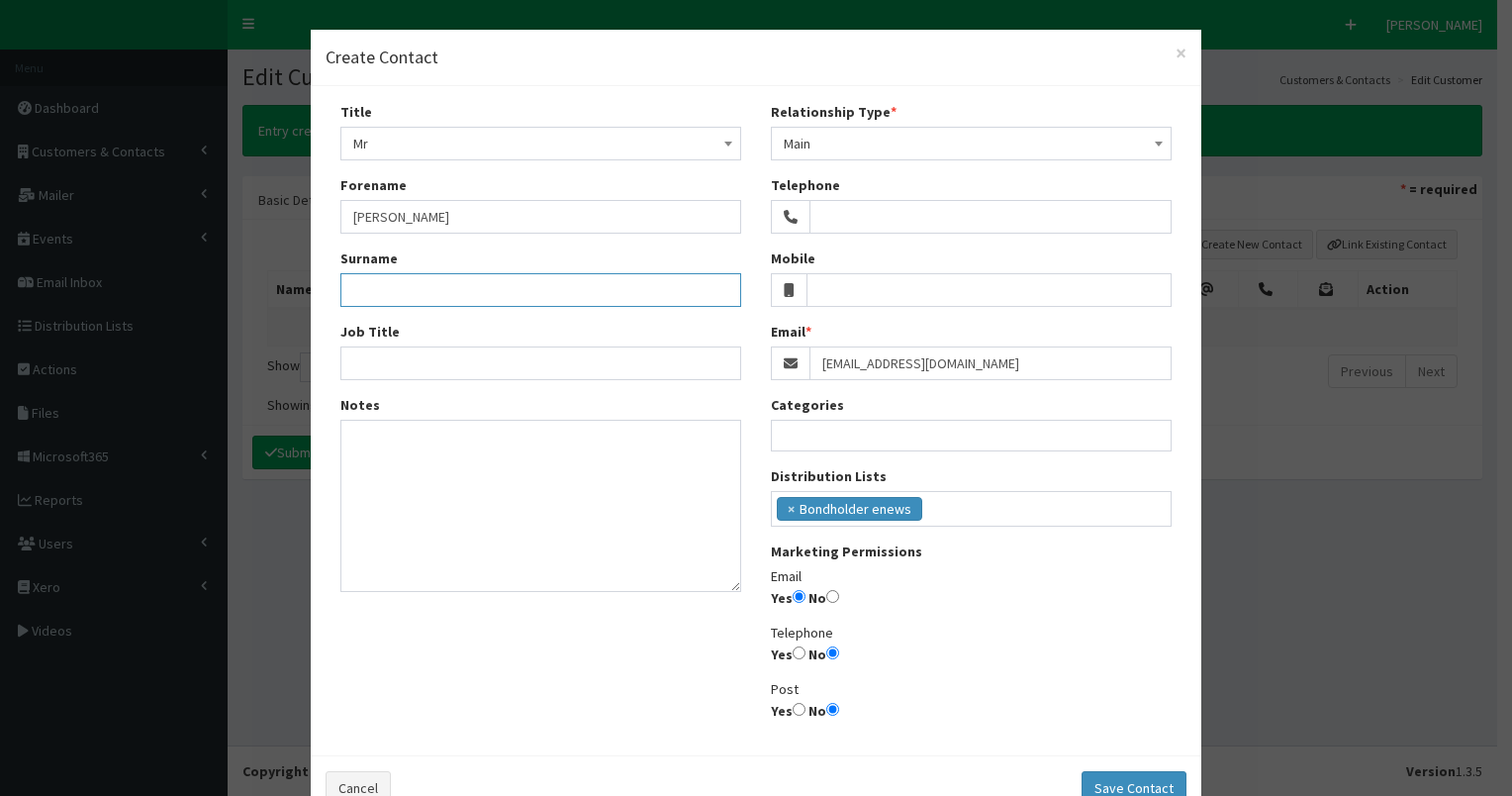 click on "Surname" at bounding box center (540, 290) 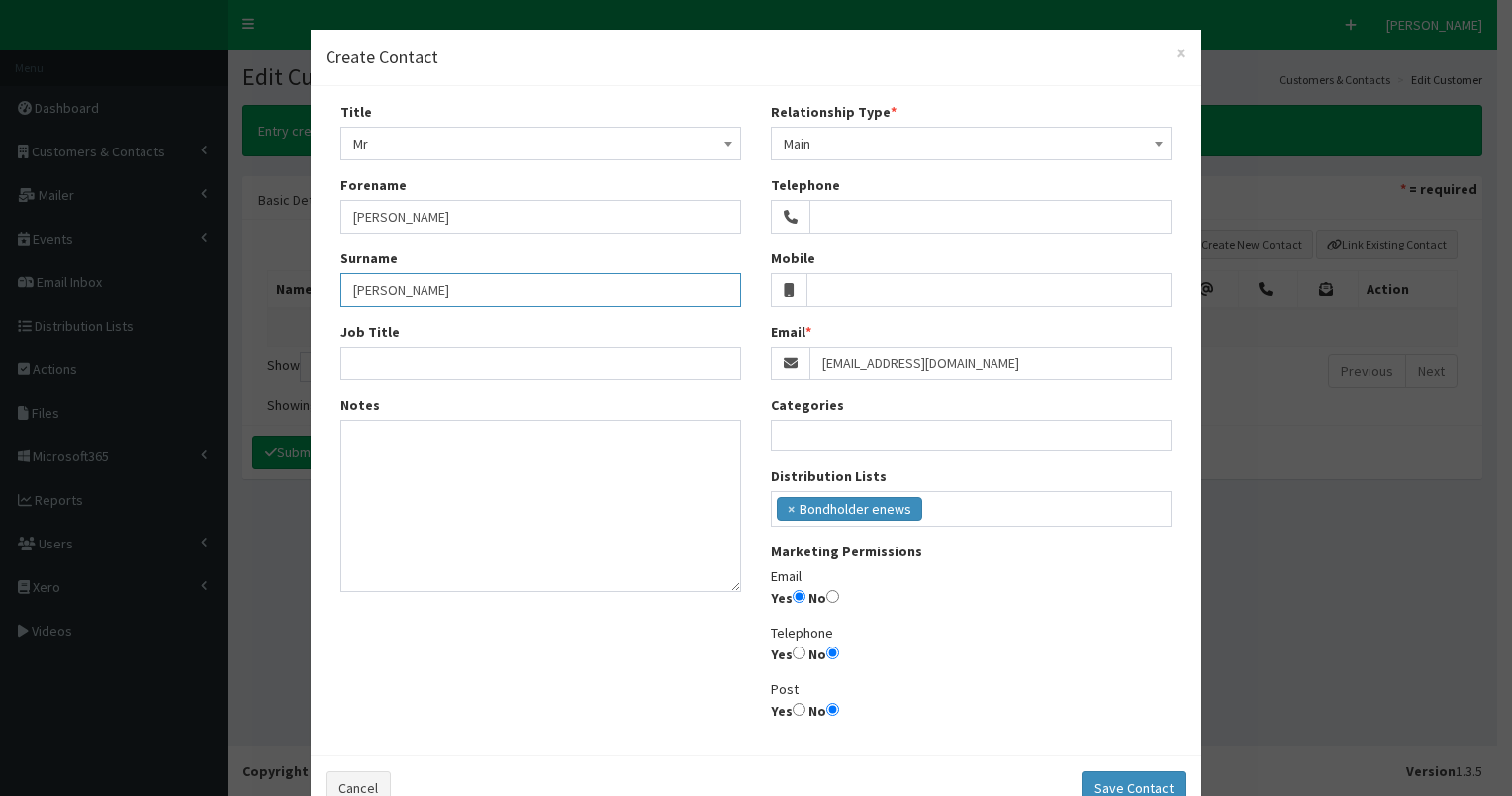 type on "[PERSON_NAME]" 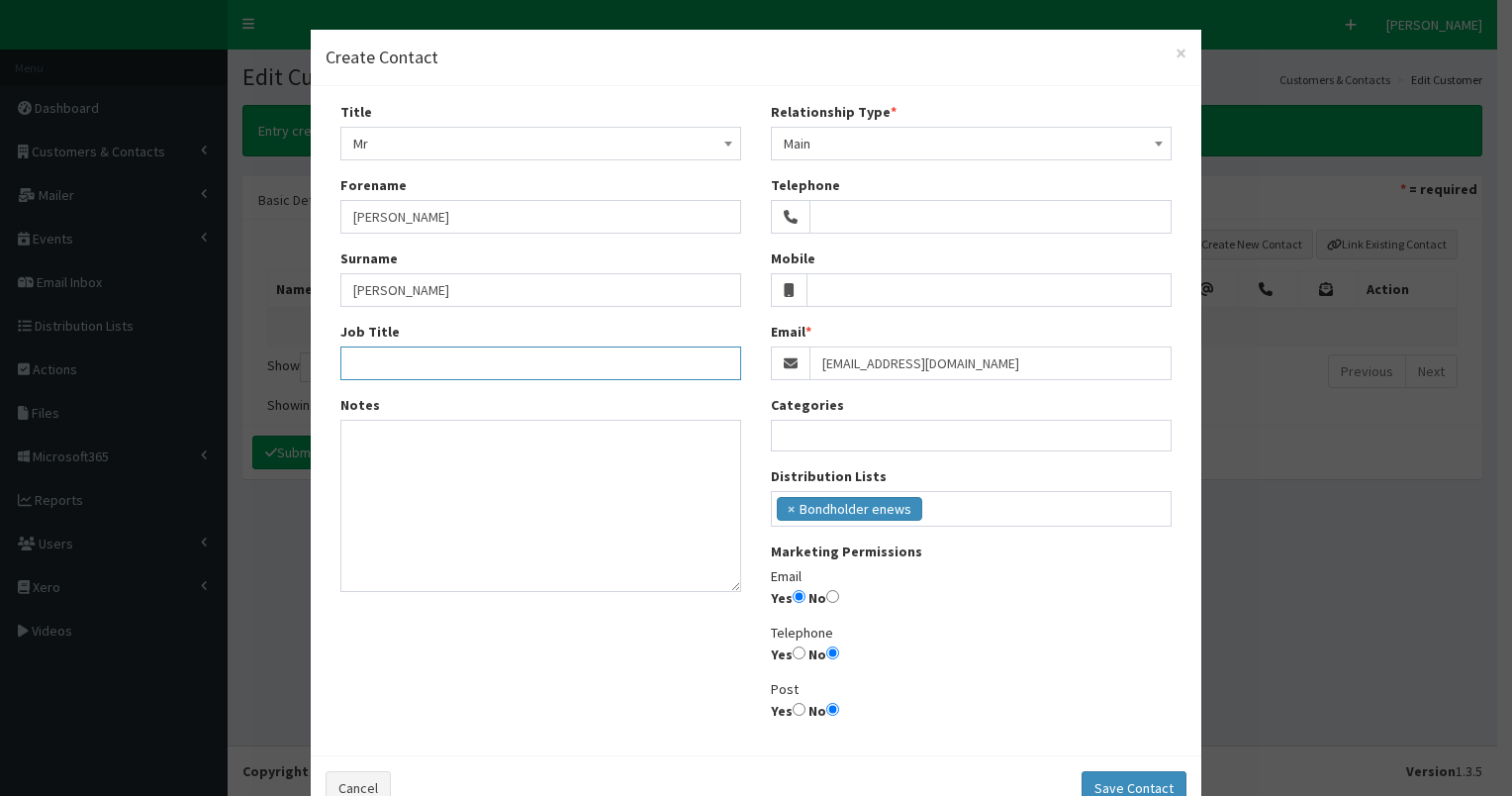 click on "Job Title" at bounding box center (540, 363) 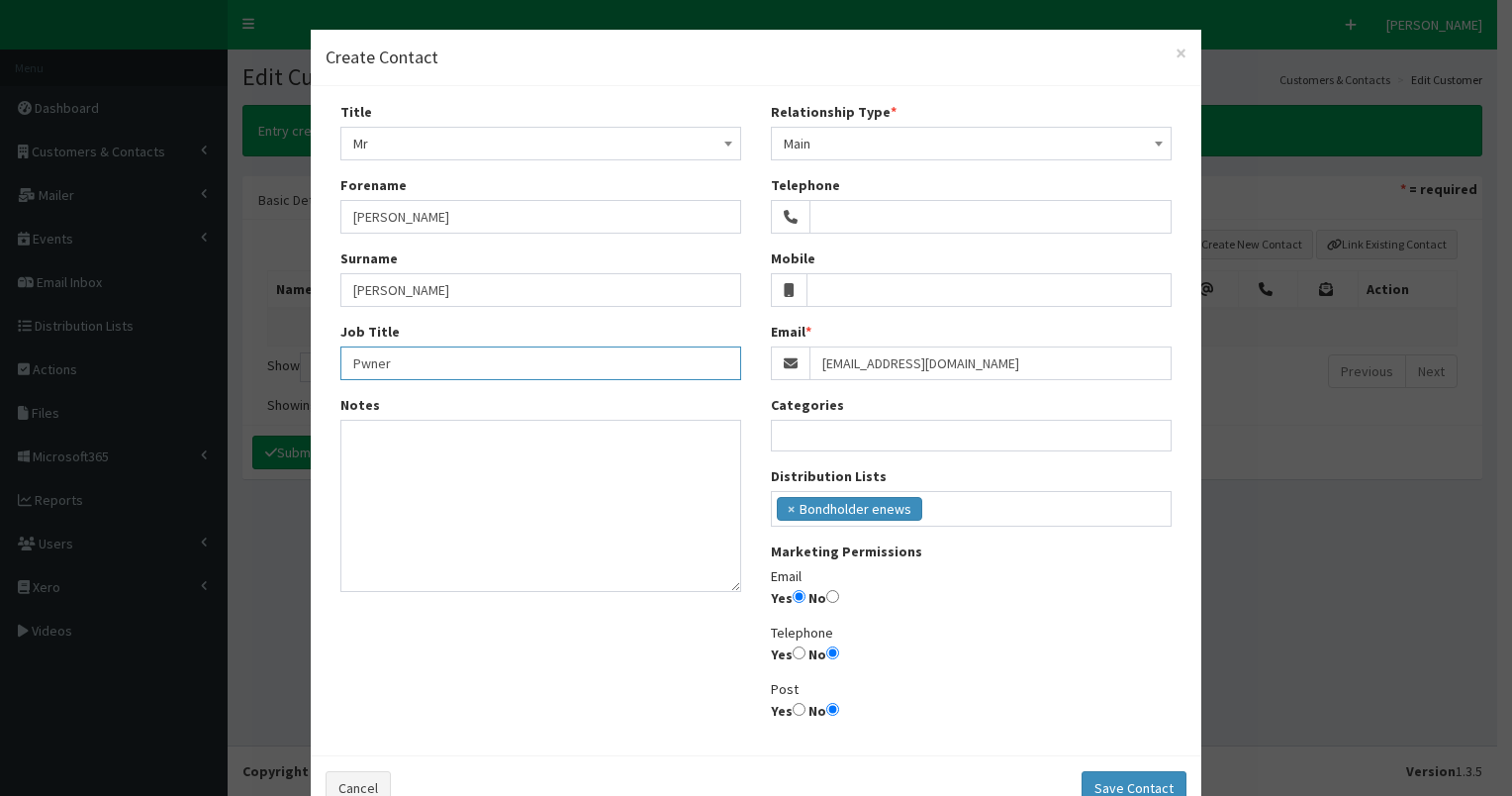 click on "Pwner" at bounding box center [540, 363] 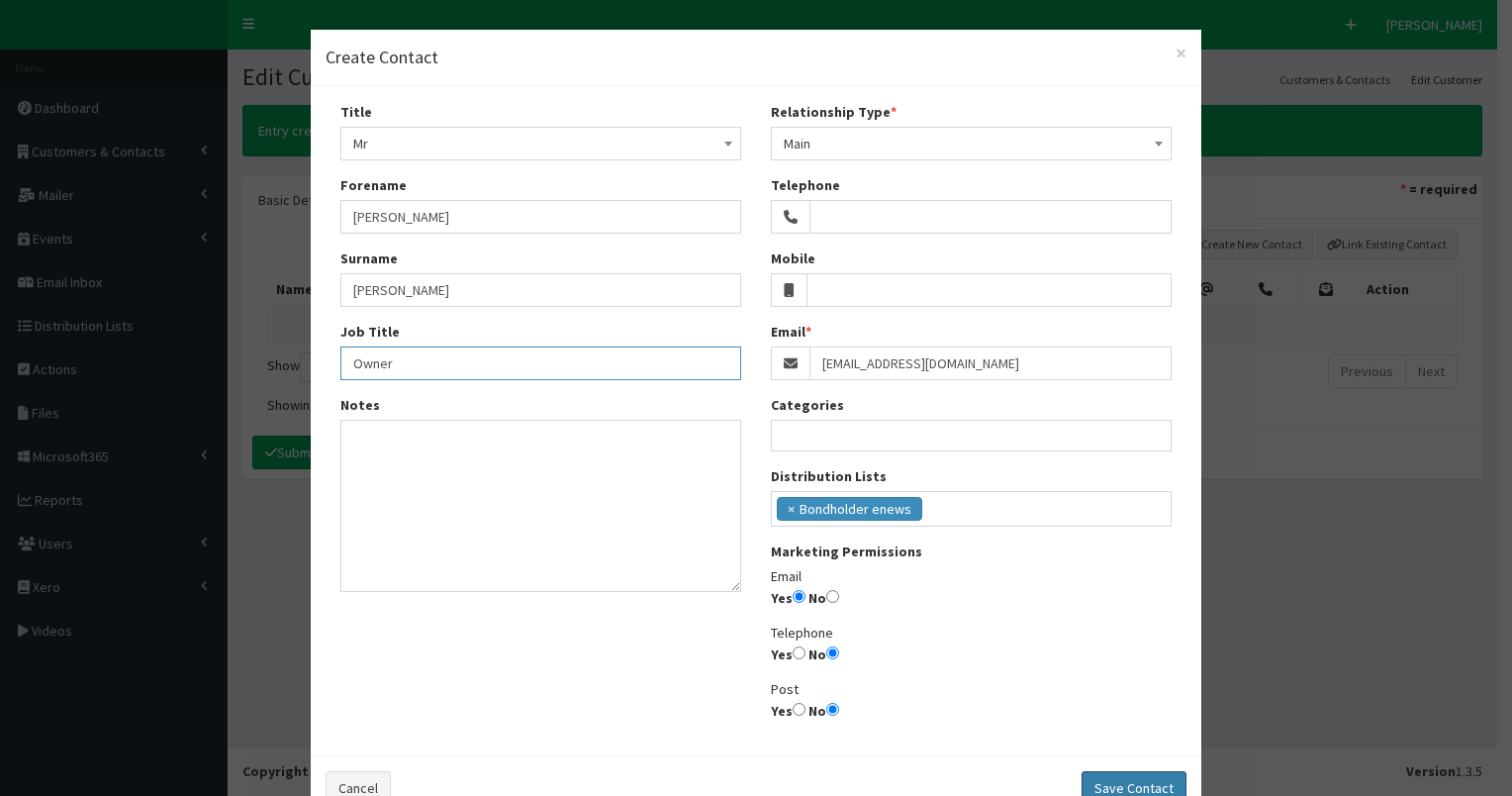 type on "Owner" 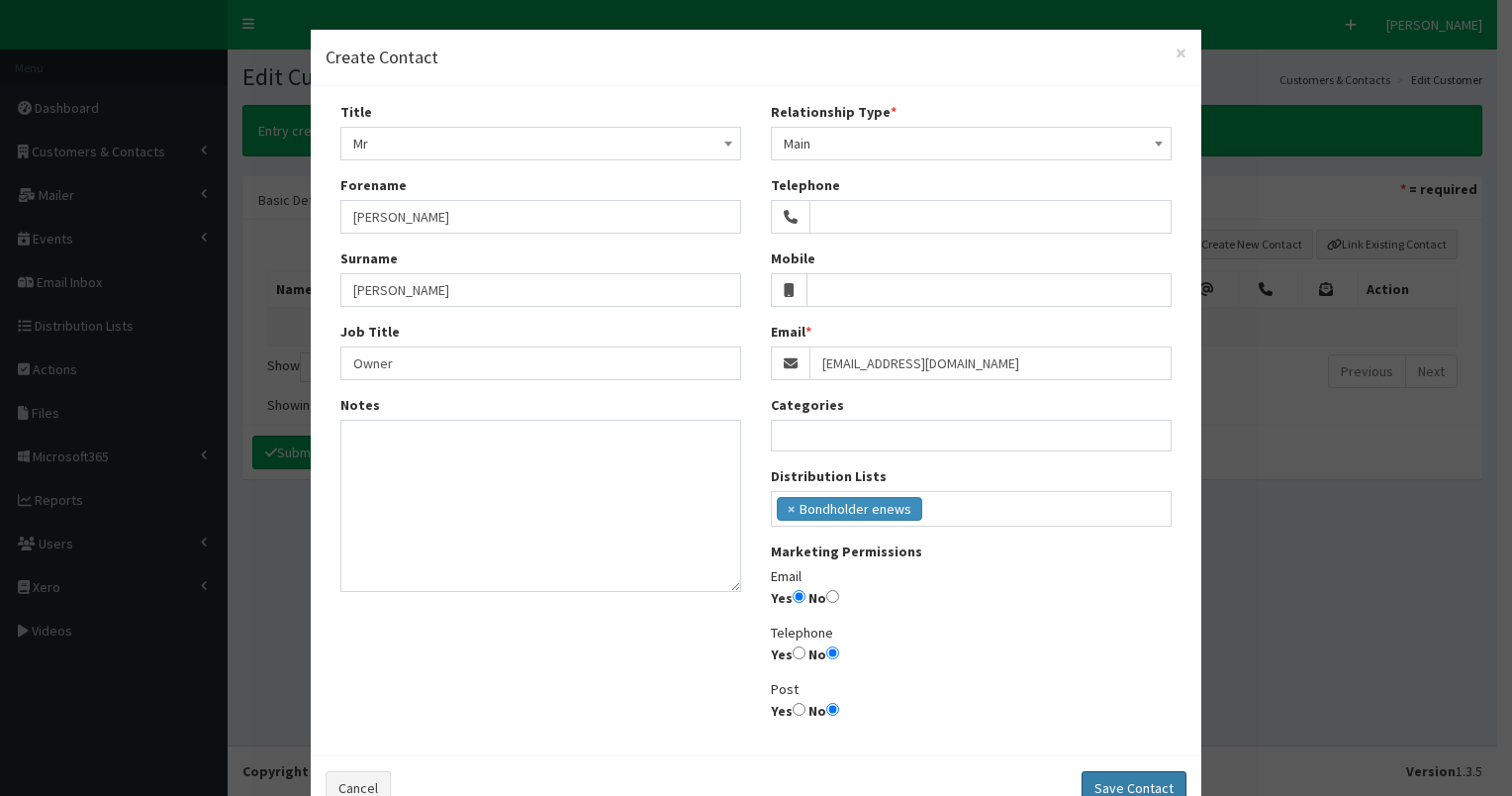 click on "Save Contact" at bounding box center (1134, 788) 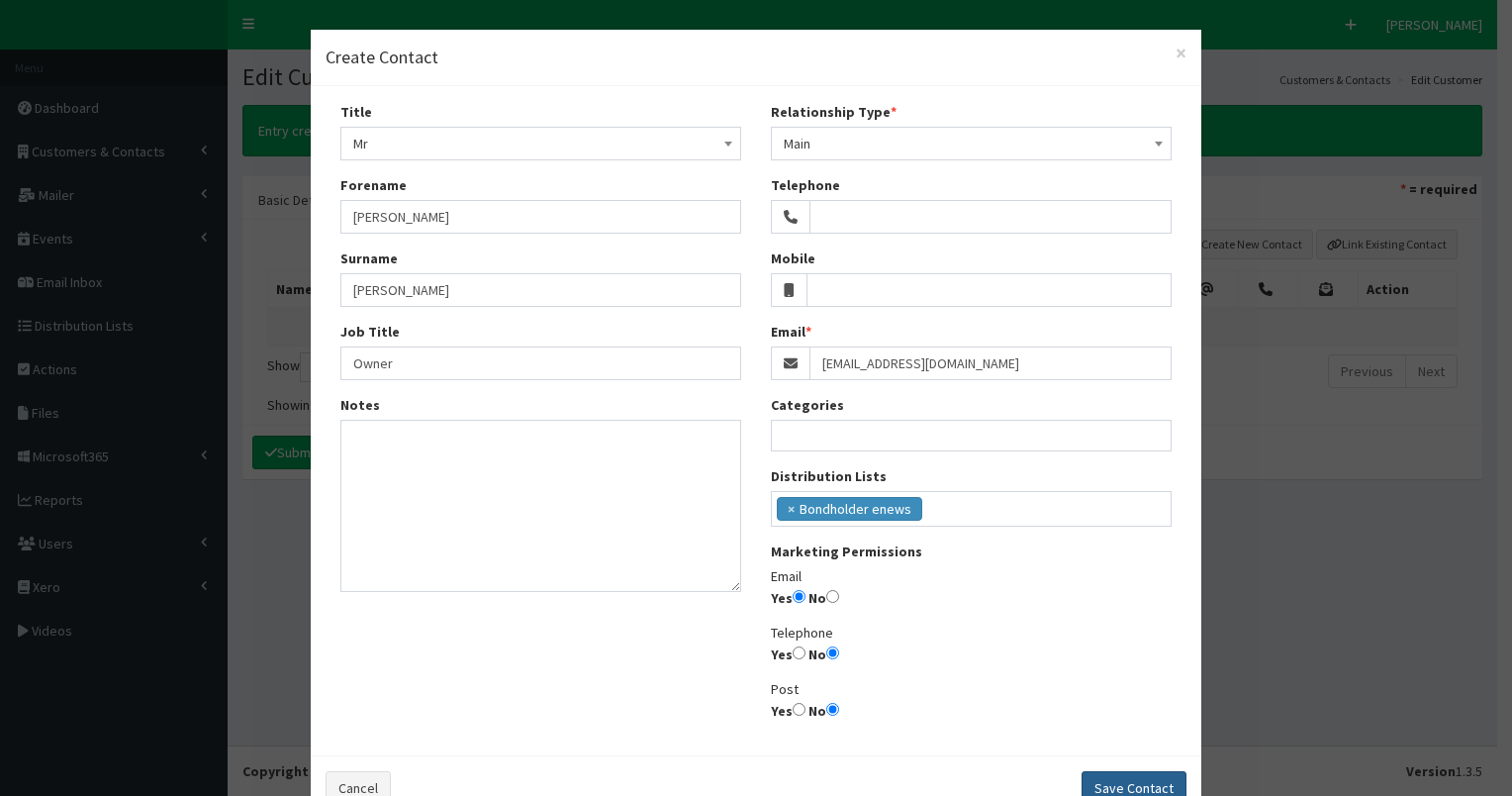 select 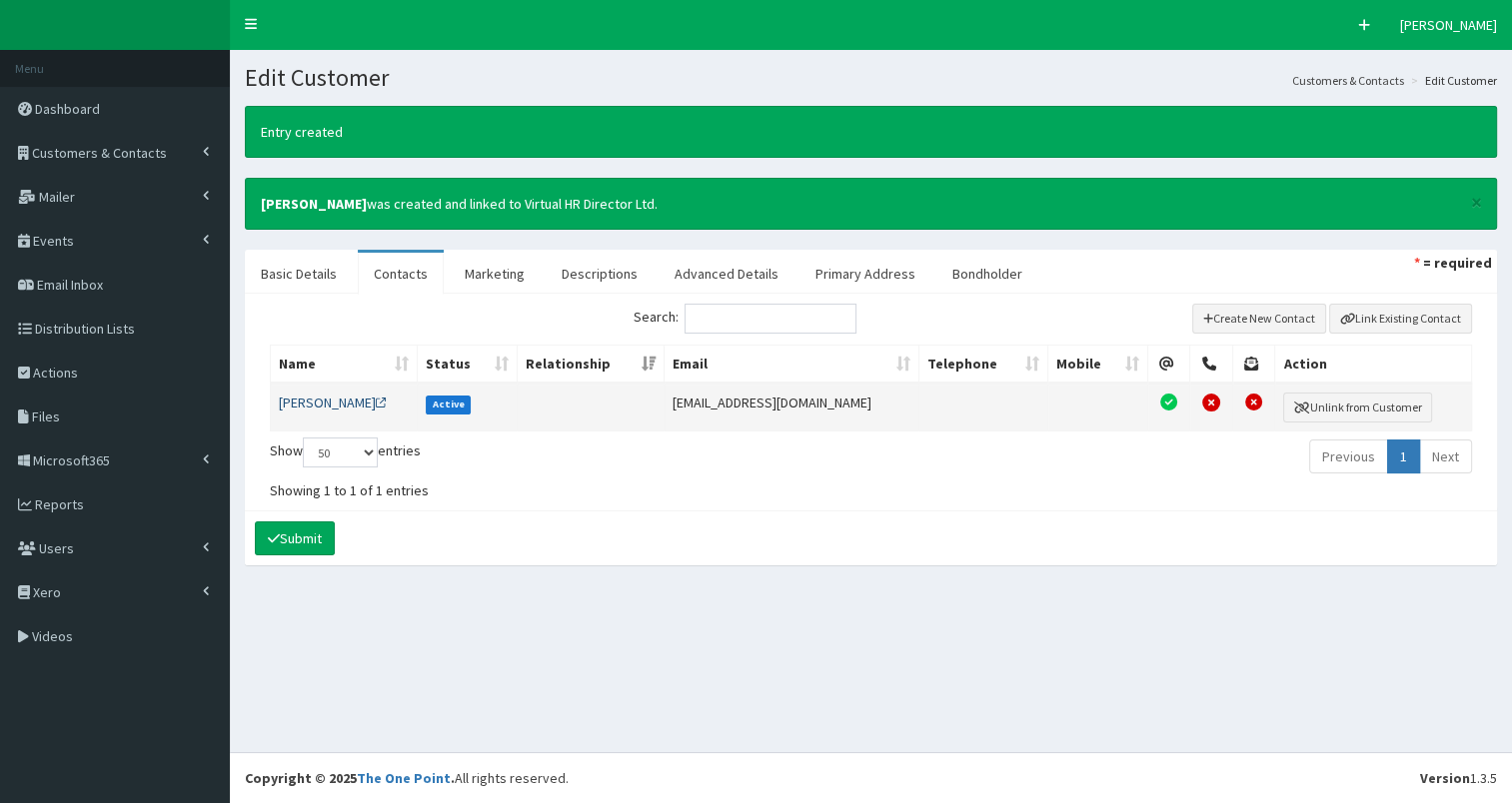 click on "Mr Leigh Hudson" at bounding box center (333, 402) 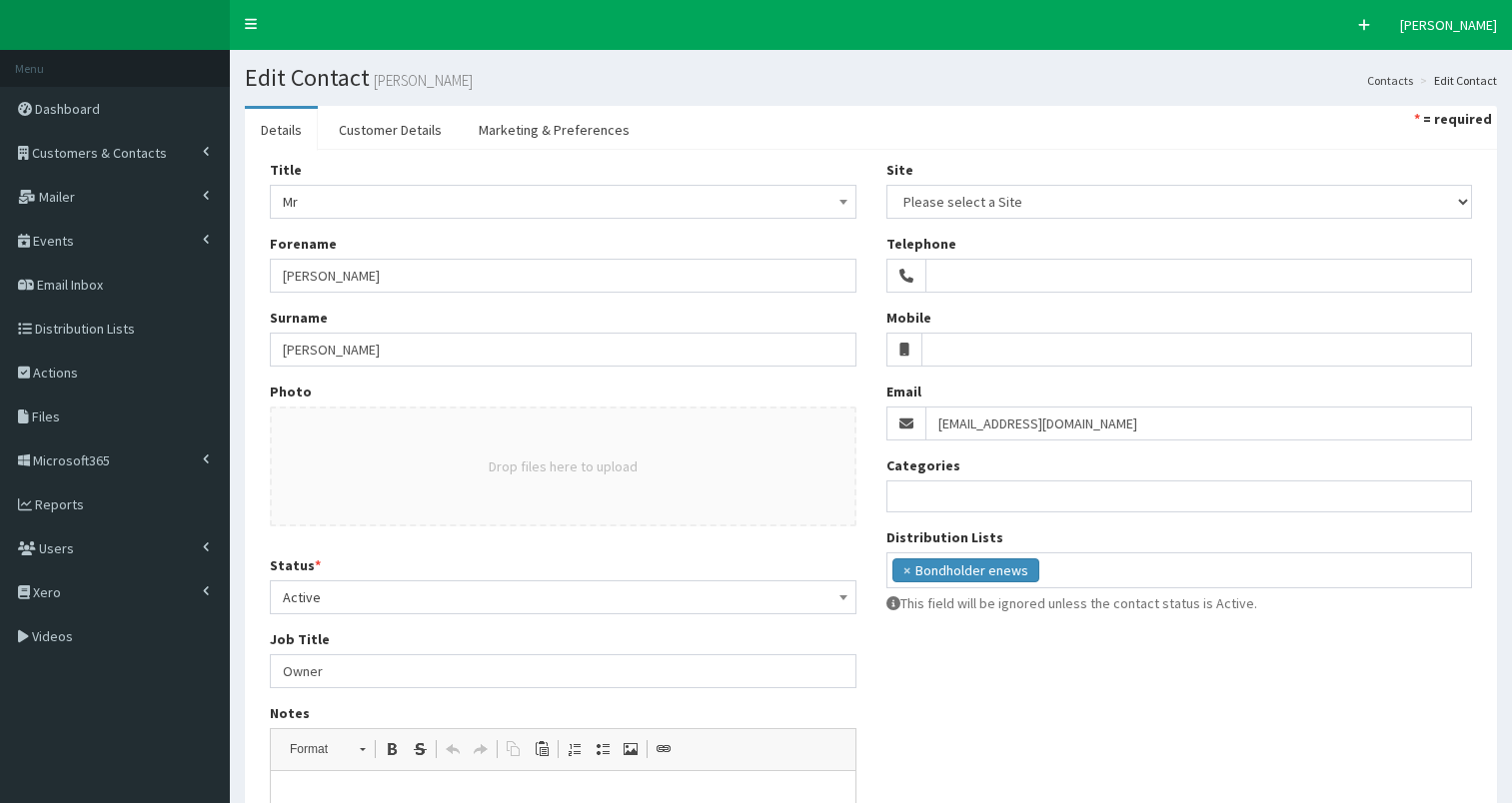 select 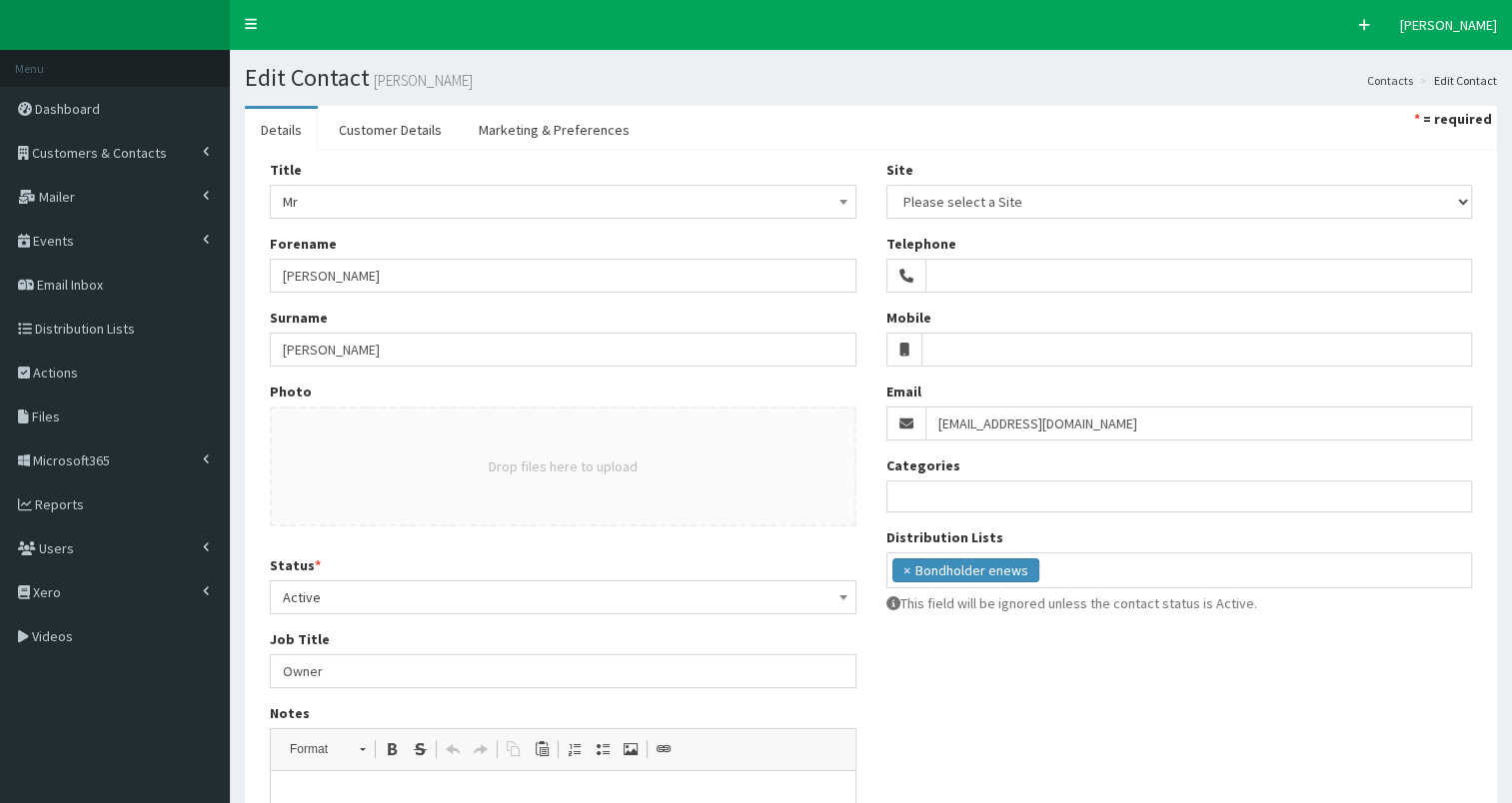 scroll, scrollTop: 0, scrollLeft: 0, axis: both 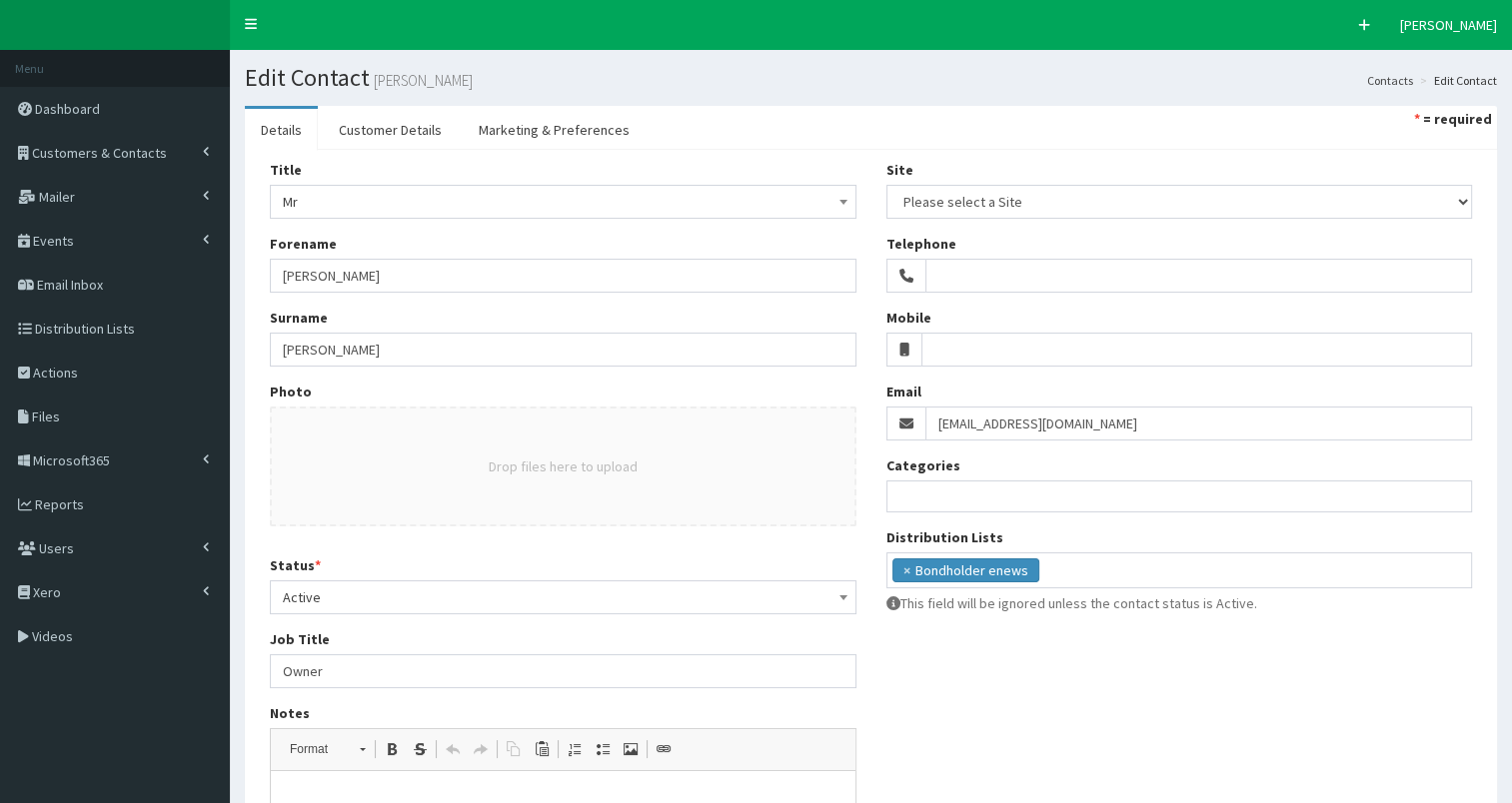 click on "Mr" at bounding box center [563, 202] 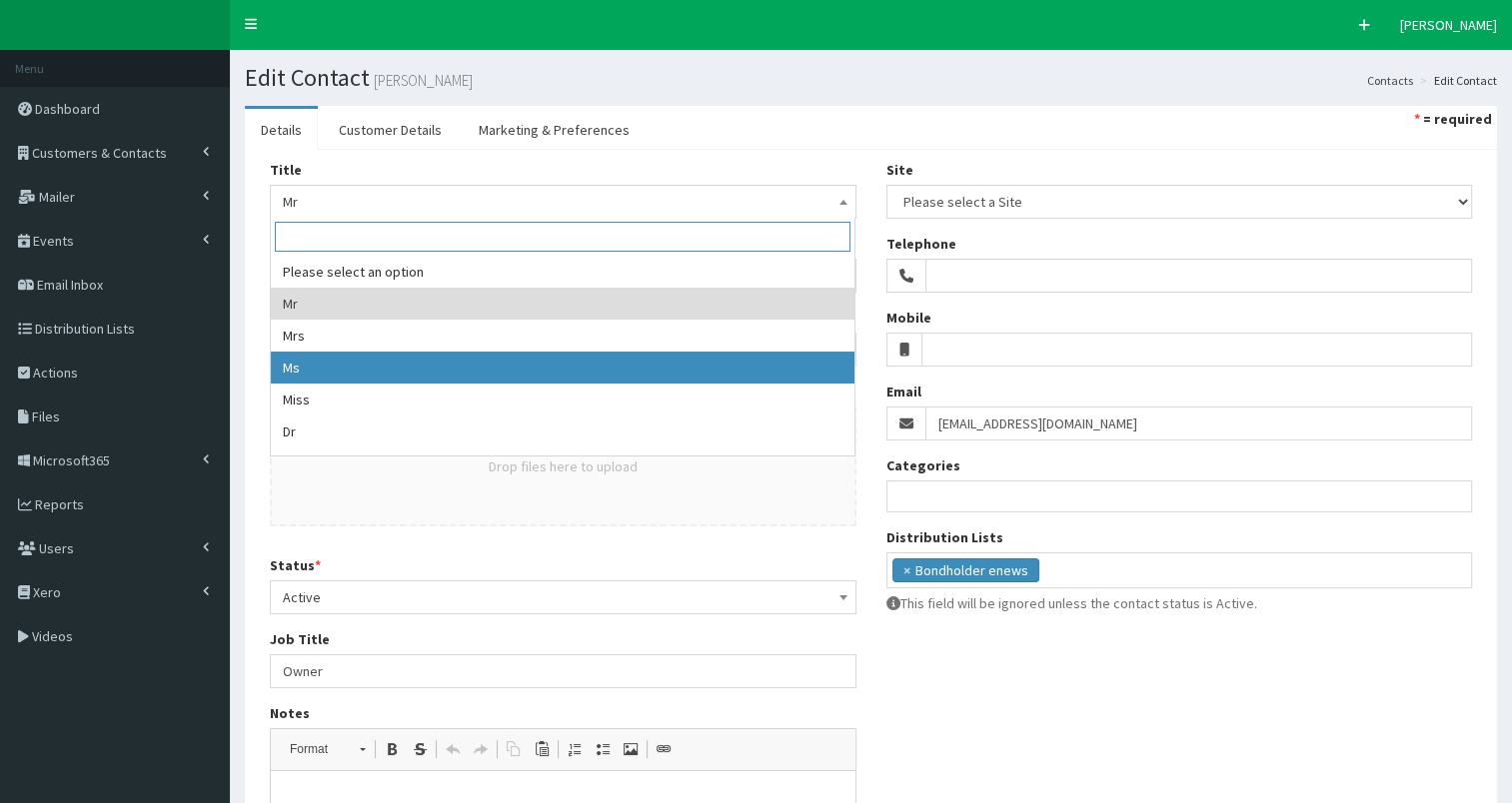 select on "3" 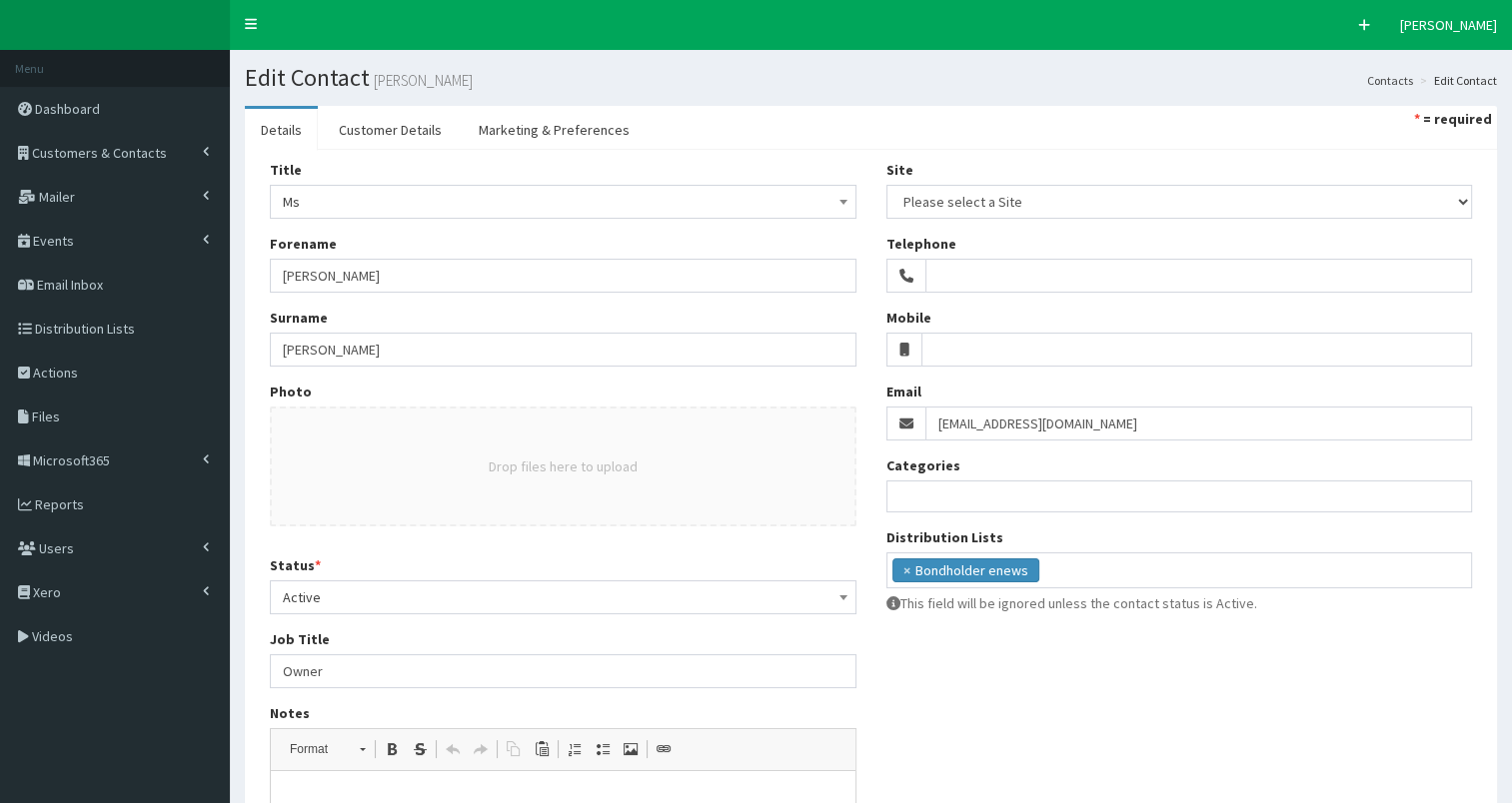 scroll, scrollTop: 360, scrollLeft: 0, axis: vertical 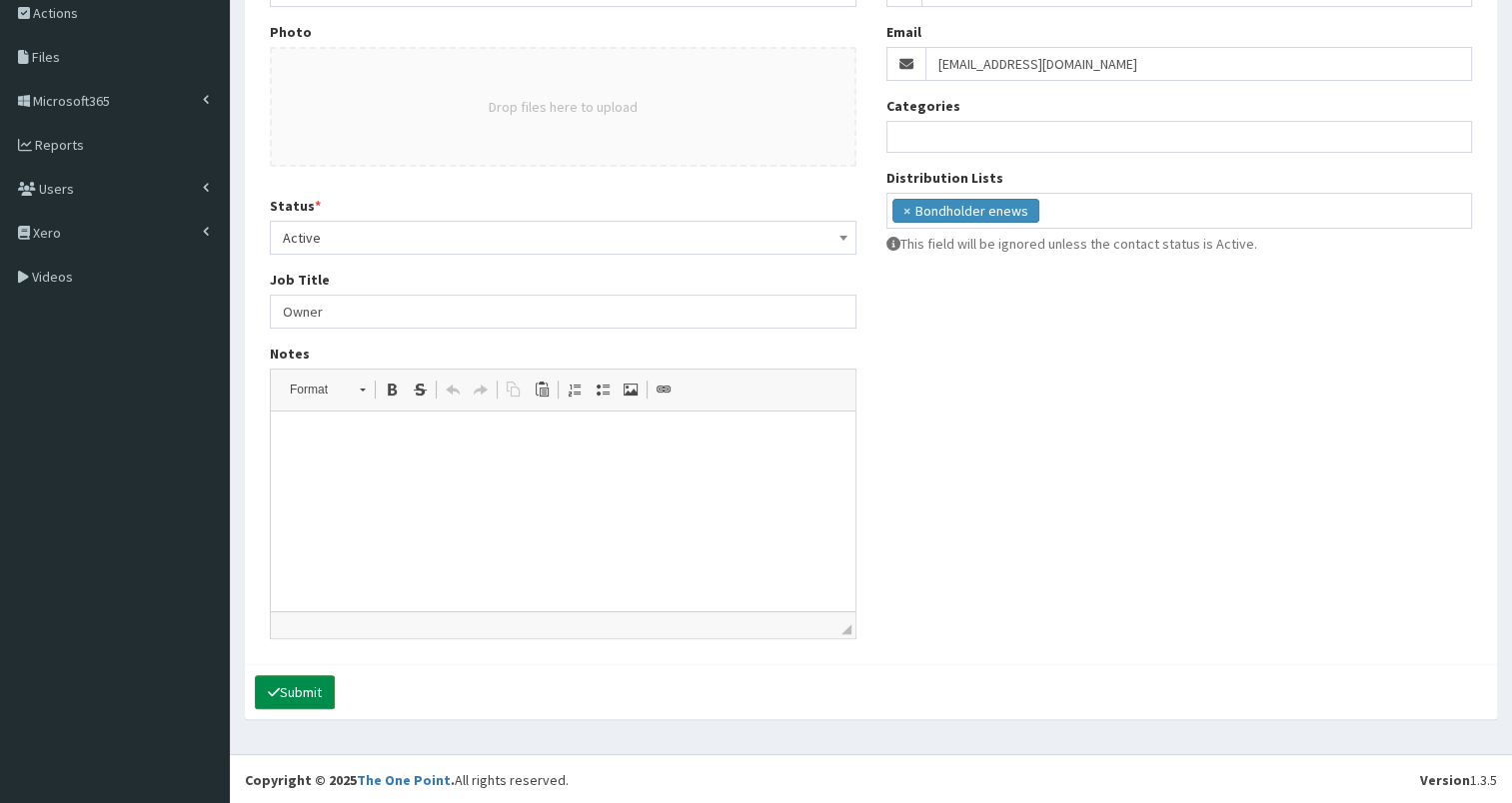 click on "Submit" at bounding box center (295, 692) 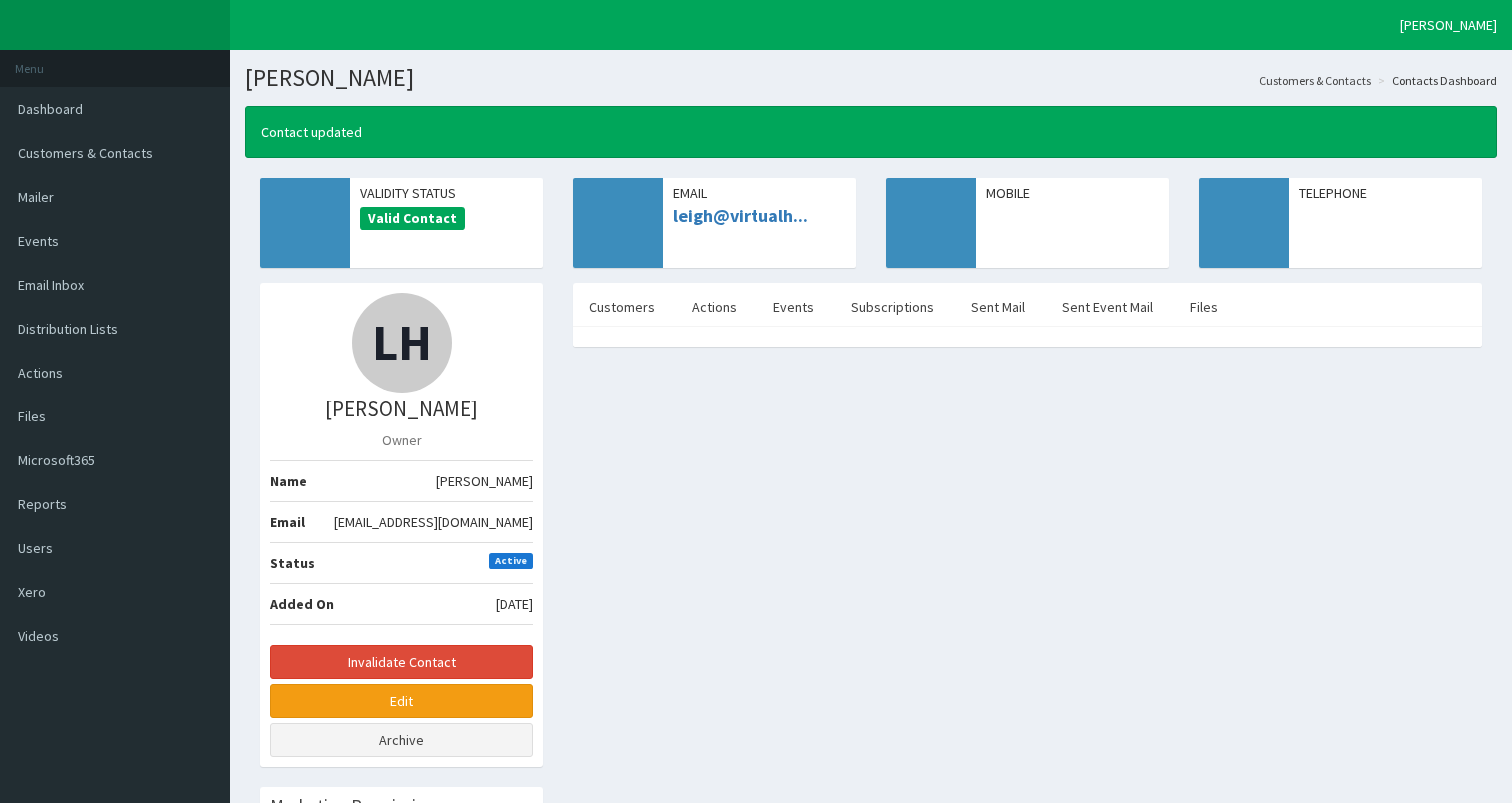 scroll, scrollTop: 0, scrollLeft: 0, axis: both 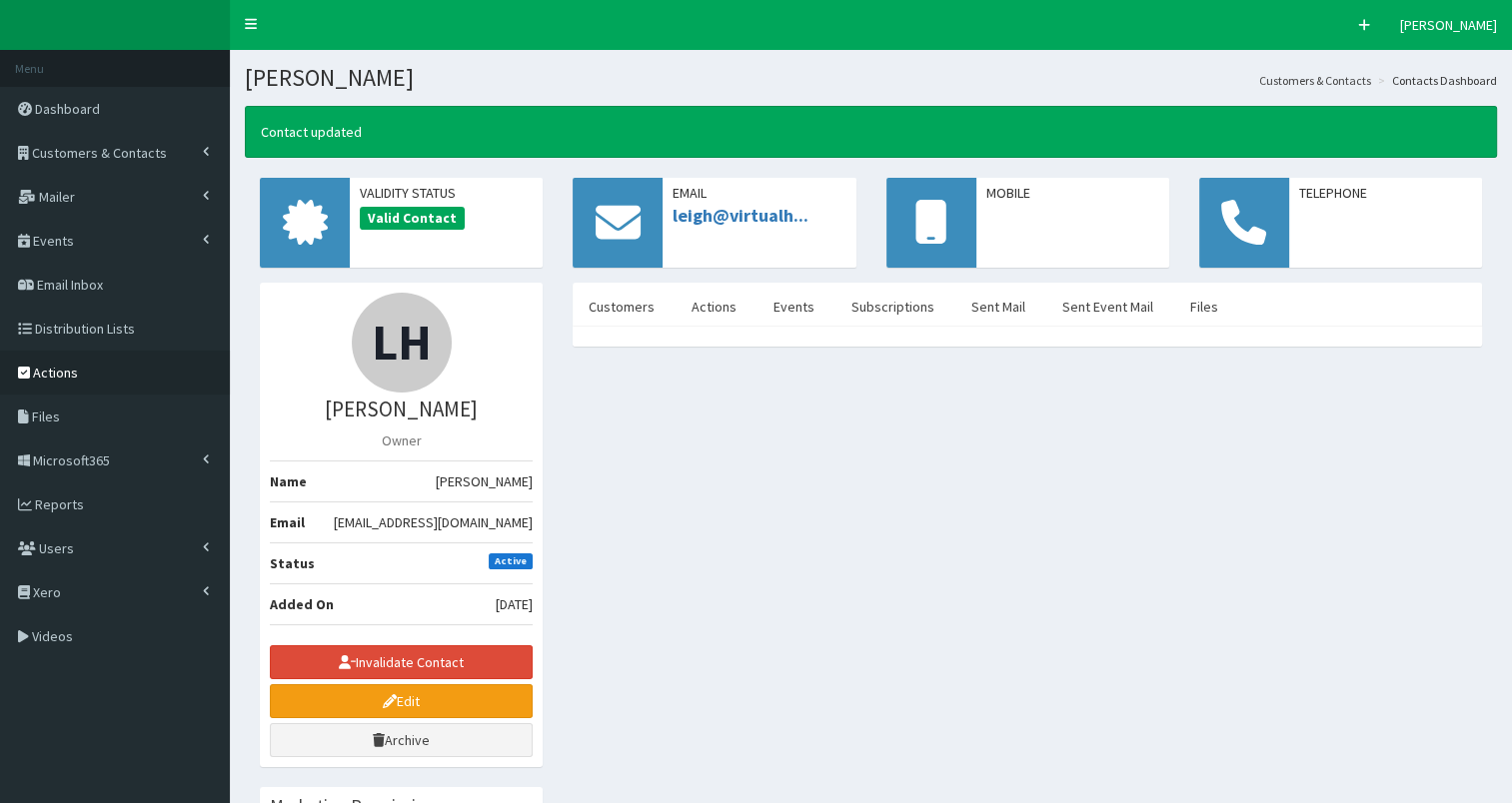 click on "Actions" at bounding box center (55, 373) 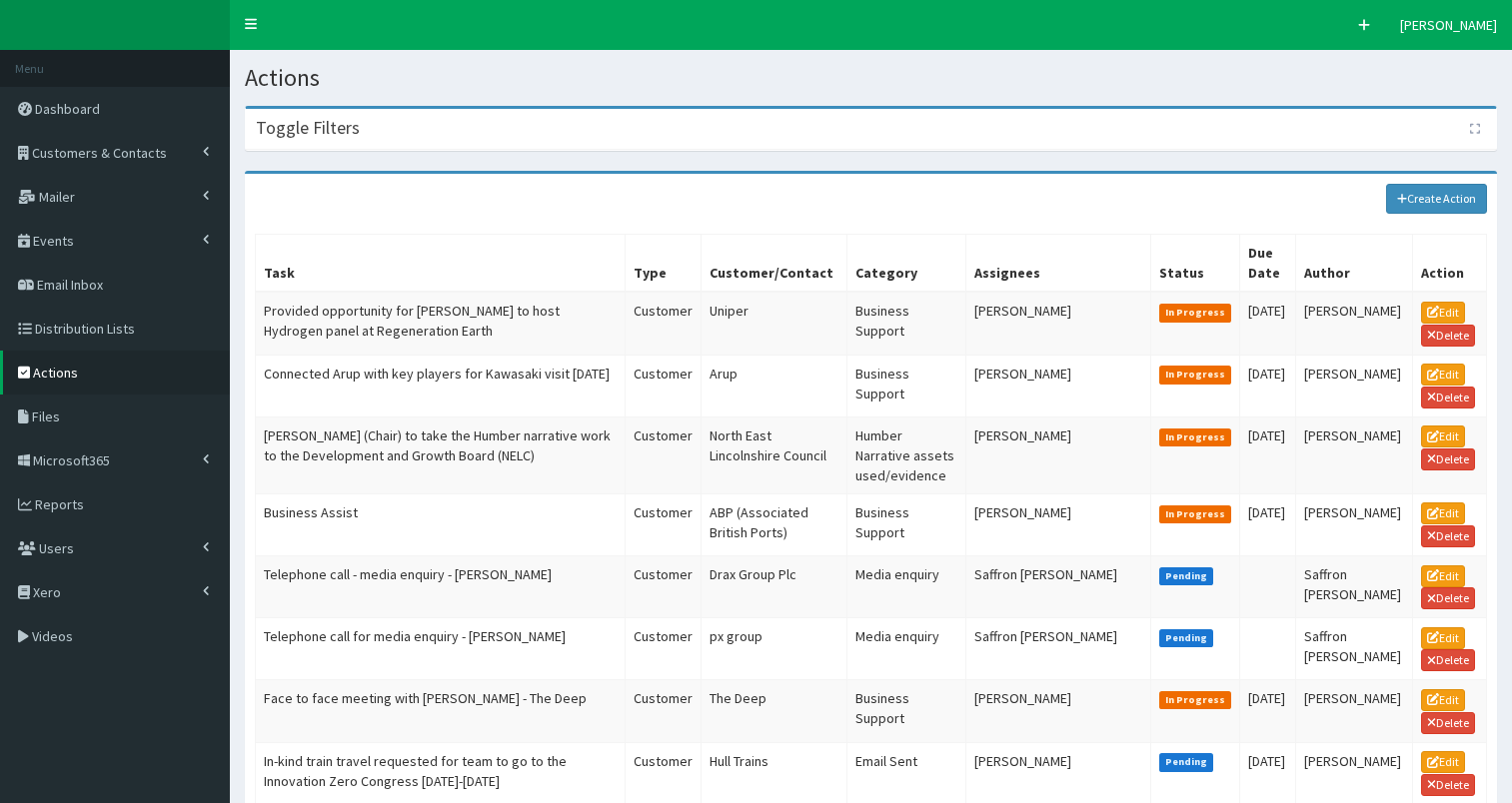 scroll, scrollTop: 0, scrollLeft: 0, axis: both 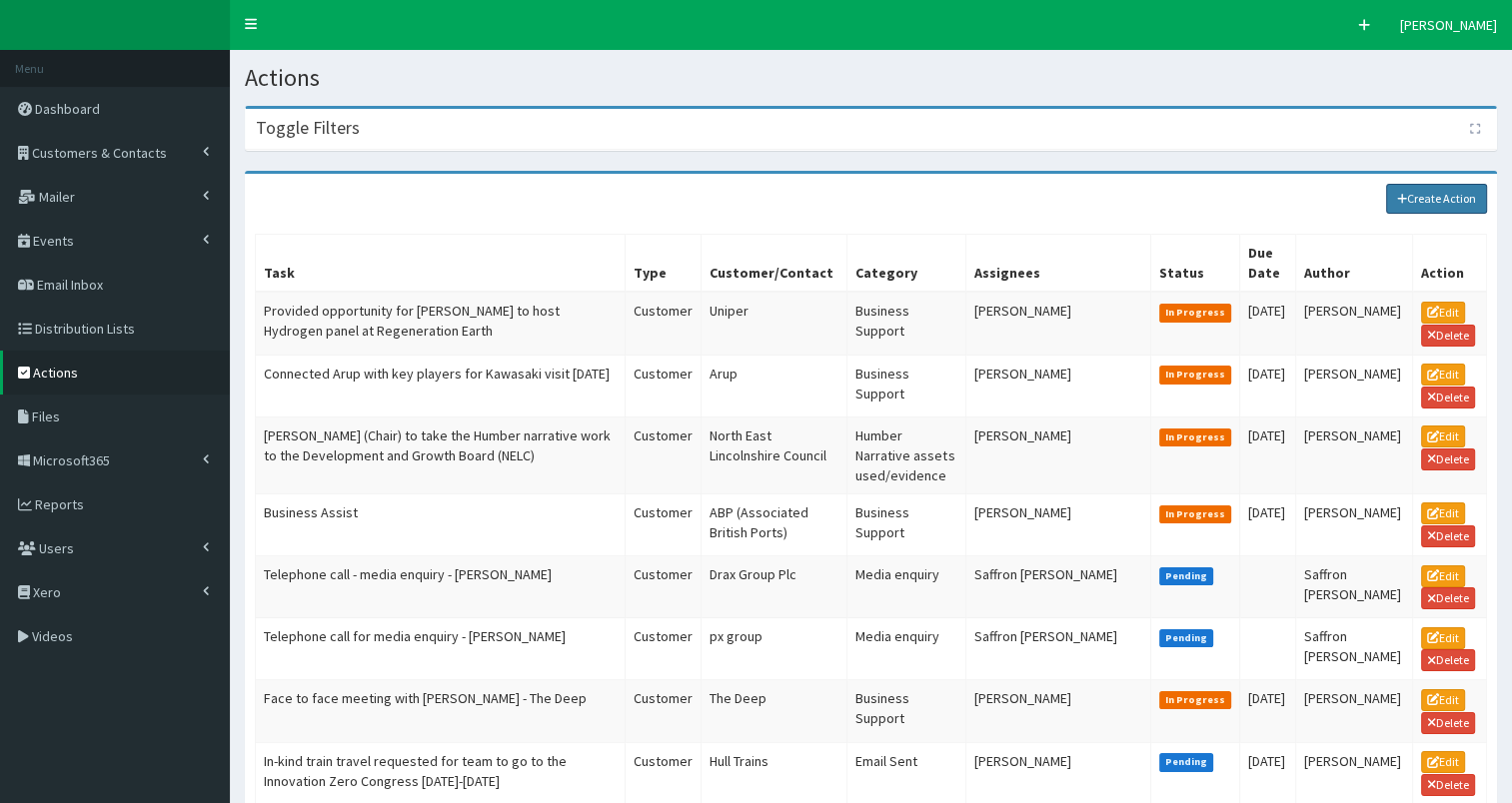 click on "Create Action" at bounding box center [1437, 199] 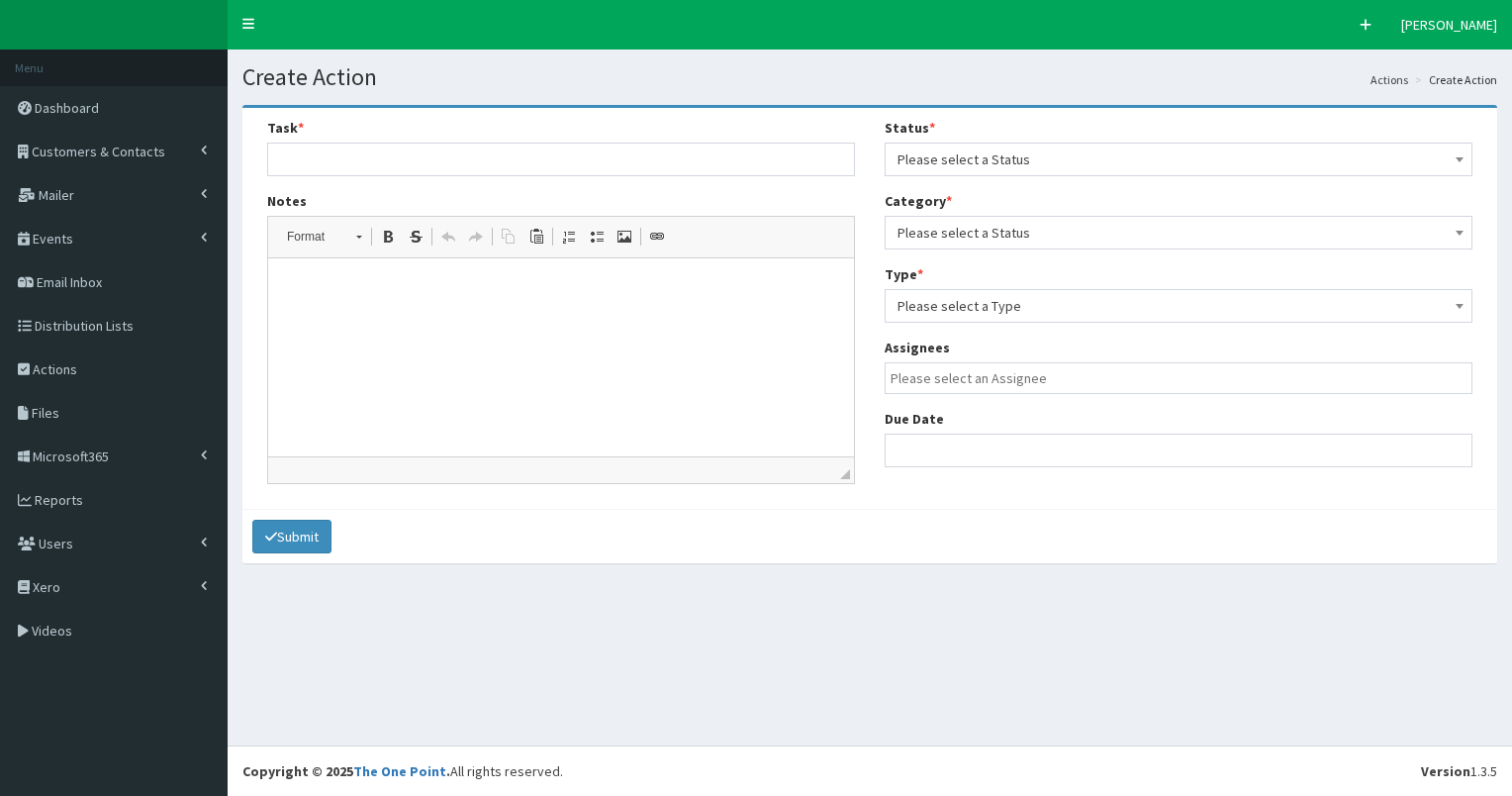 select 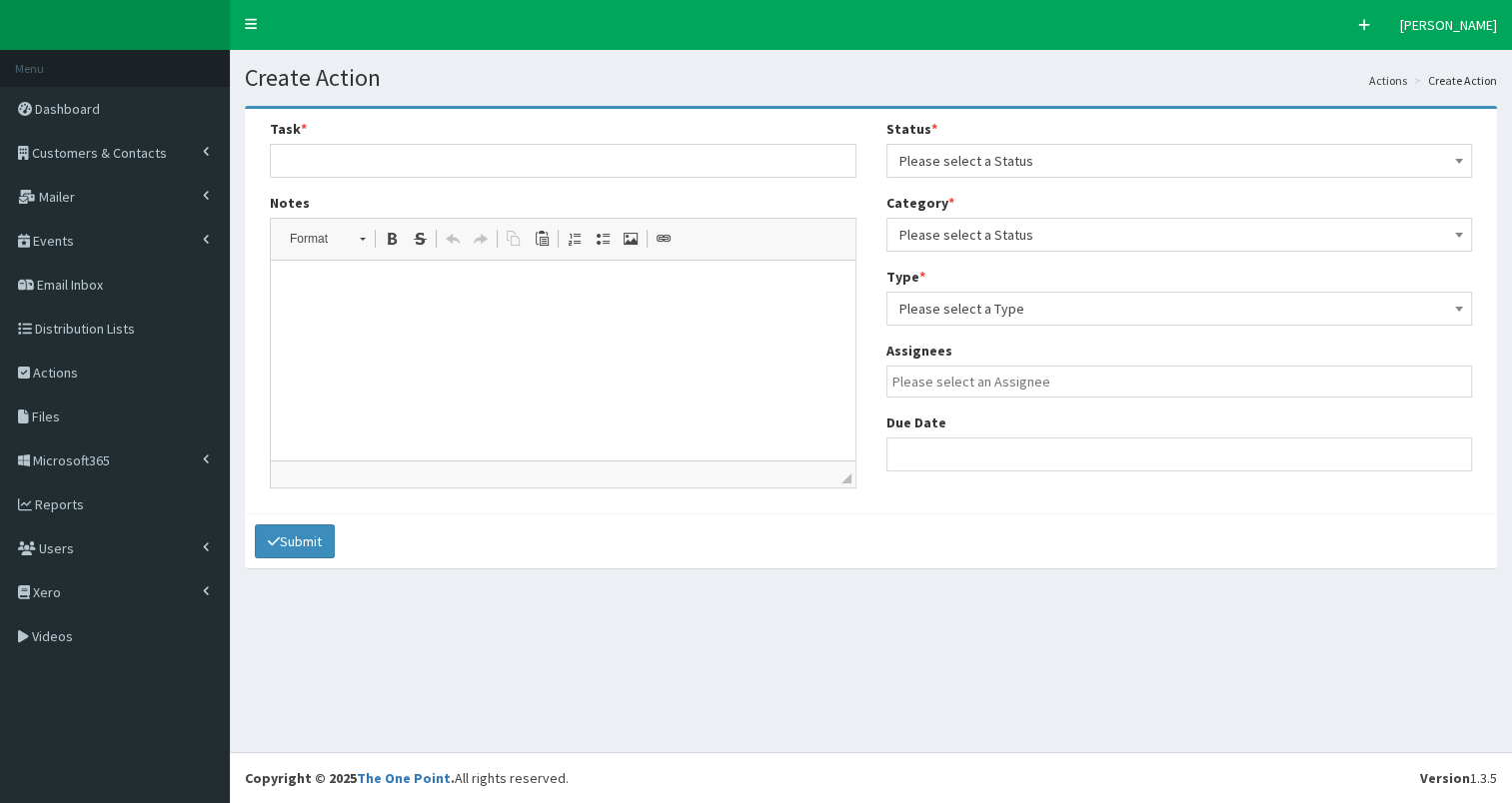 scroll, scrollTop: 0, scrollLeft: 0, axis: both 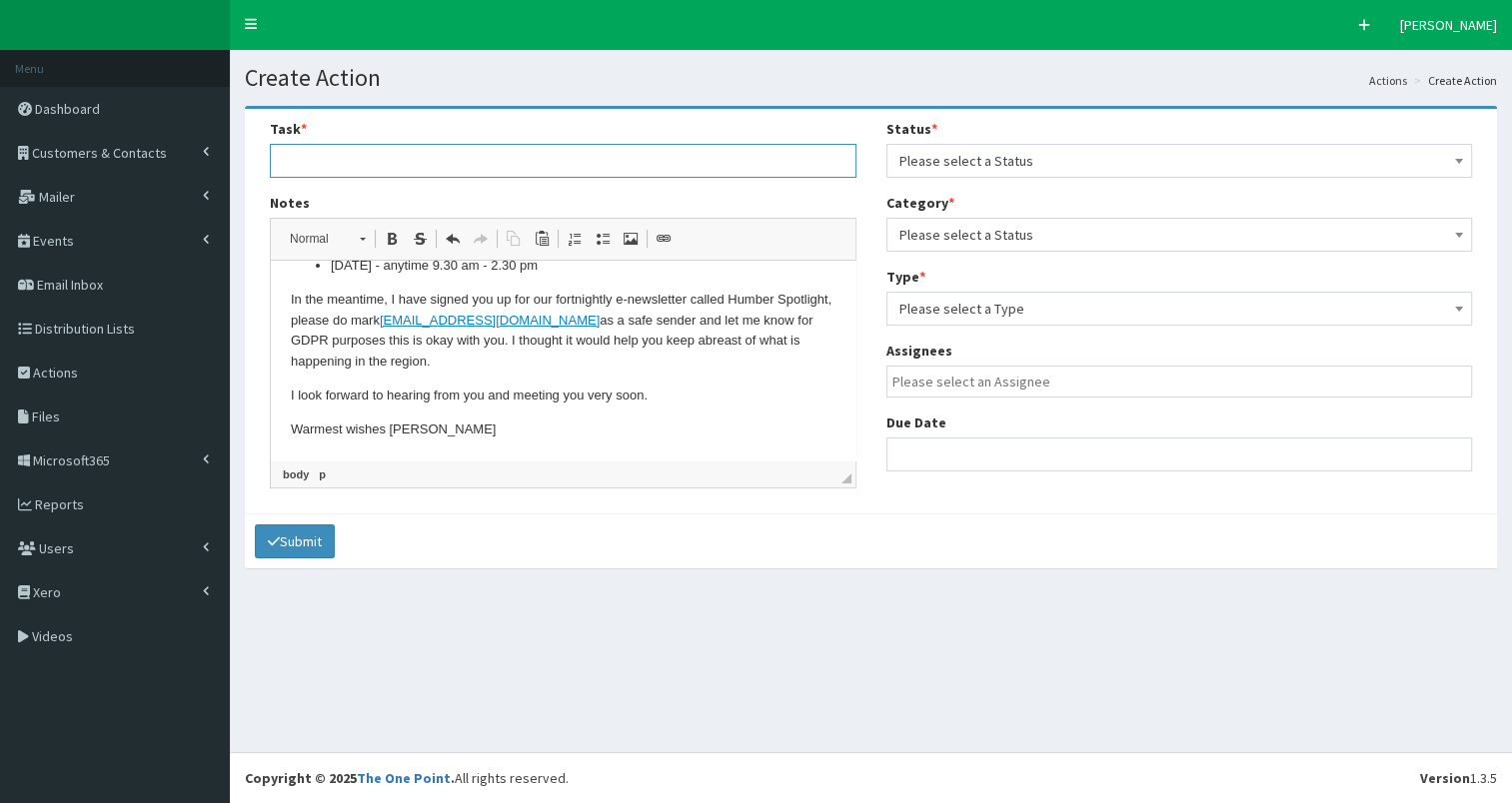 click at bounding box center (563, 161) 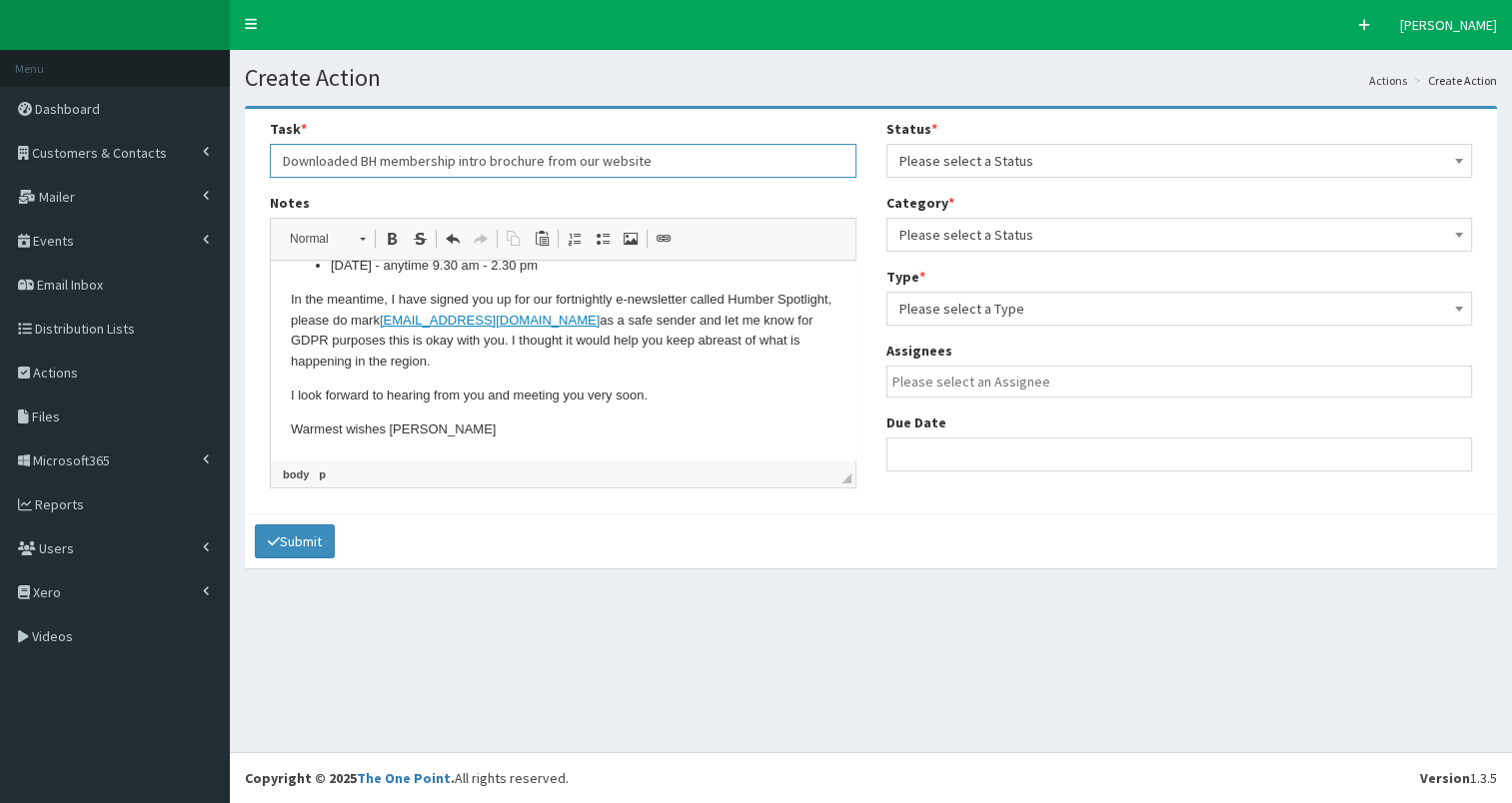 type on "Downloaded BH membership intro brochure from our website" 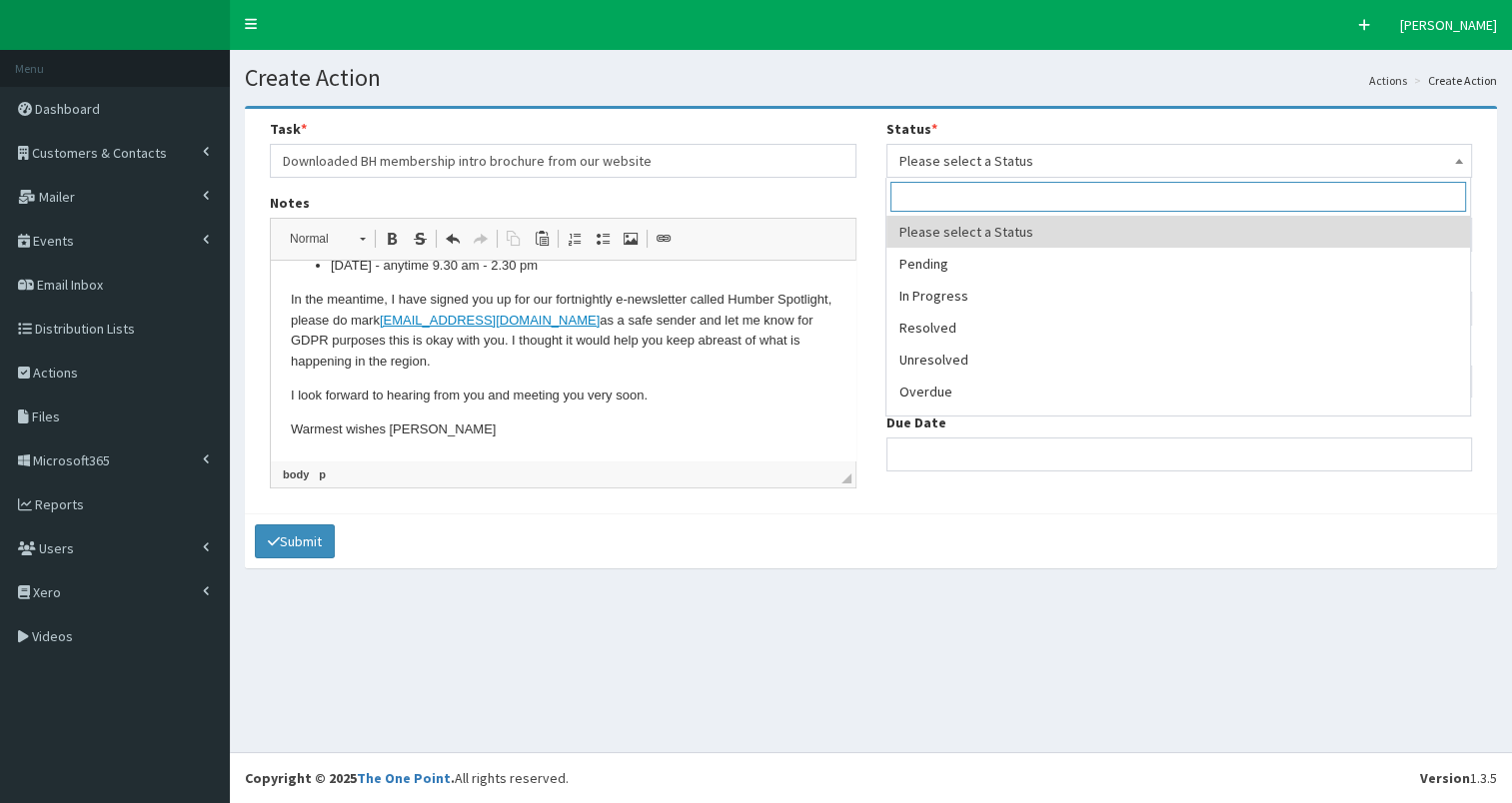 click on "Please select a Status" at bounding box center (1179, 161) 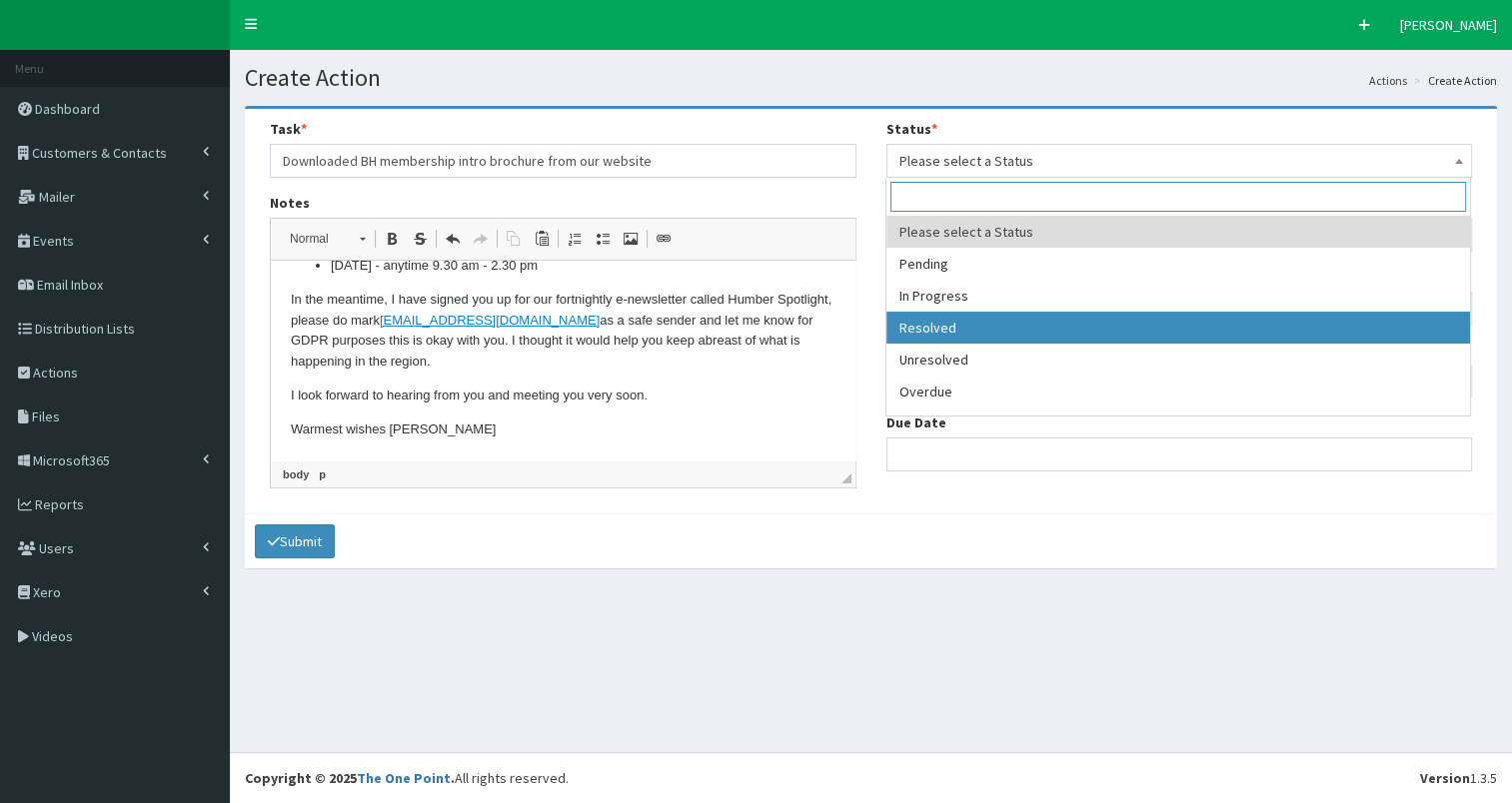 select on "3" 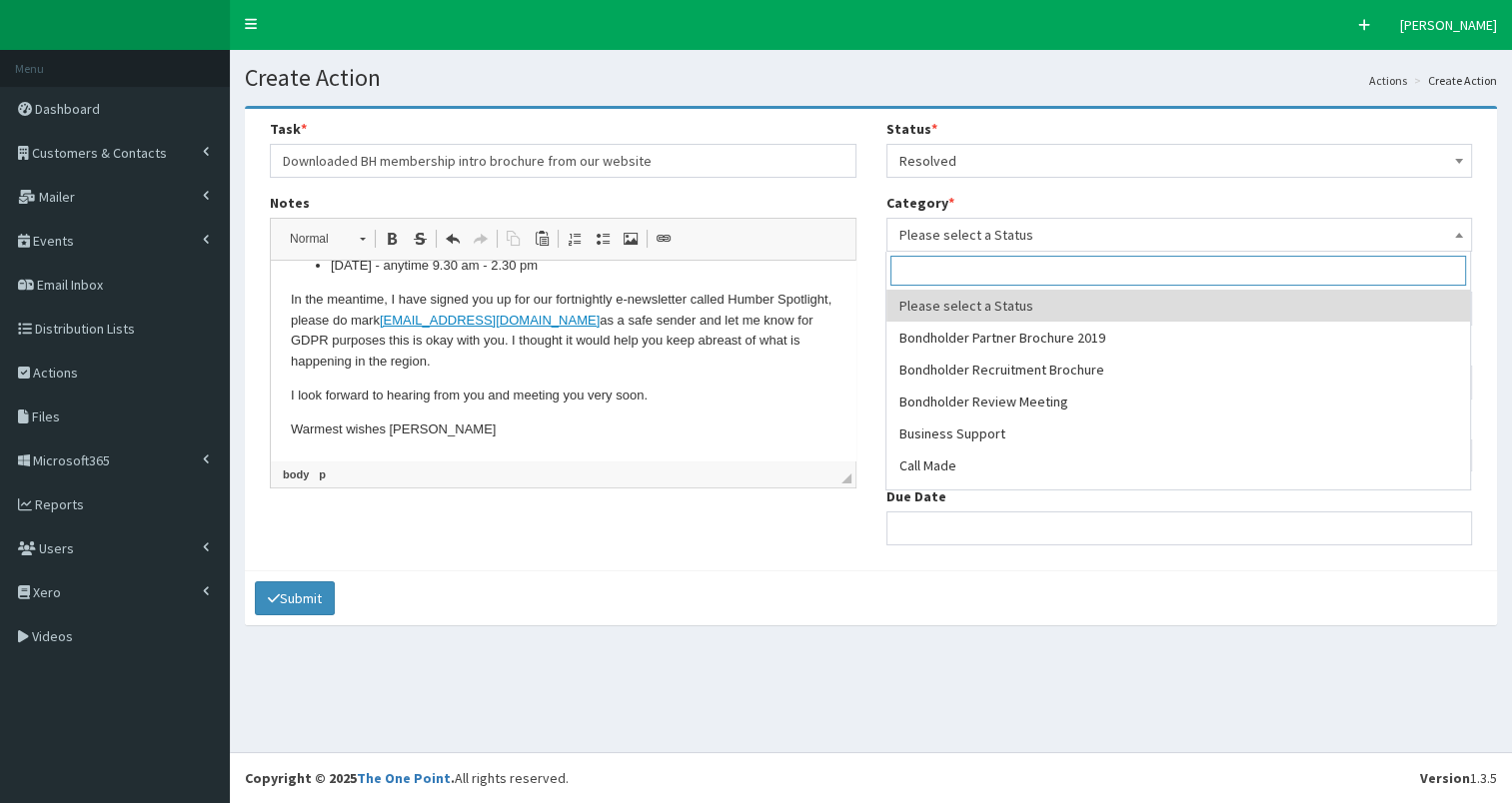 click on "Please select a Status" at bounding box center [1179, 235] 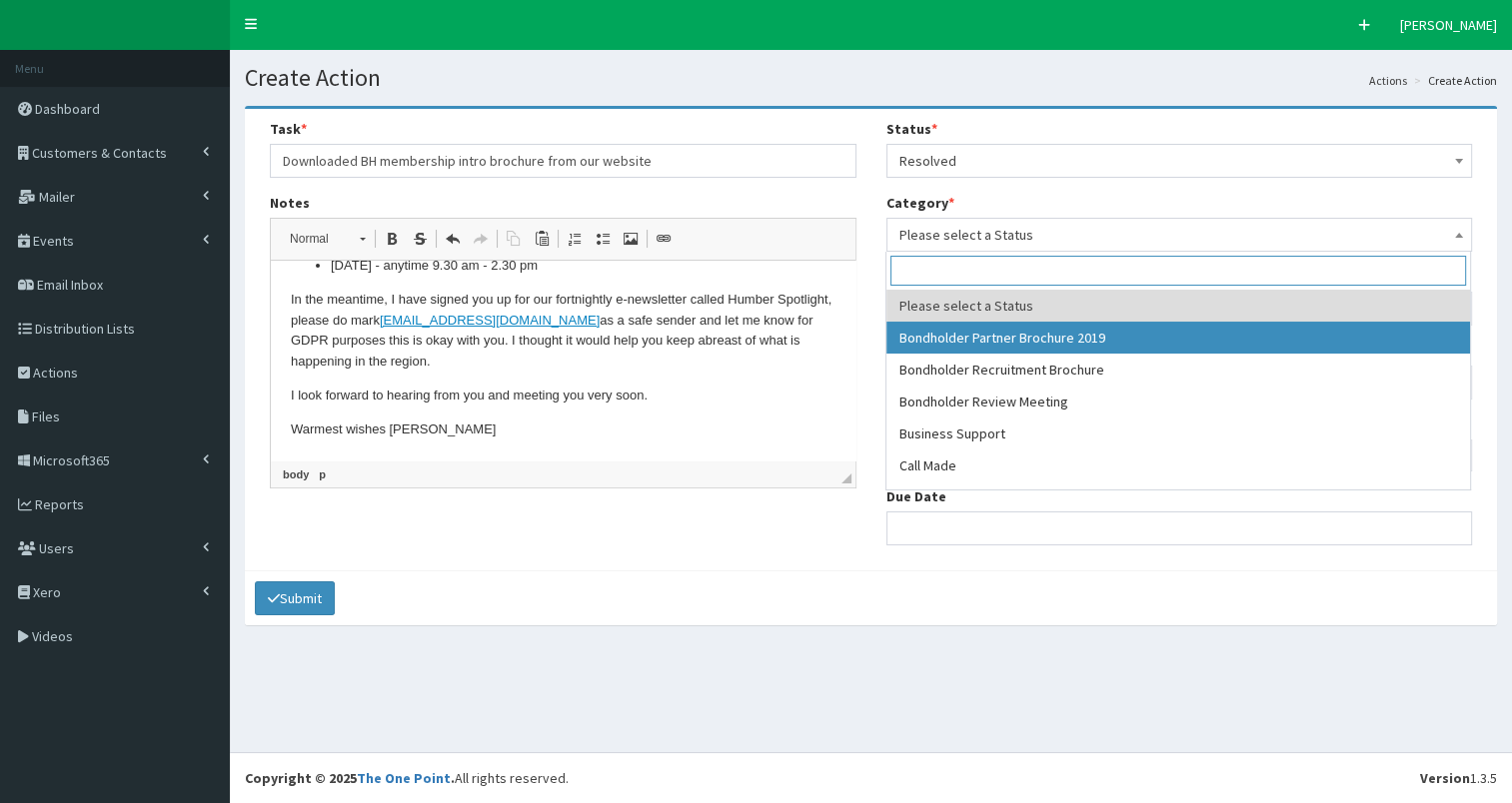 drag, startPoint x: 1035, startPoint y: 339, endPoint x: 967, endPoint y: 320, distance: 70.60453 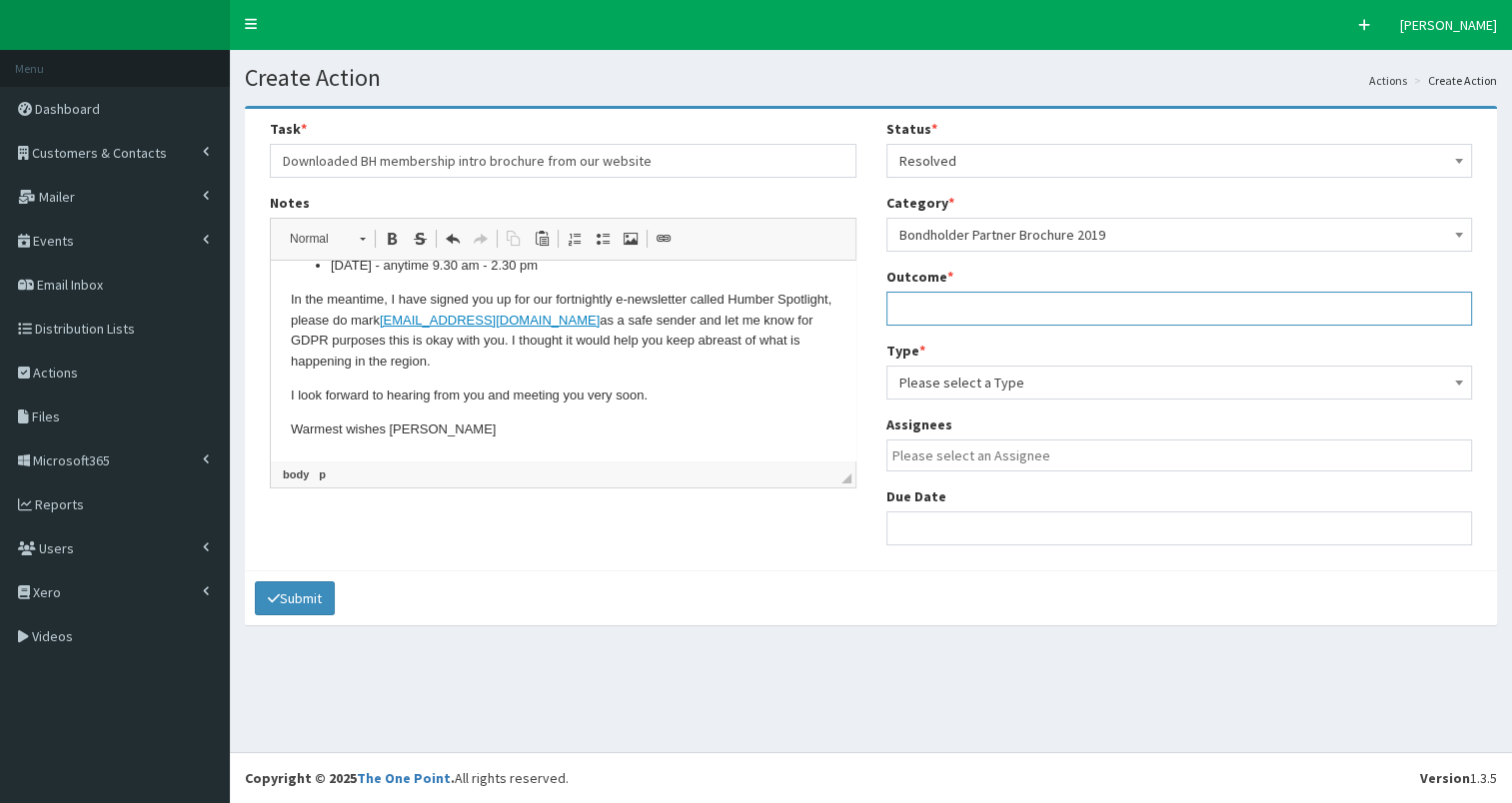 click at bounding box center (1179, 309) 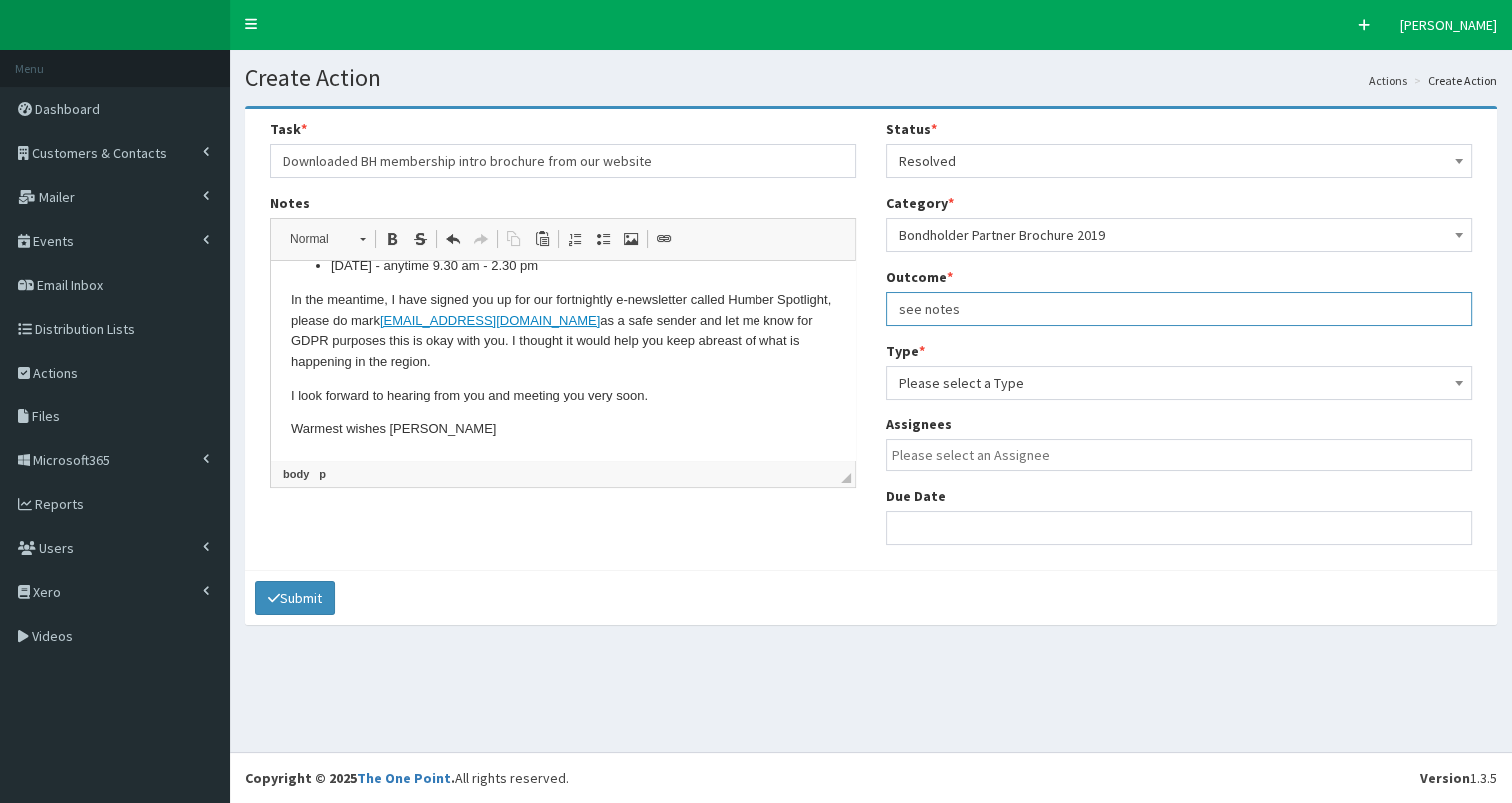 type on "see notes" 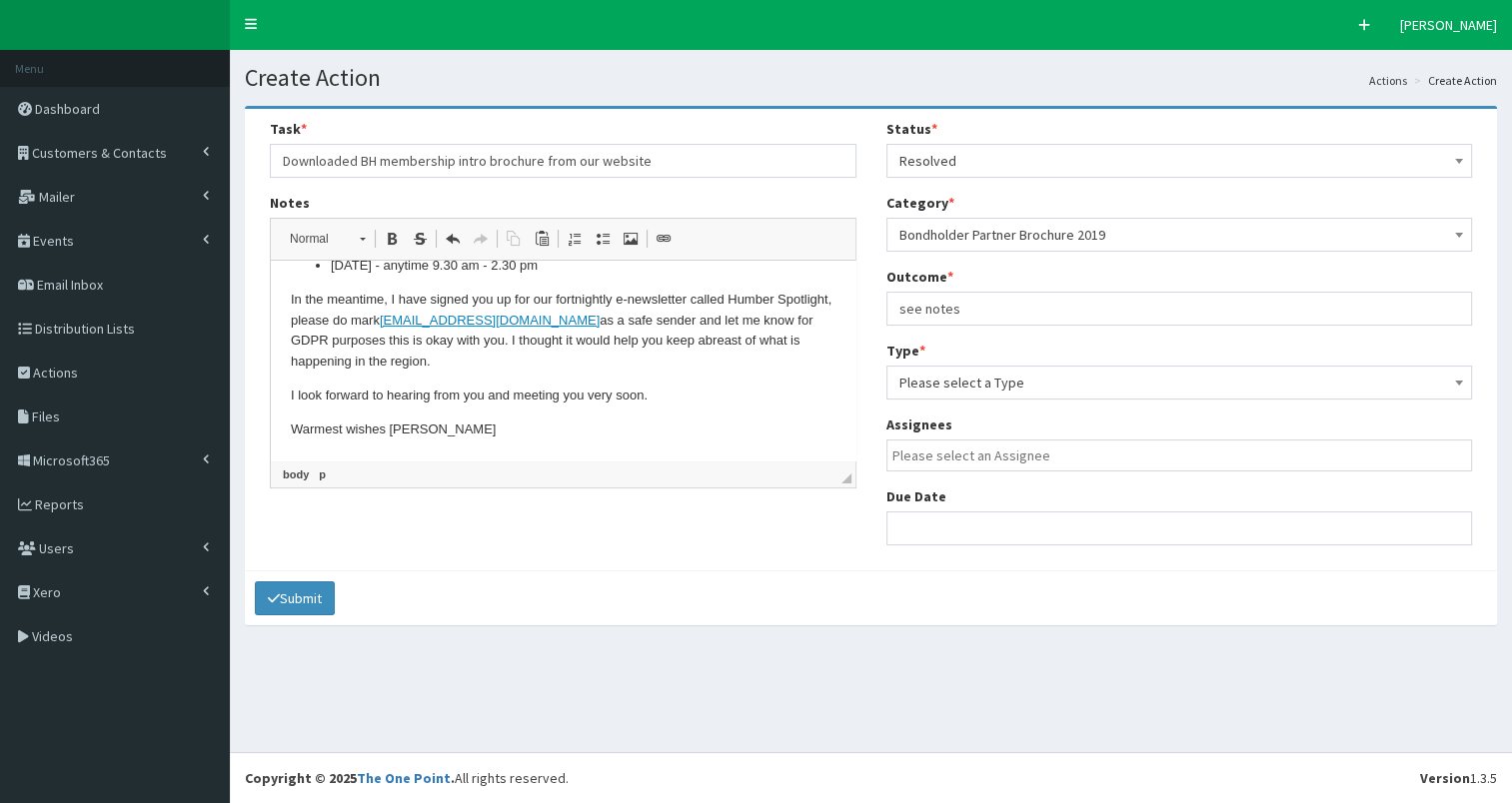 click on "Please select a Type" at bounding box center (1179, 383) 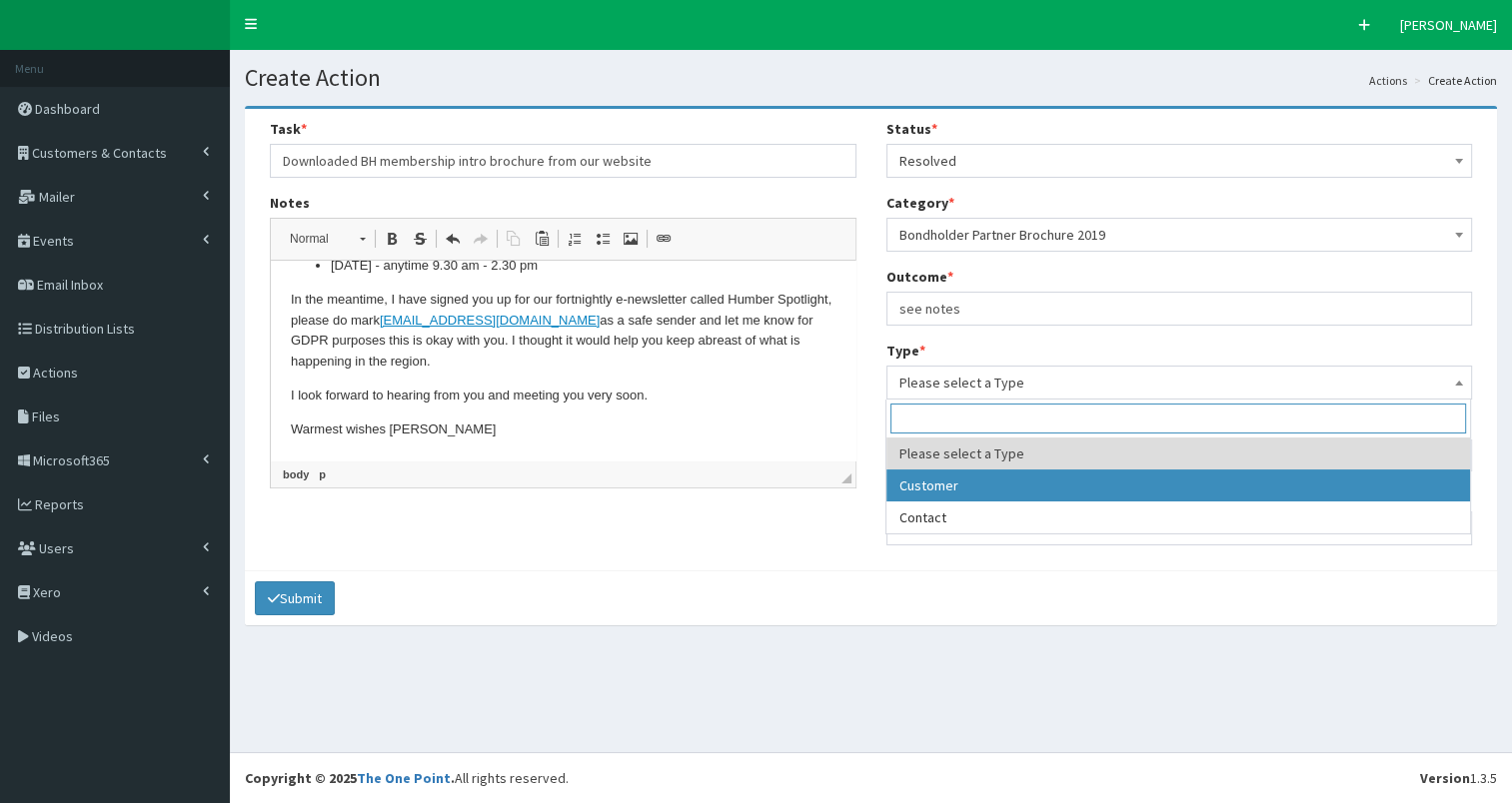 select on "customer" 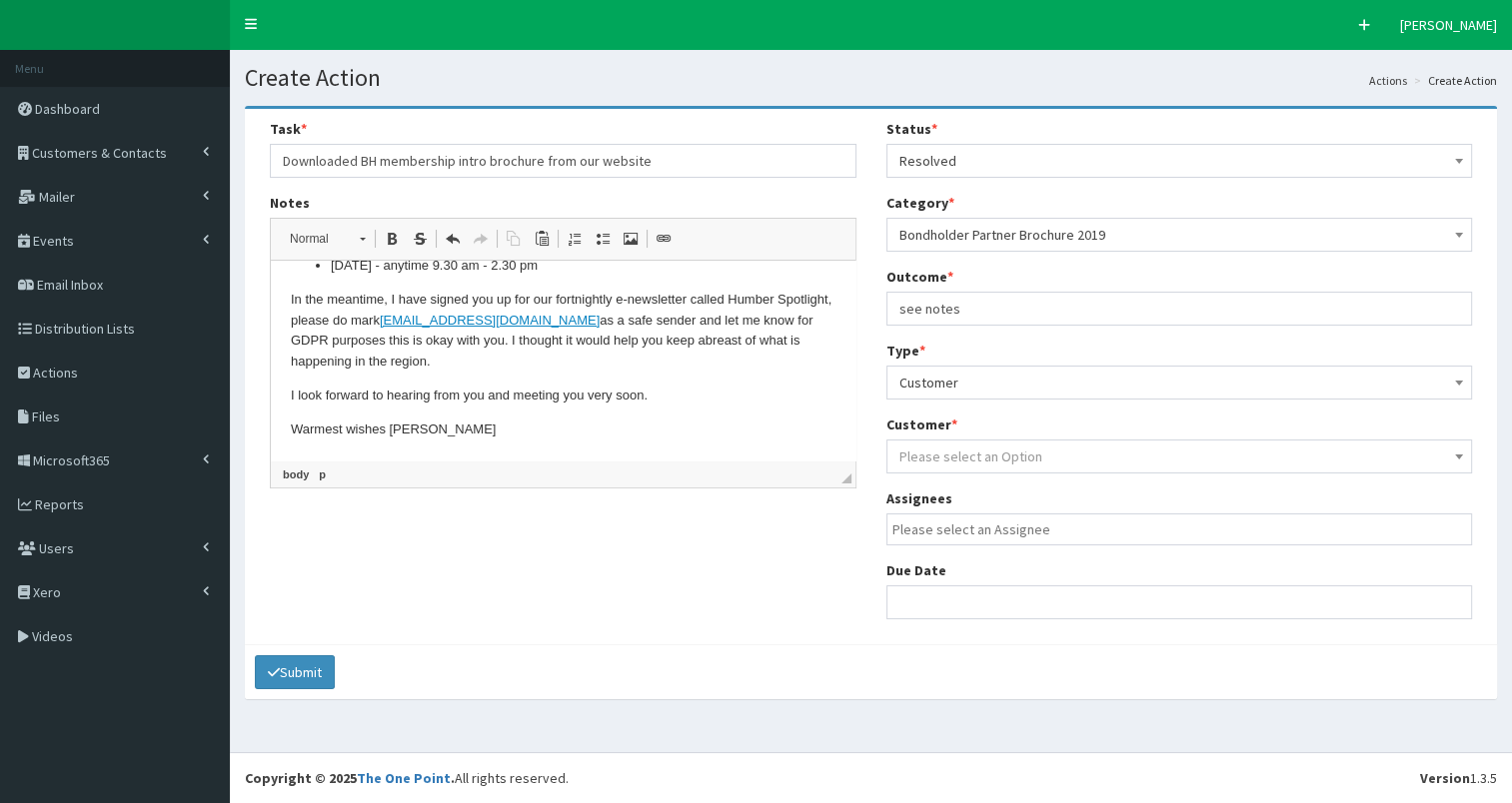 click on "Please select an Option" at bounding box center (970, 456) 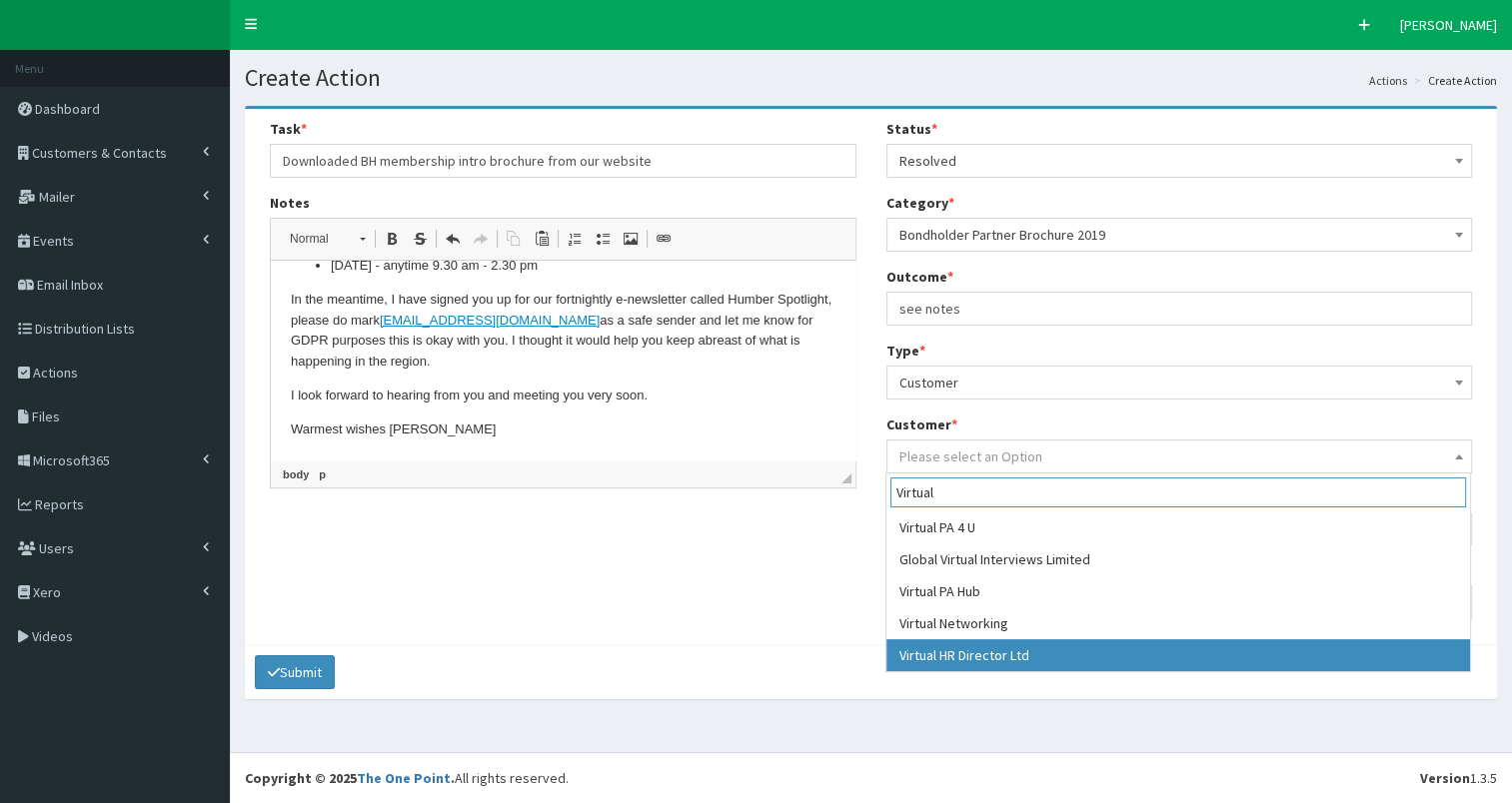type on "Virtual" 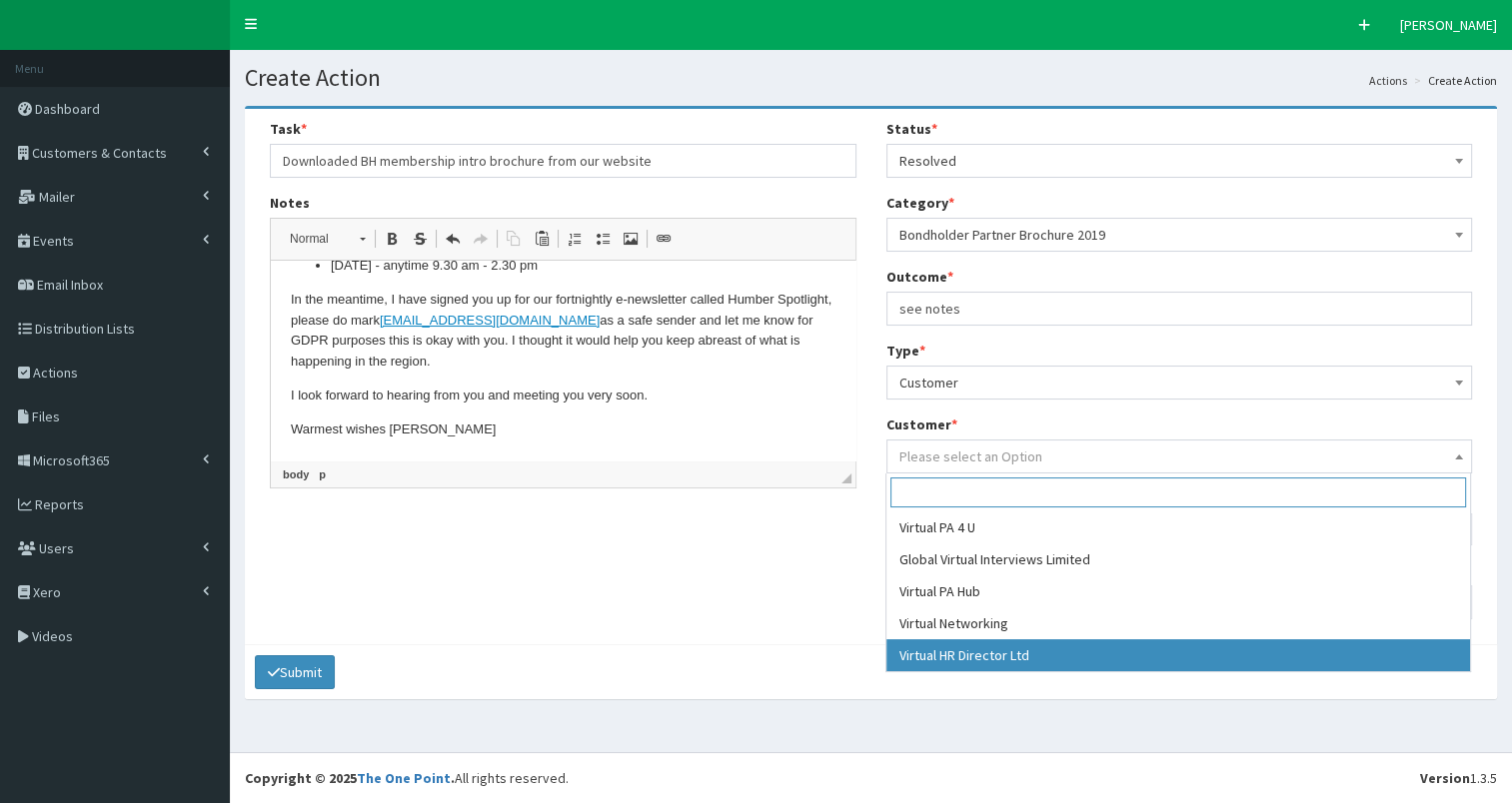 select on "49254" 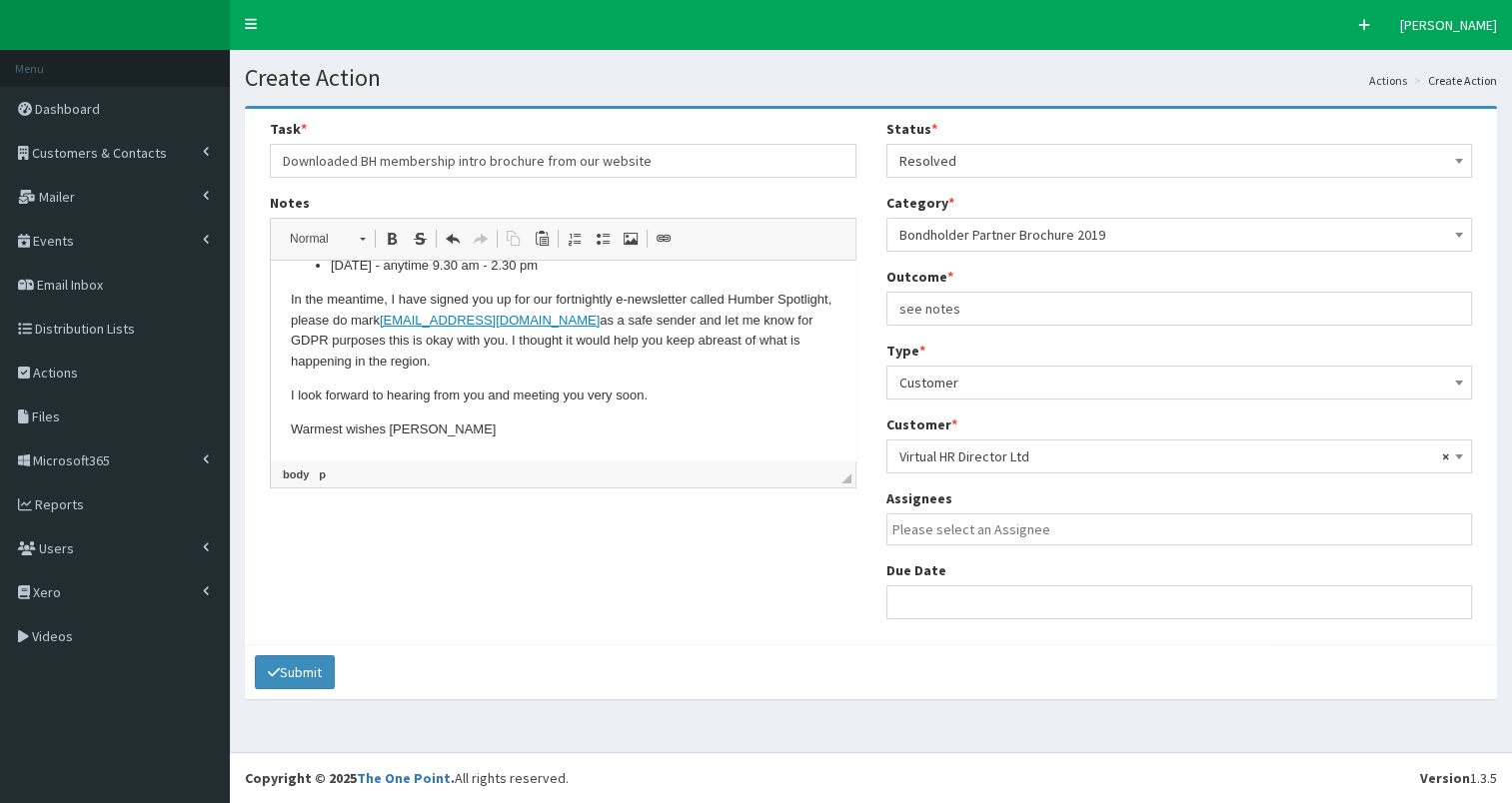click at bounding box center (1184, 529) 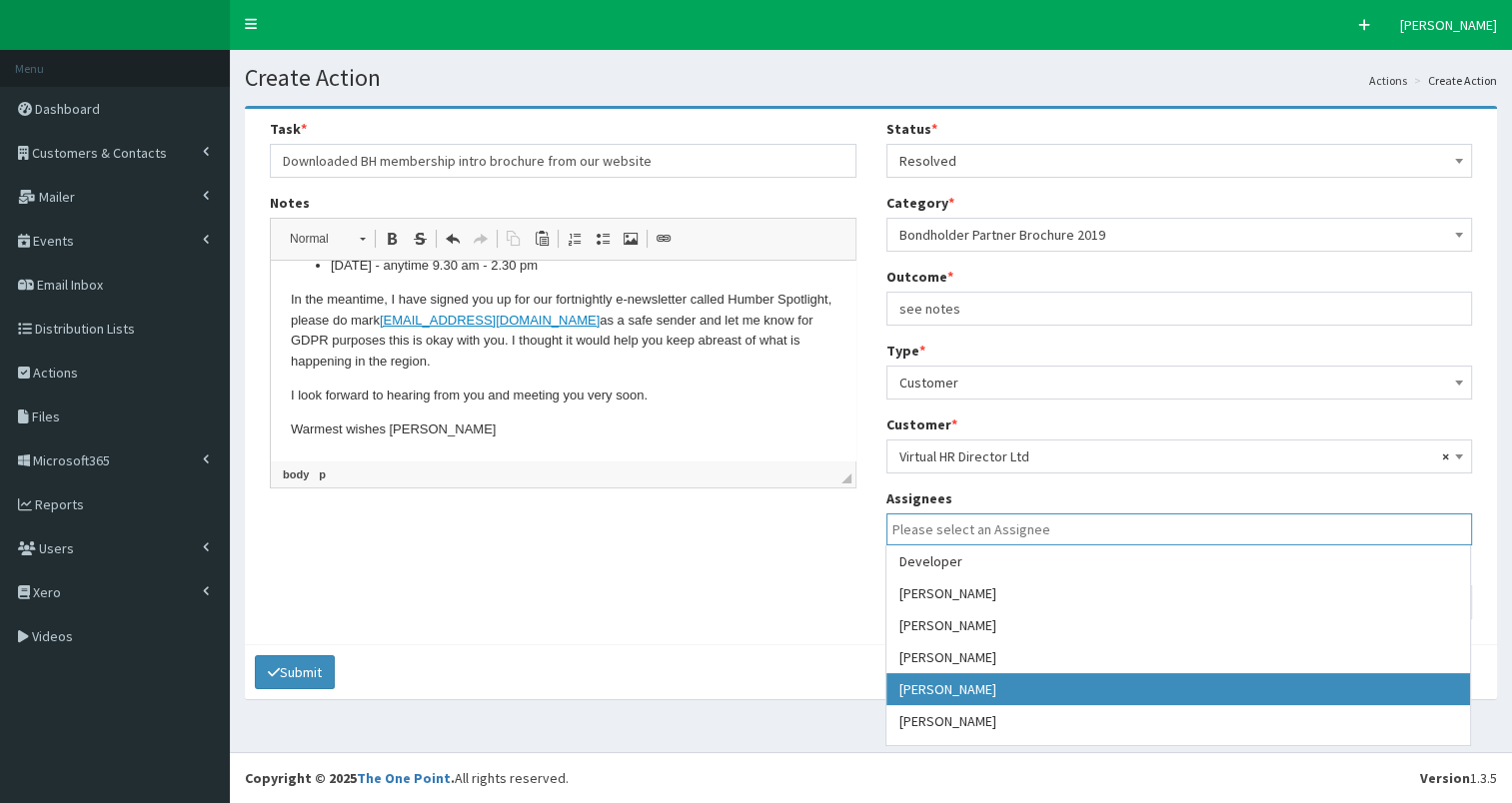 select on "7" 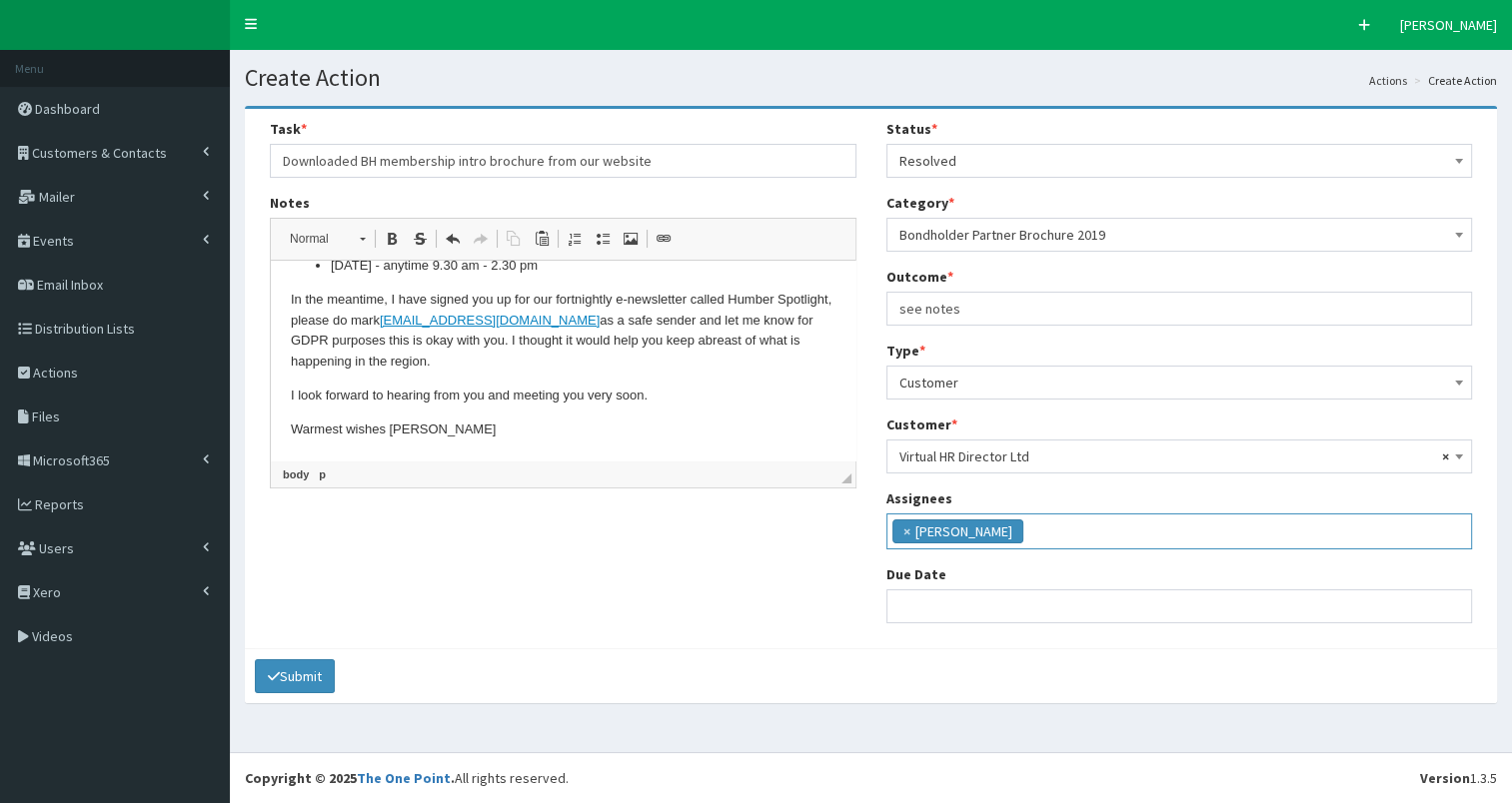 scroll, scrollTop: 74, scrollLeft: 0, axis: vertical 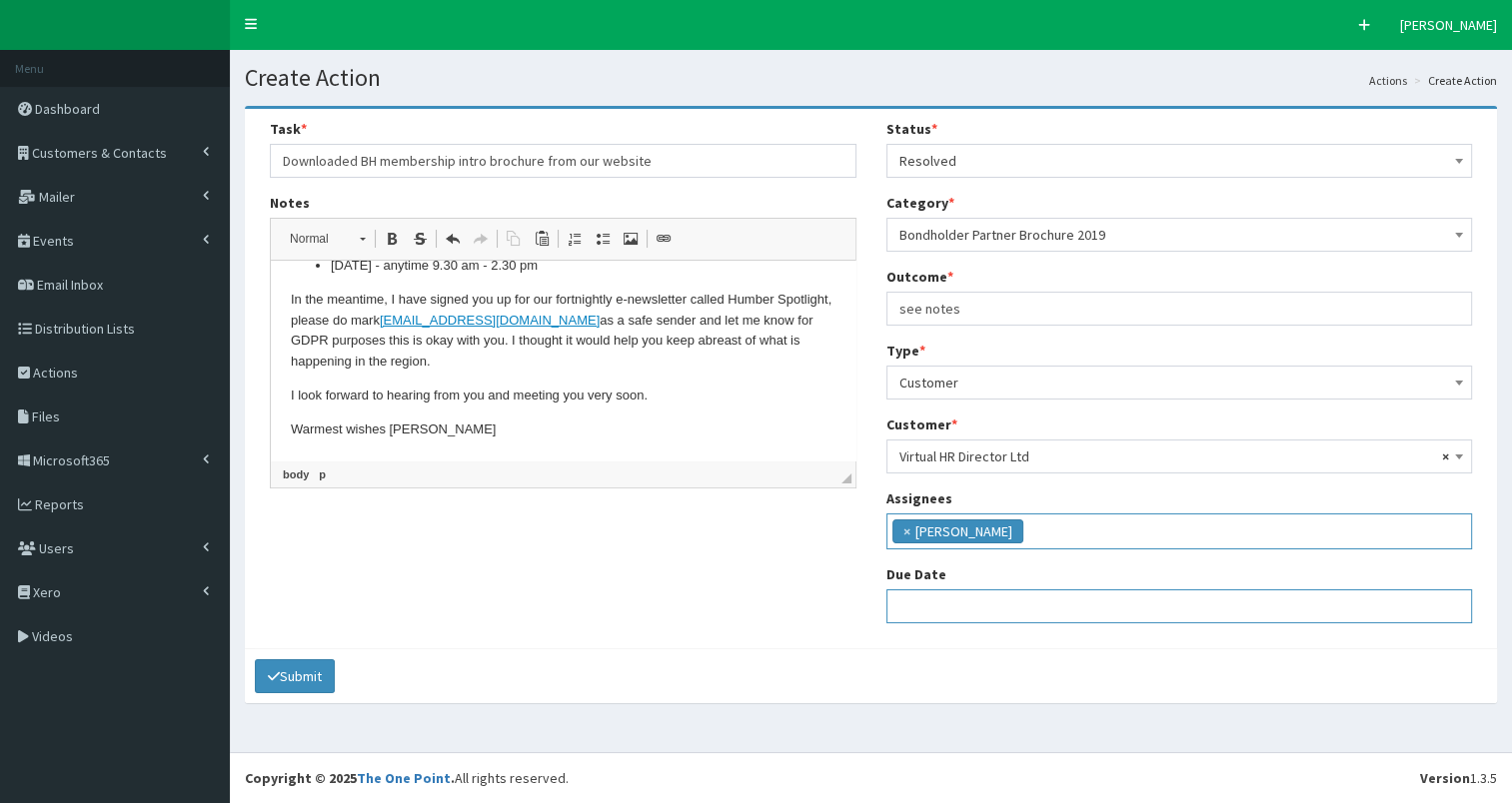 click at bounding box center [1179, 606] 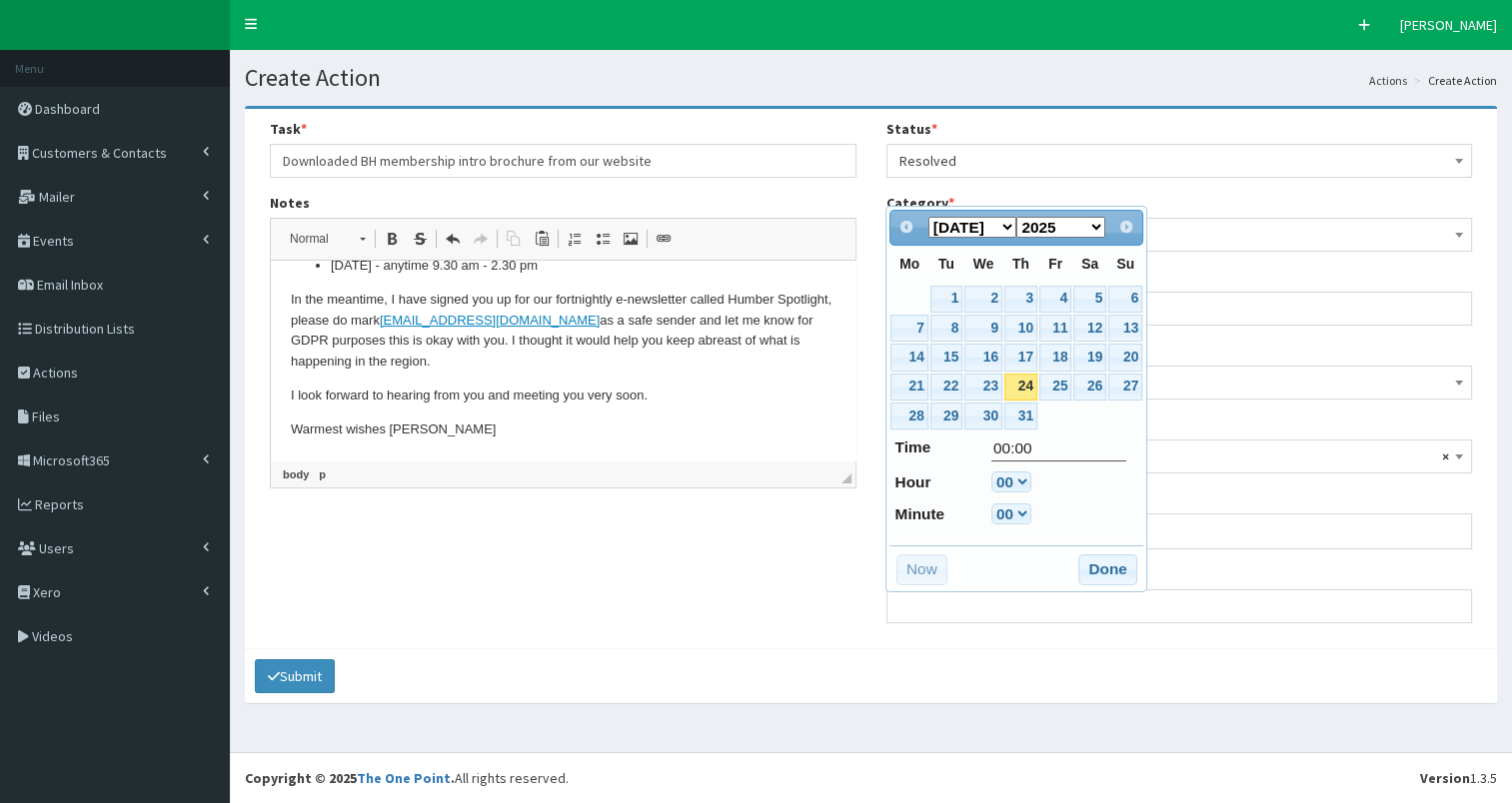 click on "24" at bounding box center (1020, 387) 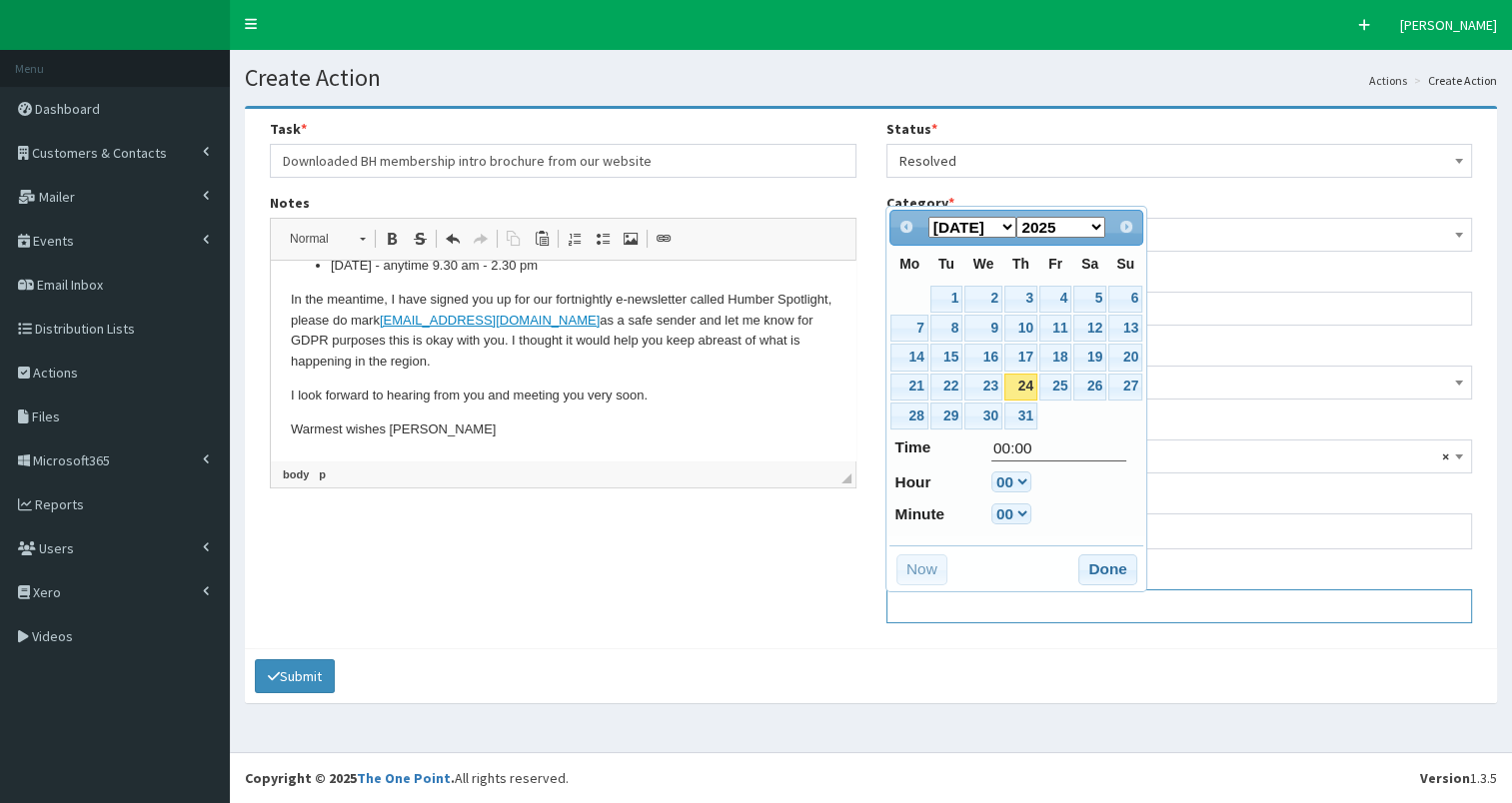 type on "24-07-2025 00:00" 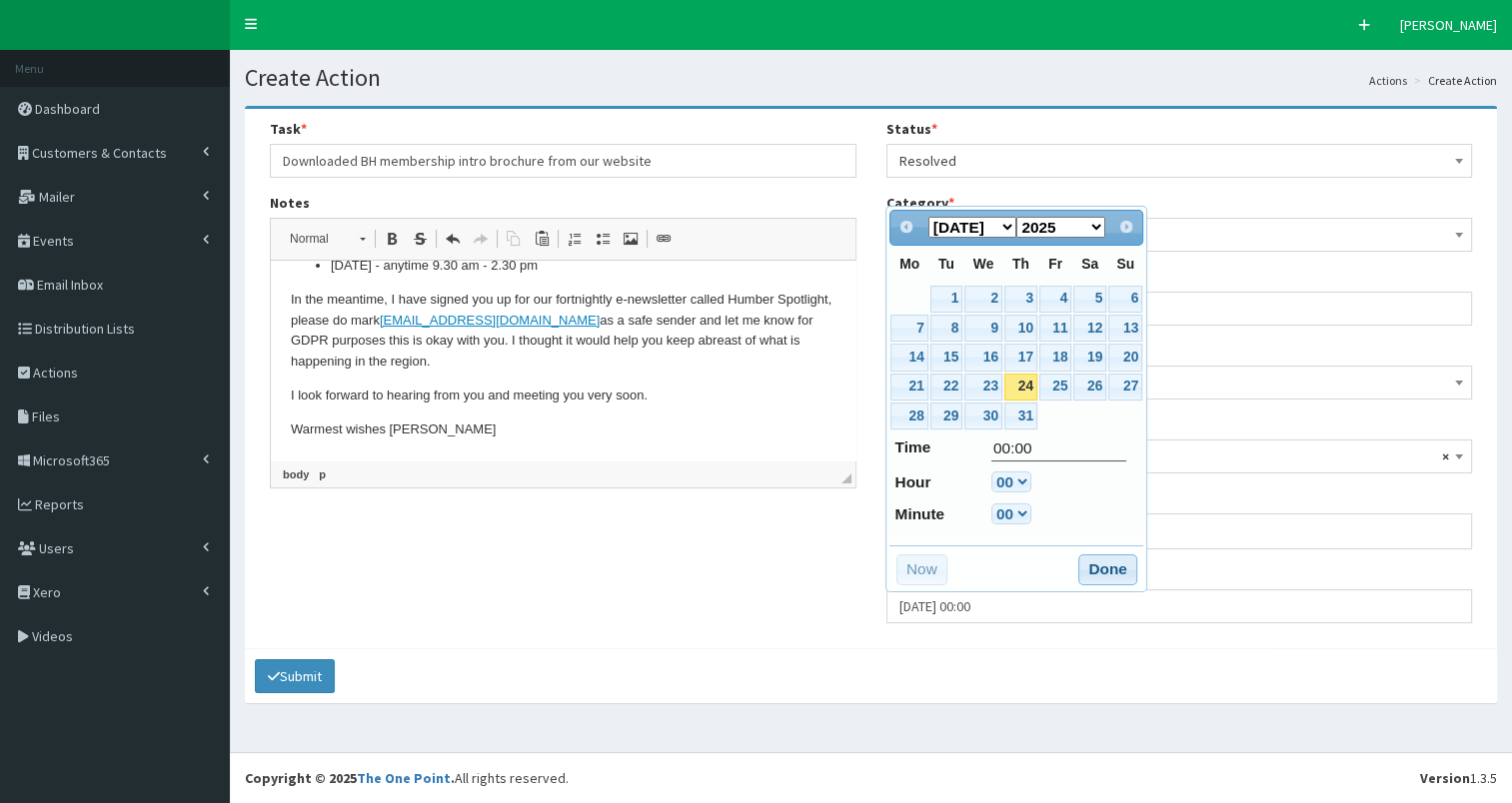 click on "Done" at bounding box center [1107, 570] 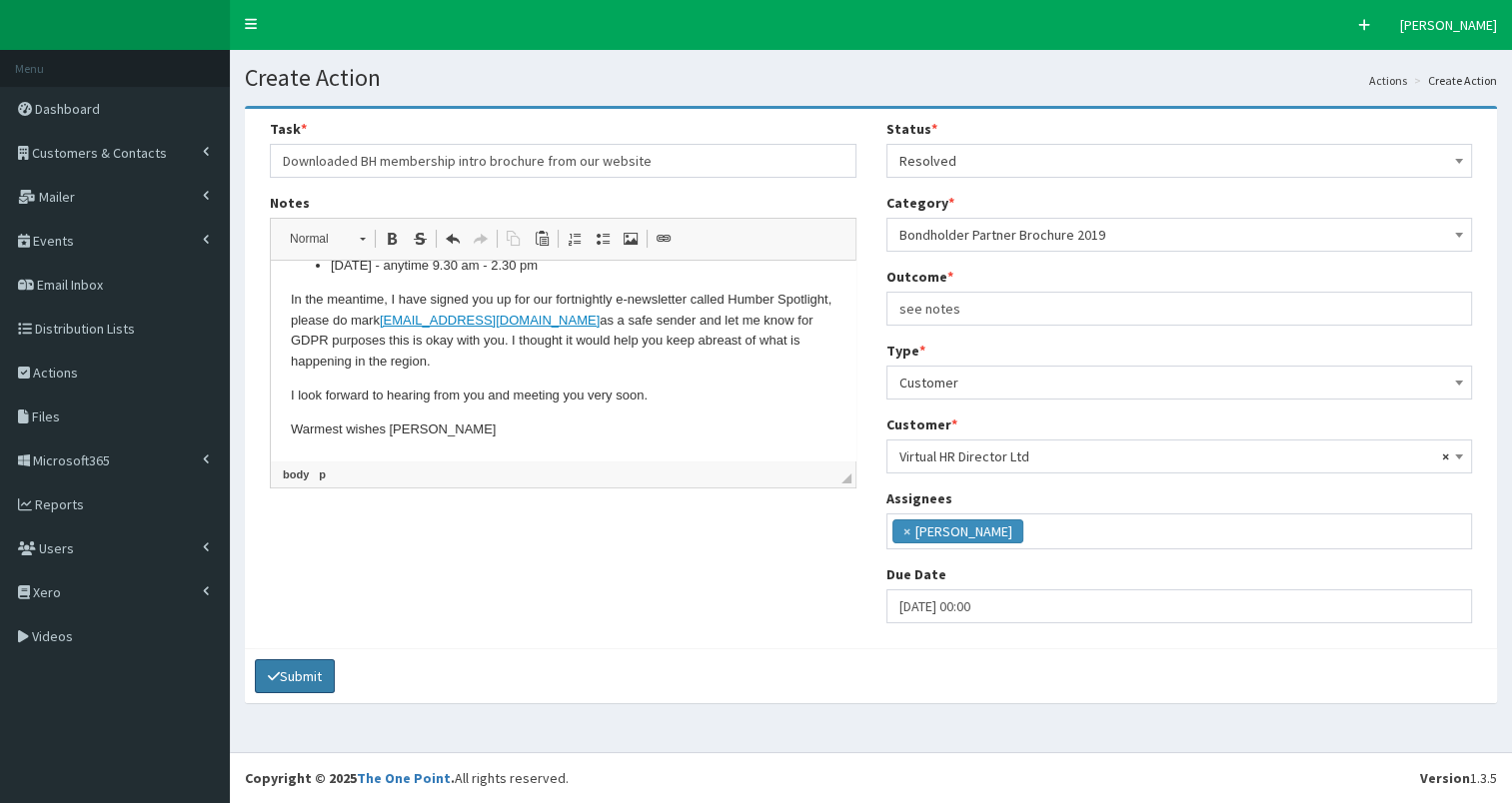click on "Submit" at bounding box center [295, 676] 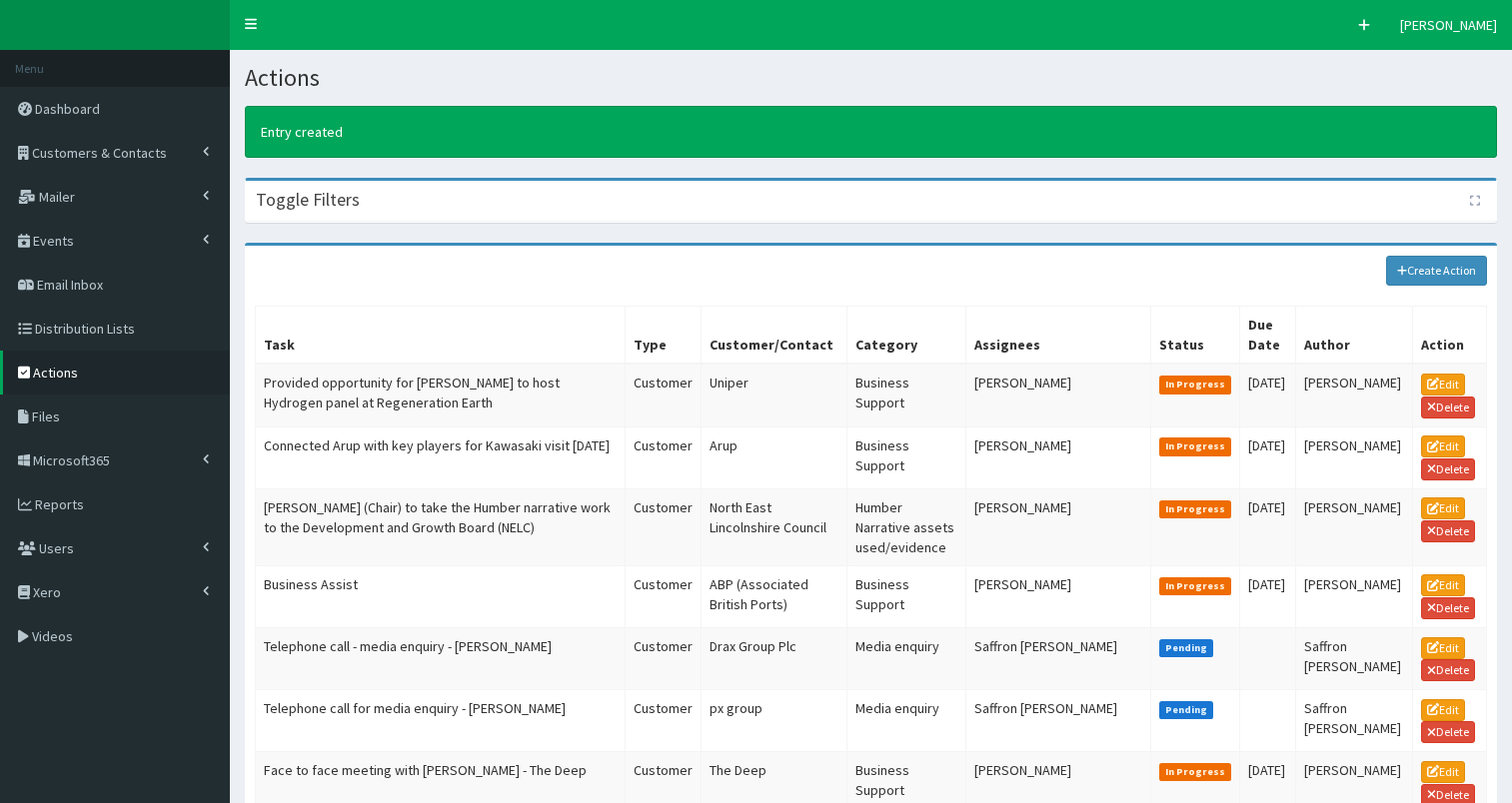 scroll, scrollTop: 0, scrollLeft: 0, axis: both 